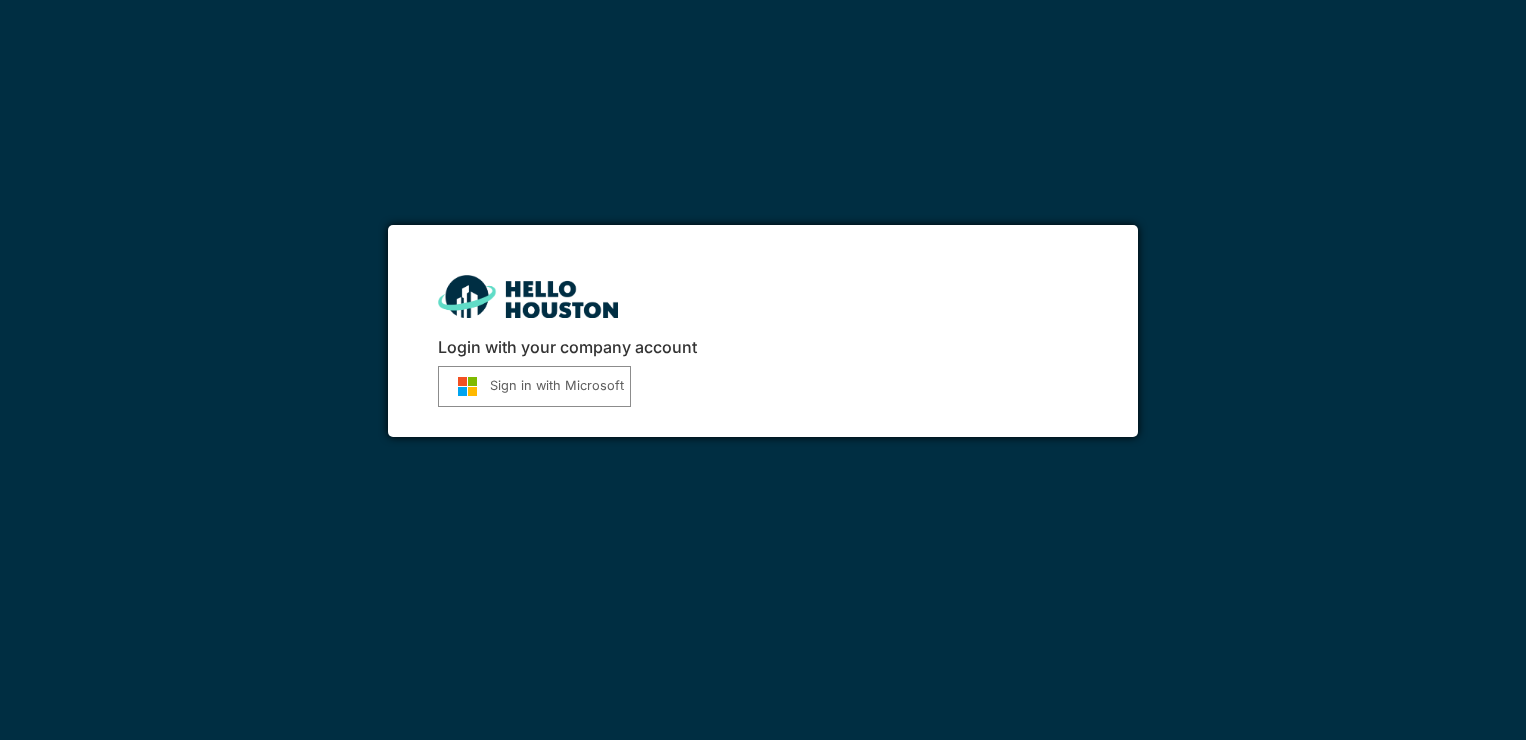 scroll, scrollTop: 0, scrollLeft: 0, axis: both 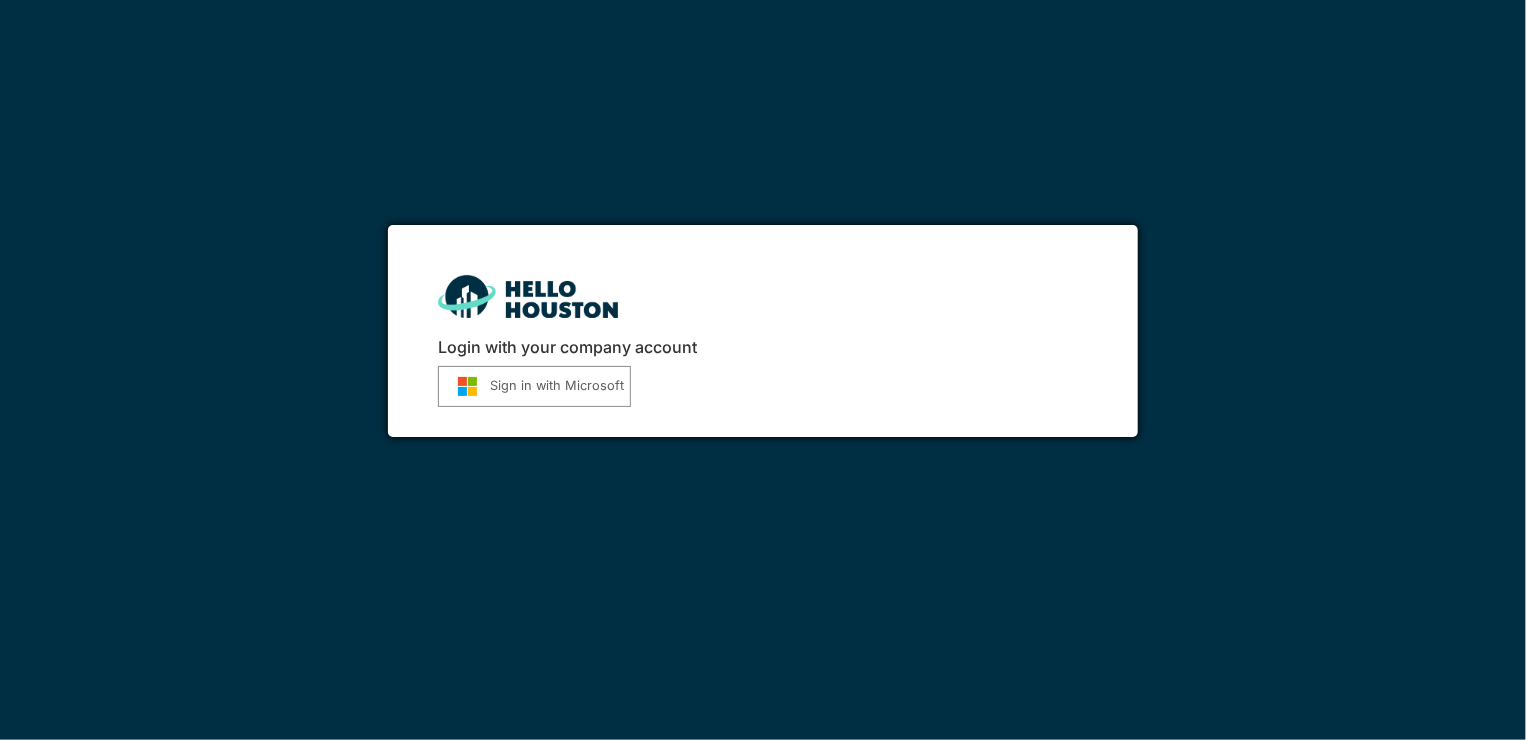 click on "Login with your company account
Sign in with Microsoft" at bounding box center [763, 331] 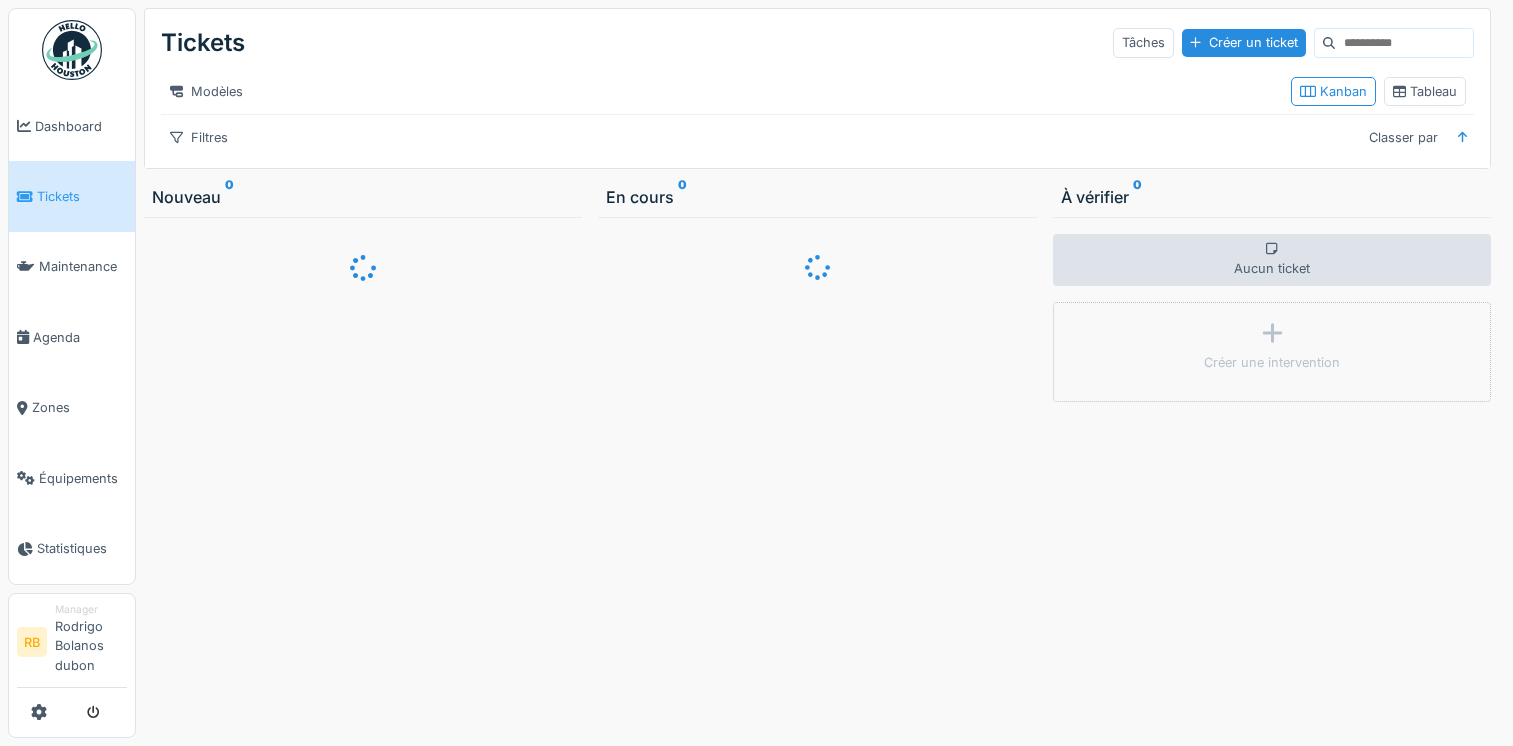 scroll, scrollTop: 0, scrollLeft: 0, axis: both 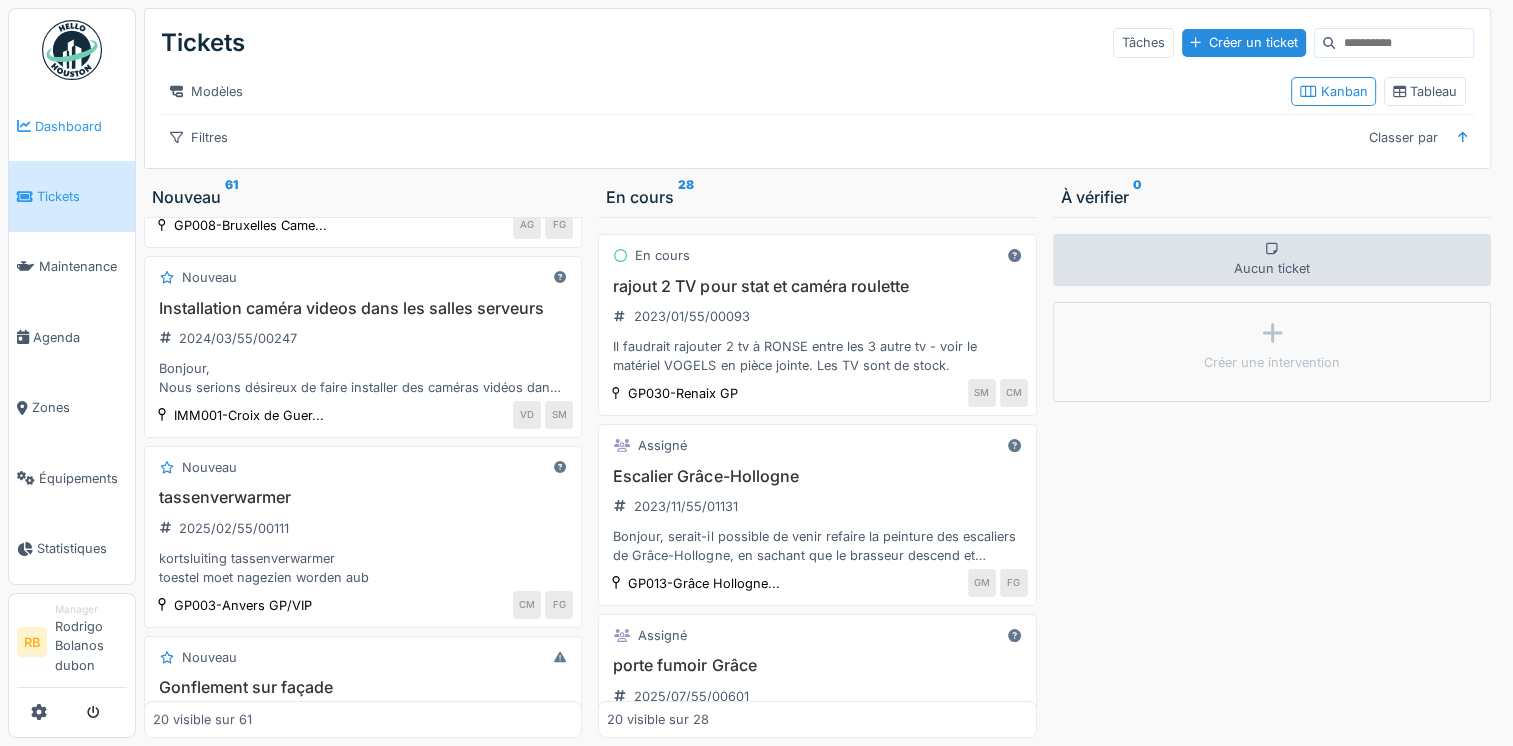 click on "Dashboard" at bounding box center [72, 126] 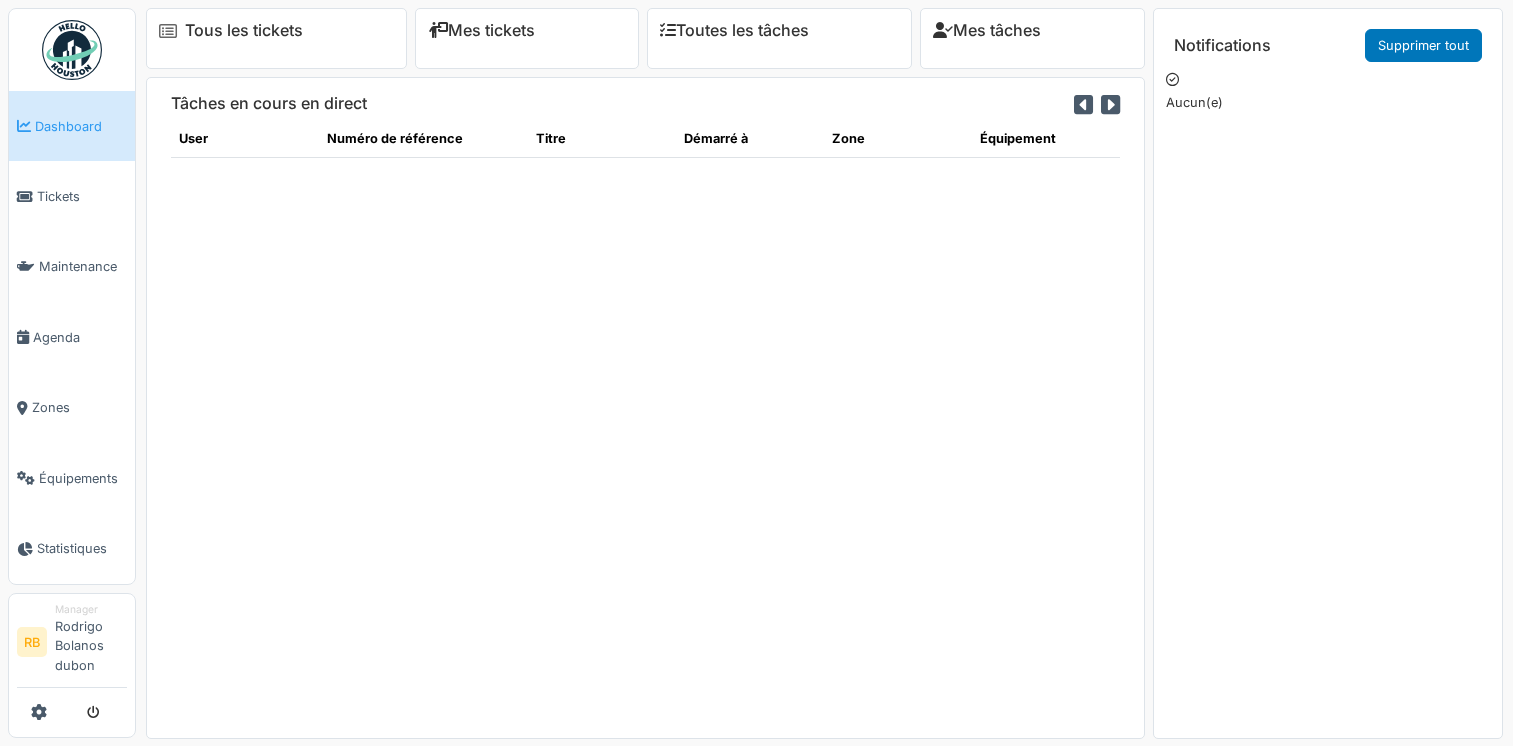 scroll, scrollTop: 0, scrollLeft: 0, axis: both 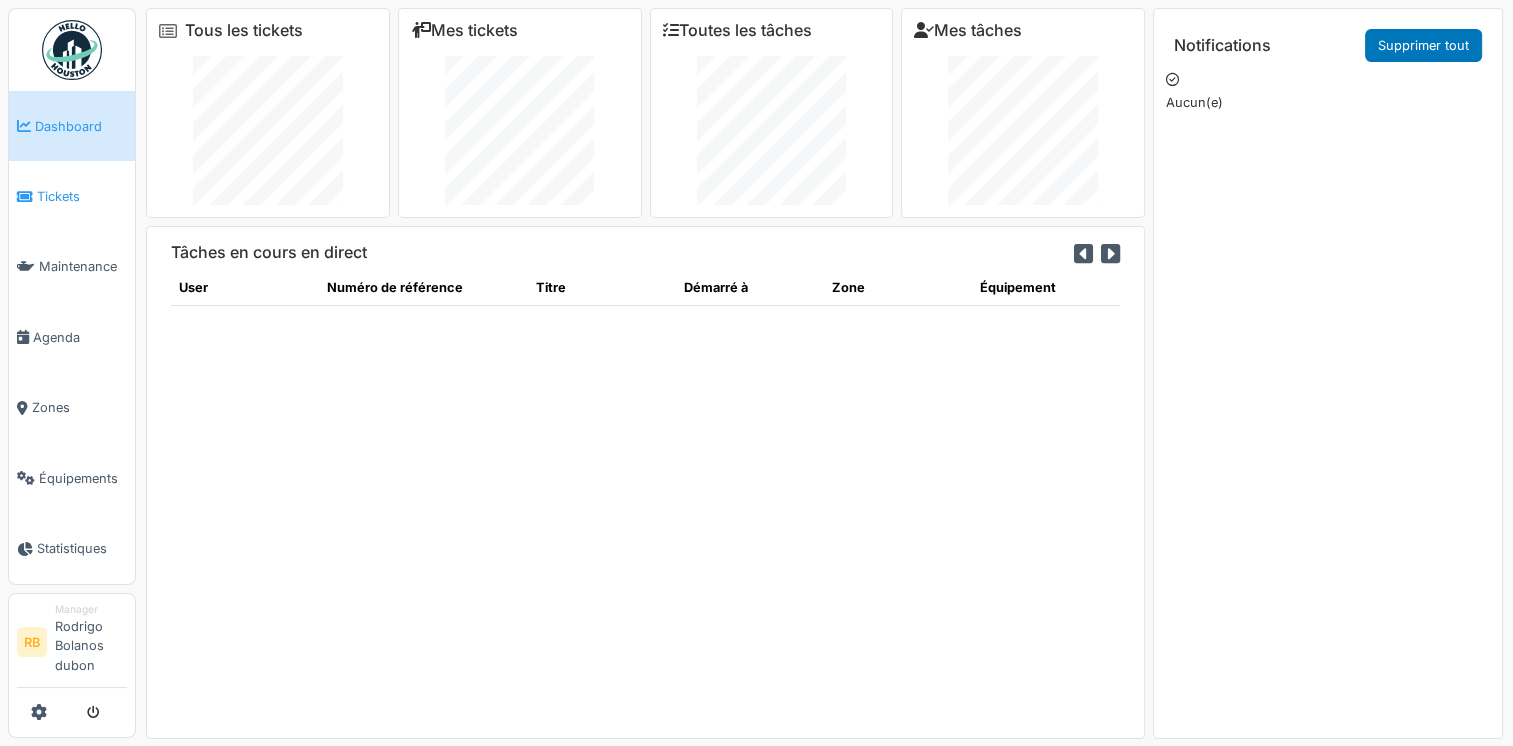 click on "Tickets" at bounding box center (82, 196) 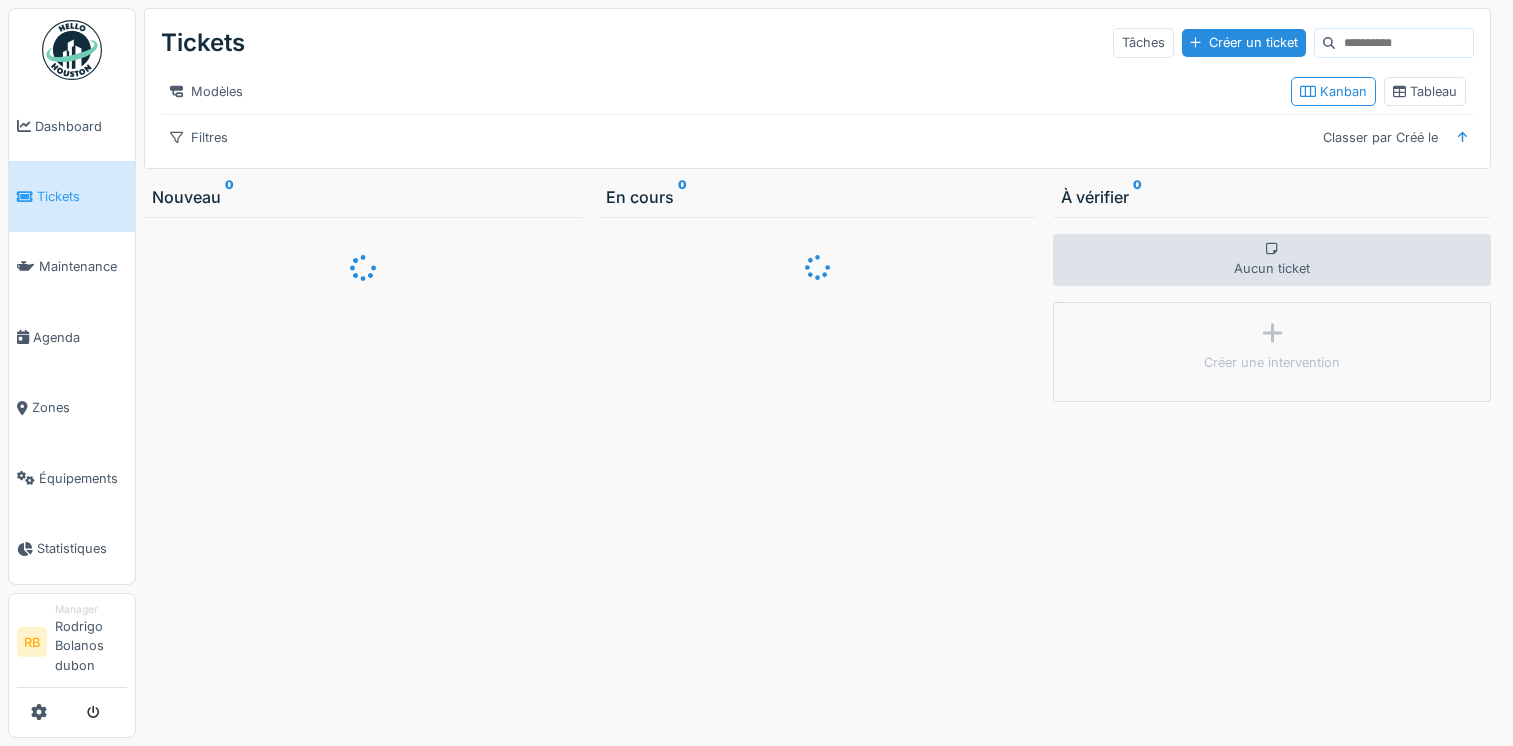 scroll, scrollTop: 0, scrollLeft: 0, axis: both 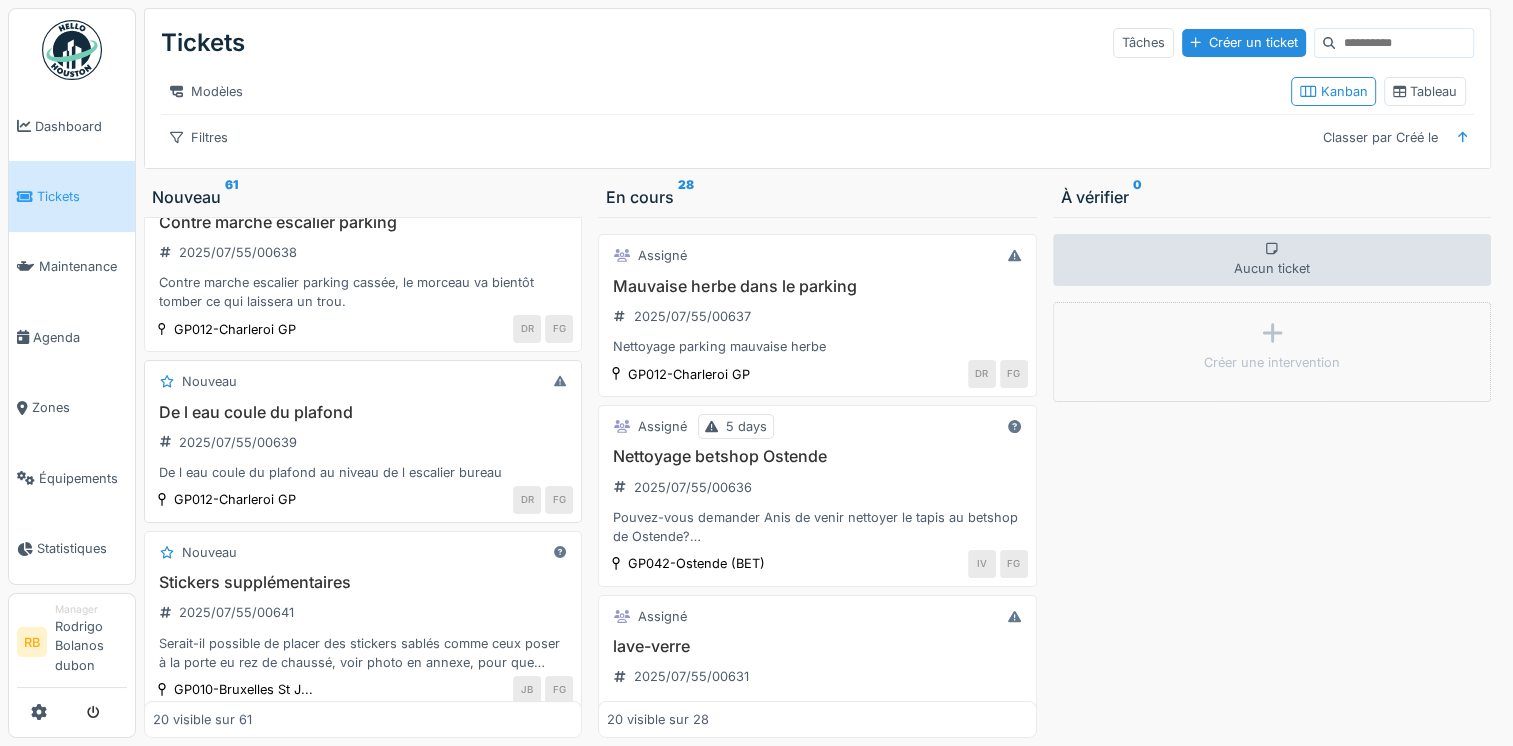 click on "De l eau coule du plafond  2025/07/55/00639 De l eau coule du plafond au niveau de l escalier bureau" at bounding box center [363, 443] 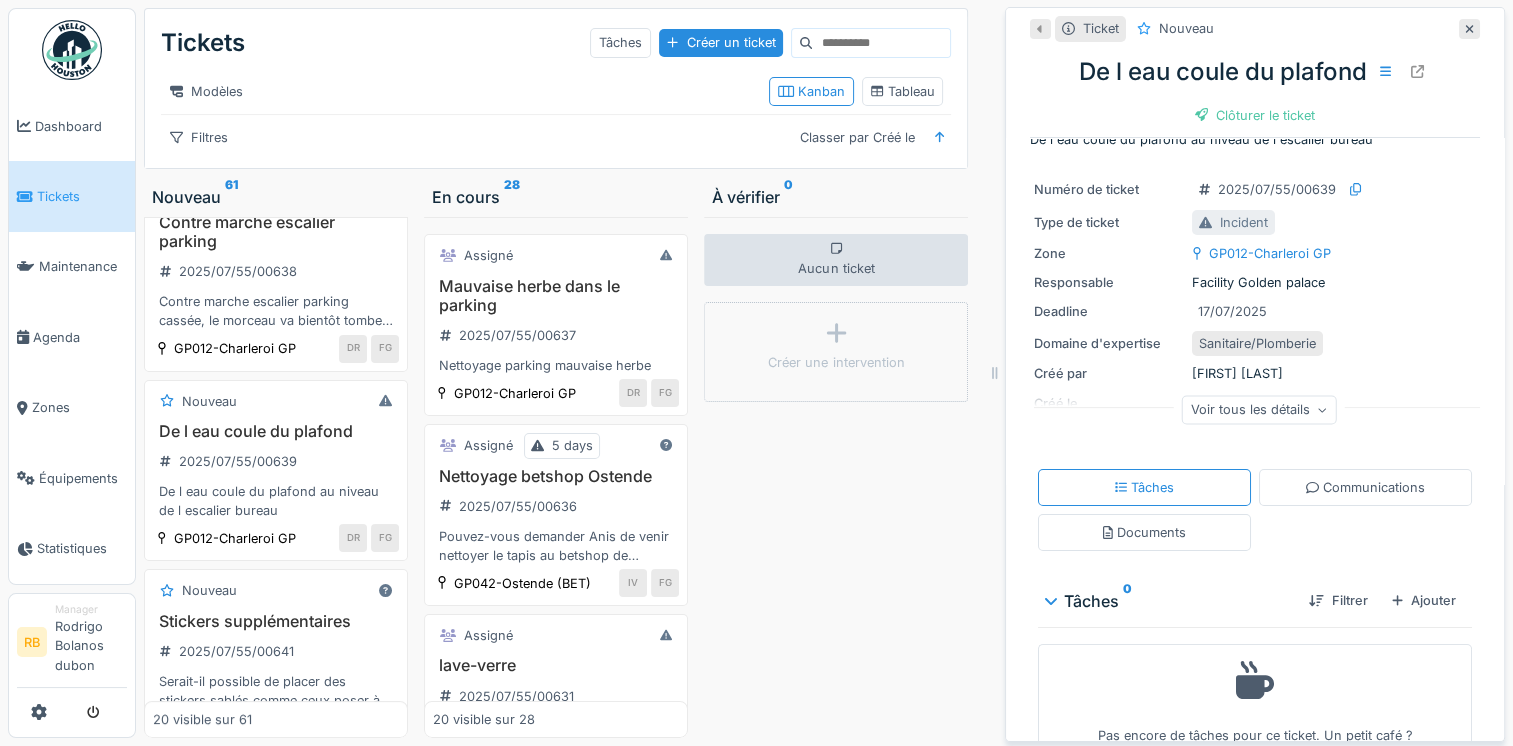 scroll, scrollTop: 0, scrollLeft: 0, axis: both 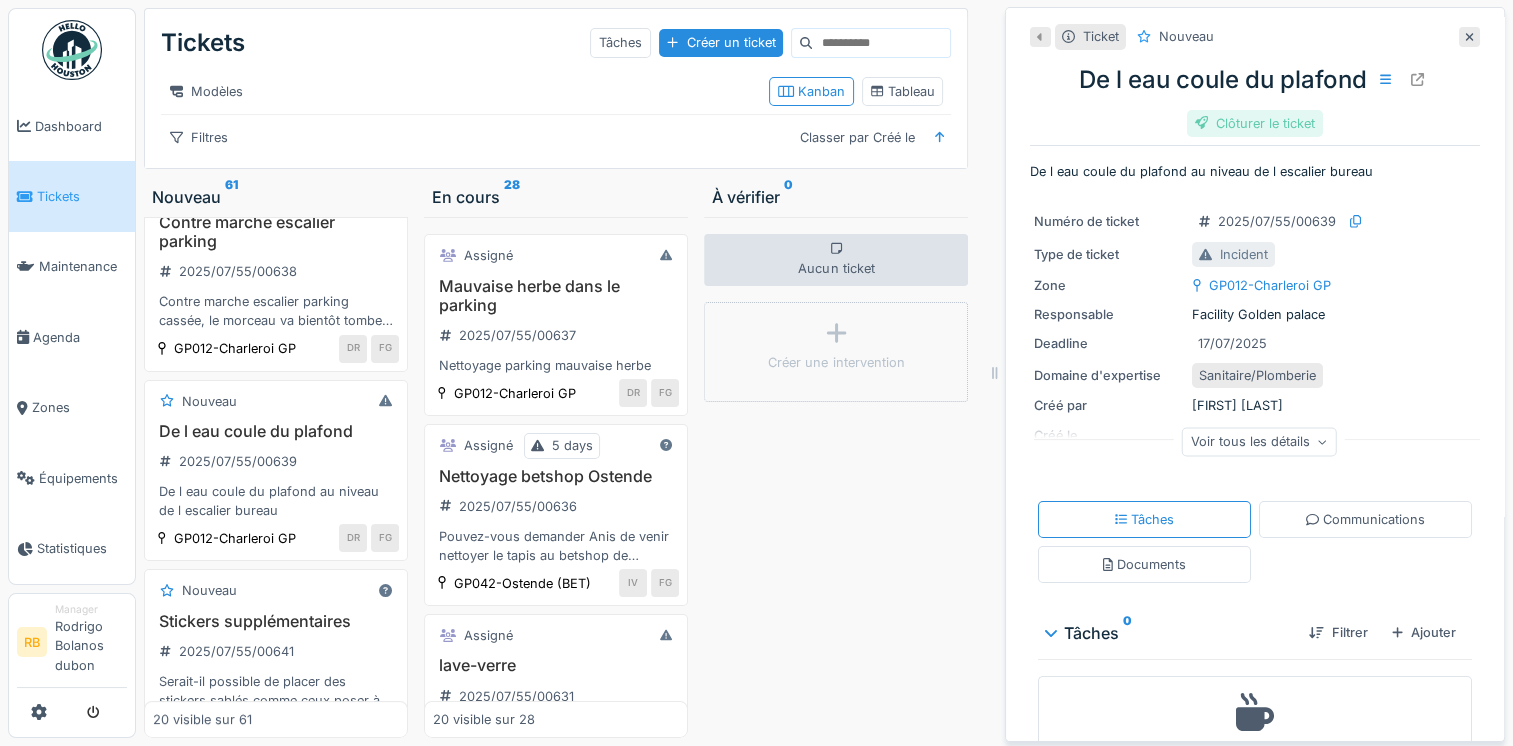 click on "Clôturer le ticket" at bounding box center (1255, 123) 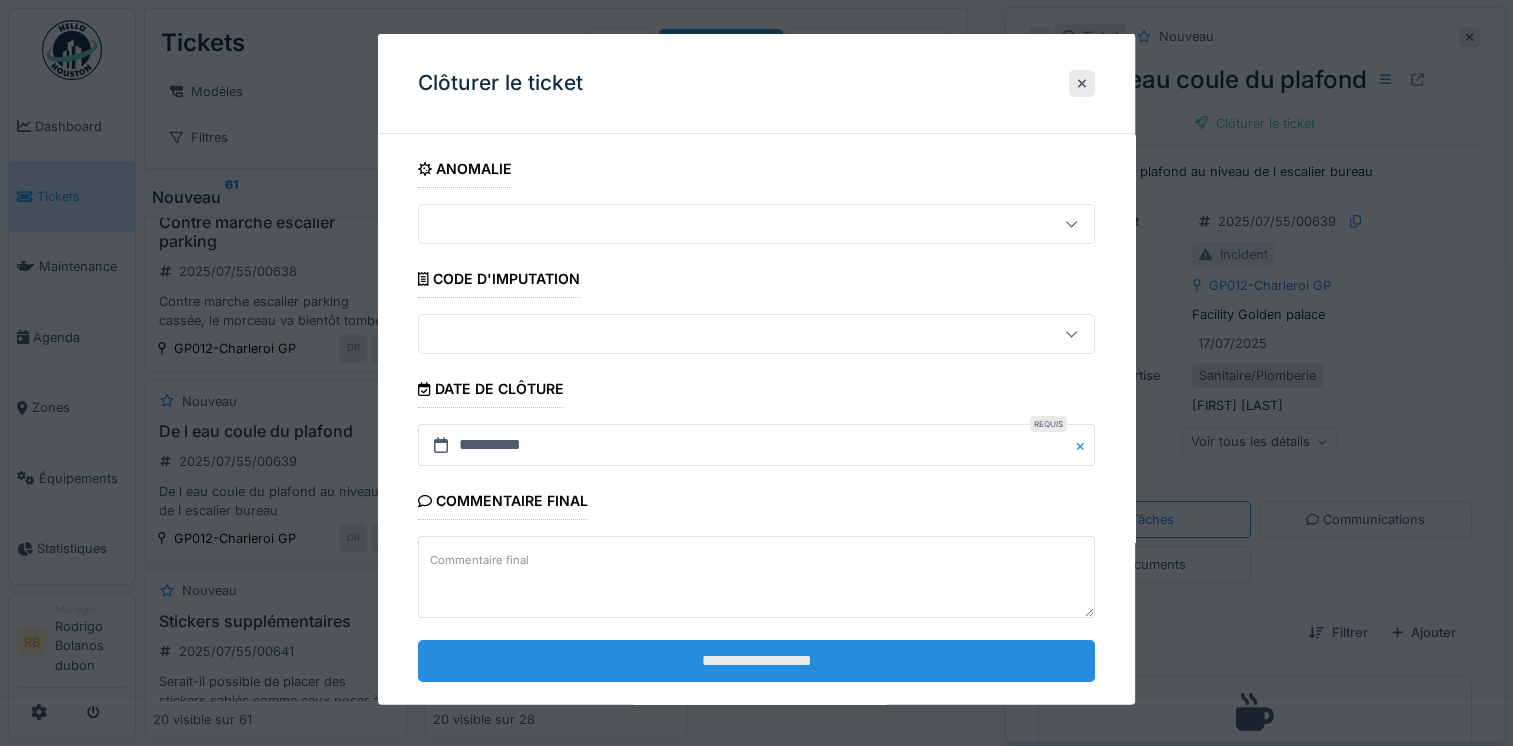 click on "**********" at bounding box center [756, 660] 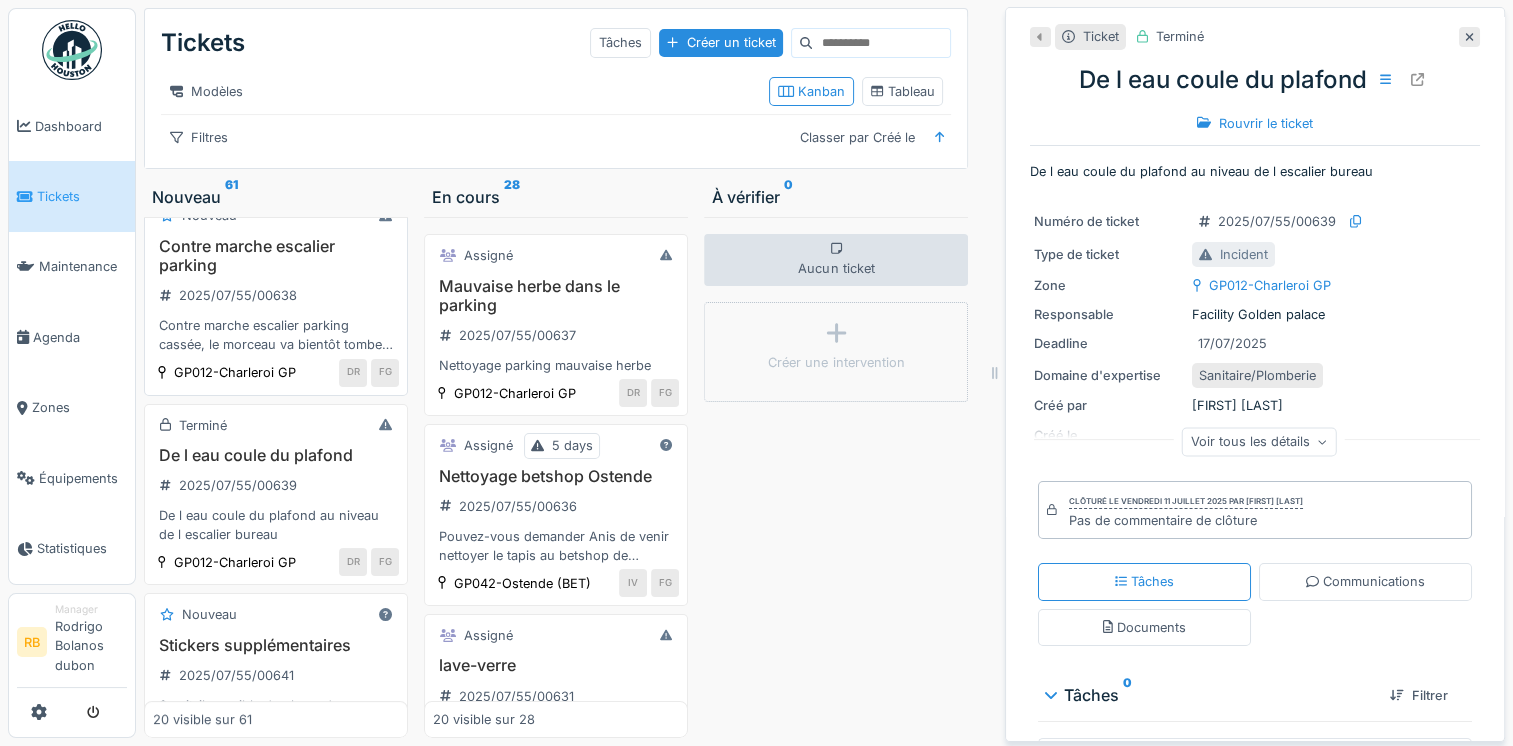 scroll, scrollTop: 27, scrollLeft: 0, axis: vertical 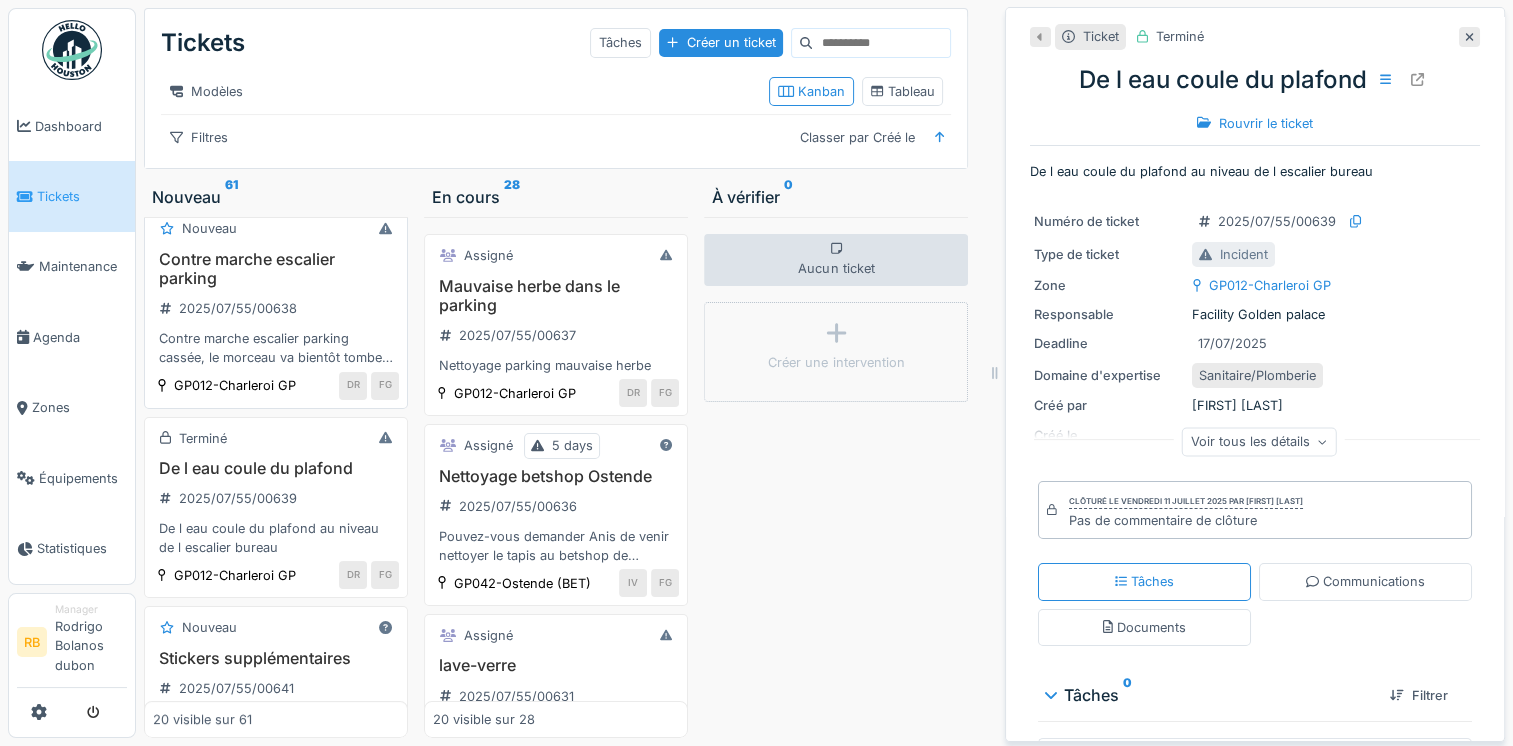 click on "Contre marche escalier parking  2025/07/55/00638 Contre marche escalier parking cassée,  le morceau va bientôt tomber ce qui laissera un trou." at bounding box center (276, 309) 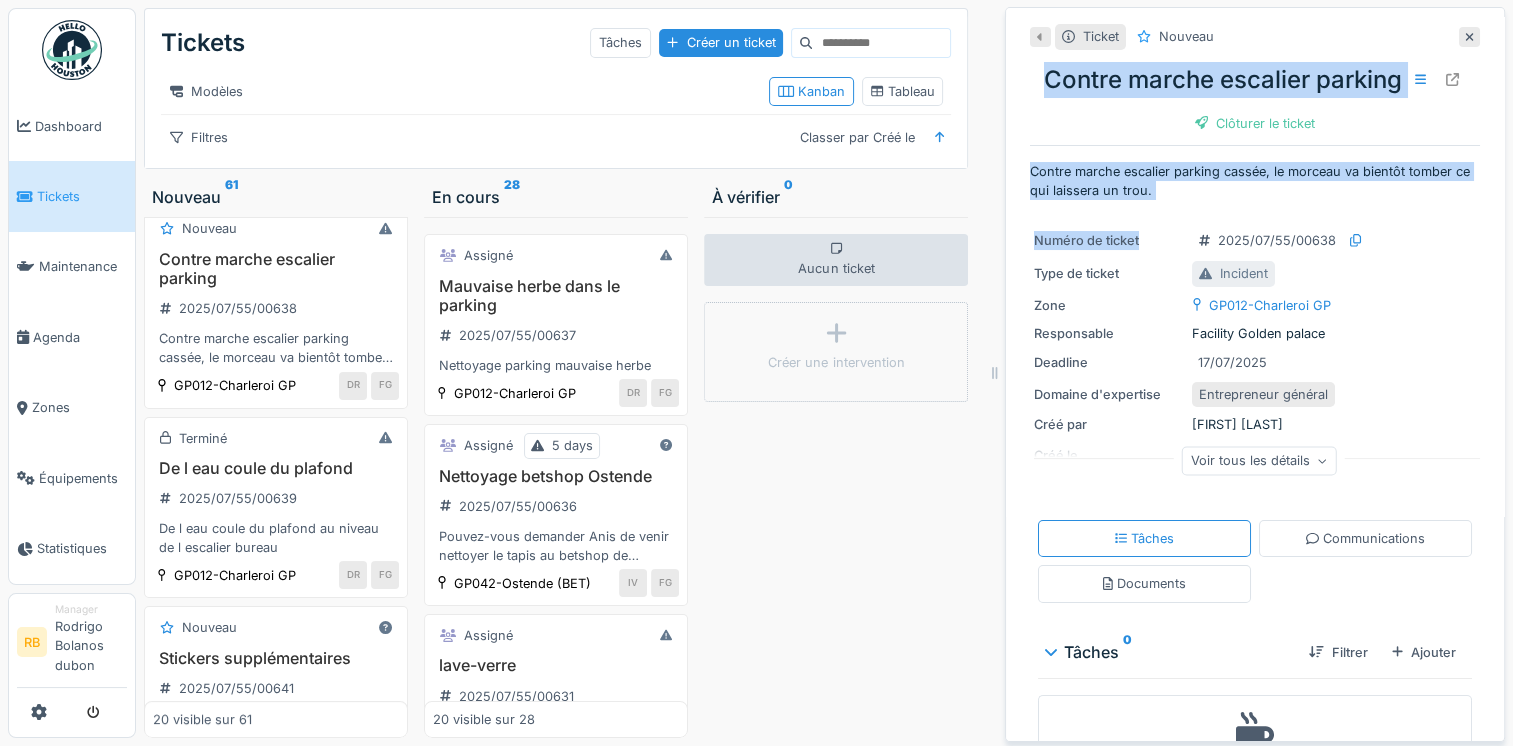 drag, startPoint x: 1156, startPoint y: 202, endPoint x: 1016, endPoint y: 86, distance: 181.8131 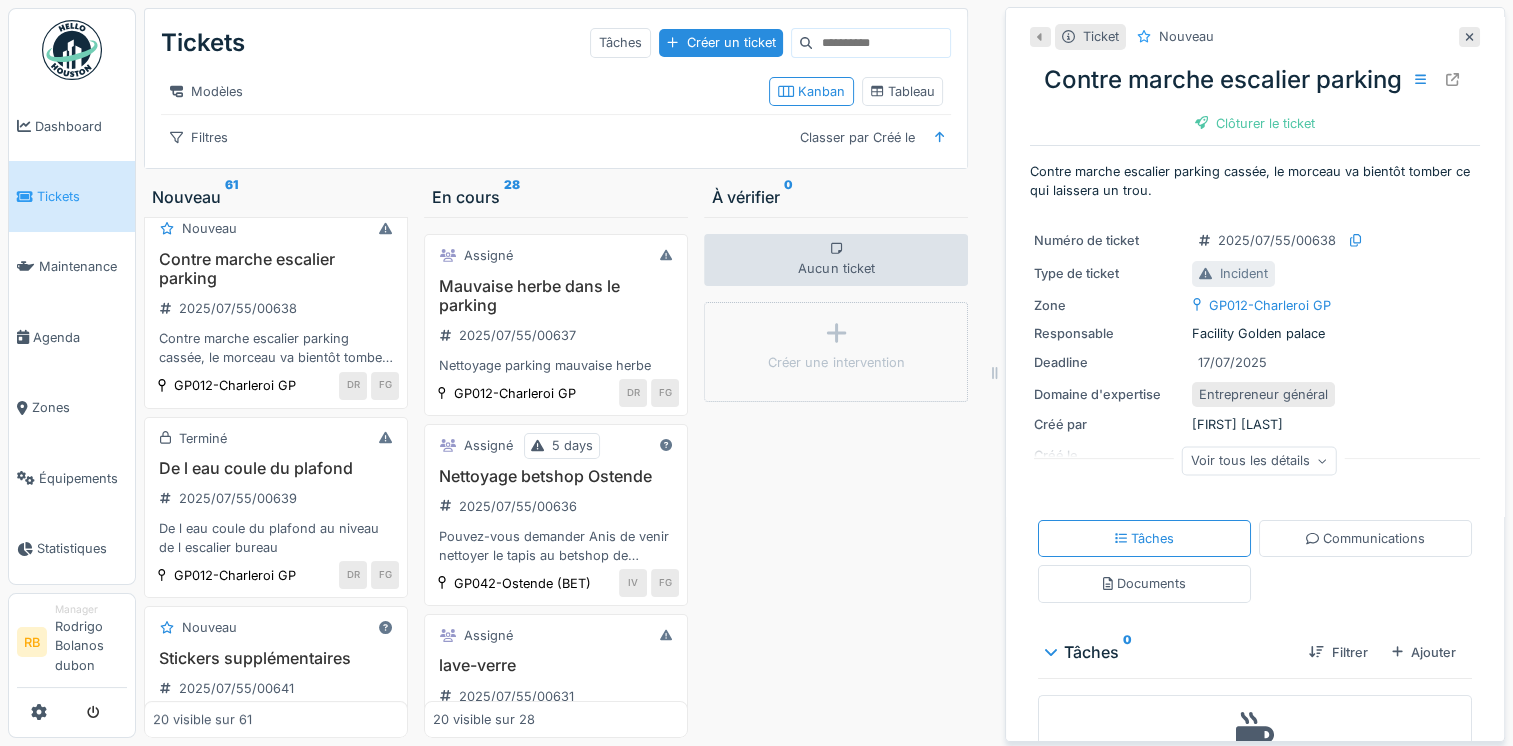 click on "Numéro de ticket 2025/07/55/00638 Type de ticket Incident Zone GP012-Charleroi GP Responsable Facility Golden palace Deadline 17/07/2025 Domaine d'expertise Entrepreneur général Créé par Dimitri Romyns Créé le  10/07/2025 Demandé par DR Assigné à Voir tous les détails" at bounding box center (1255, 356) 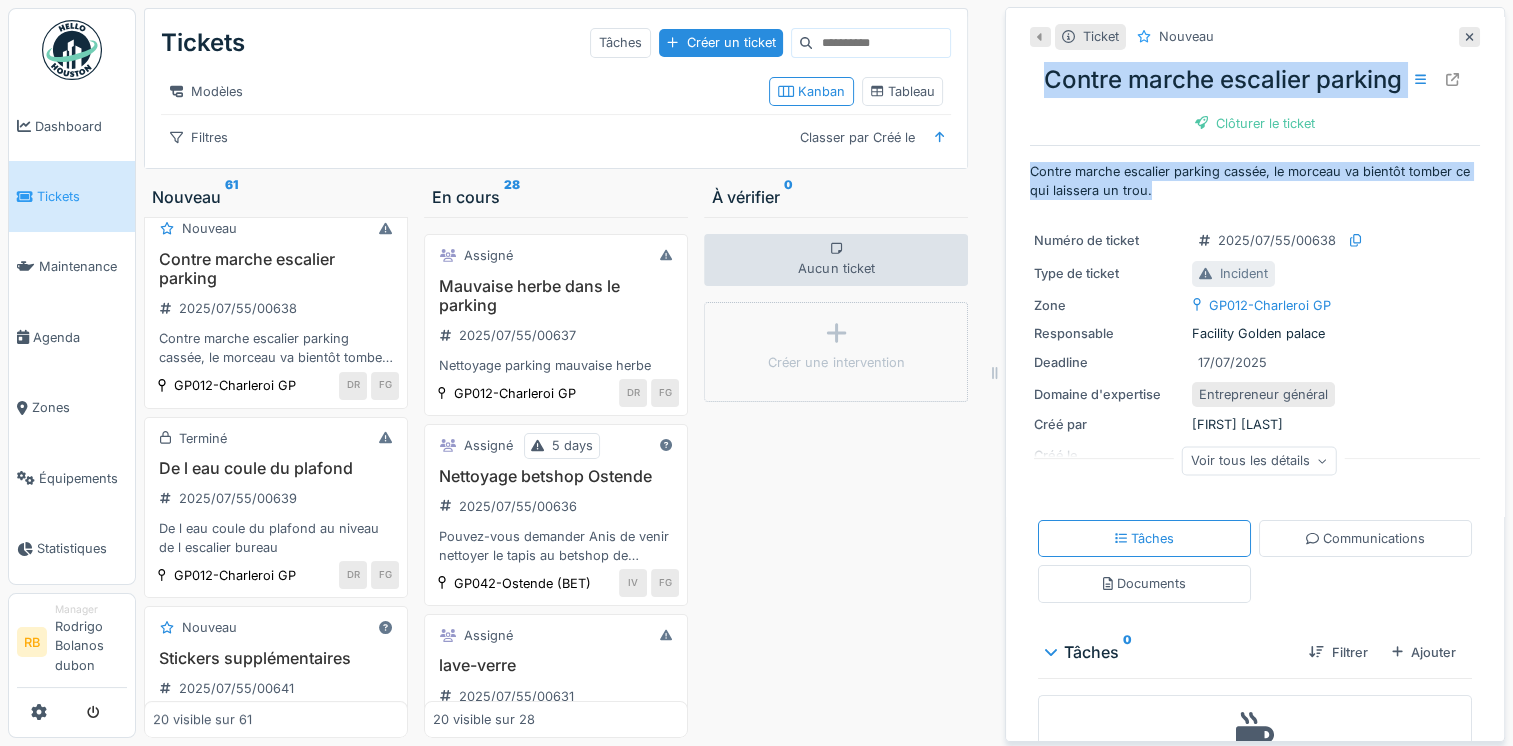 drag, startPoint x: 1166, startPoint y: 194, endPoint x: 1012, endPoint y: 113, distance: 174.00287 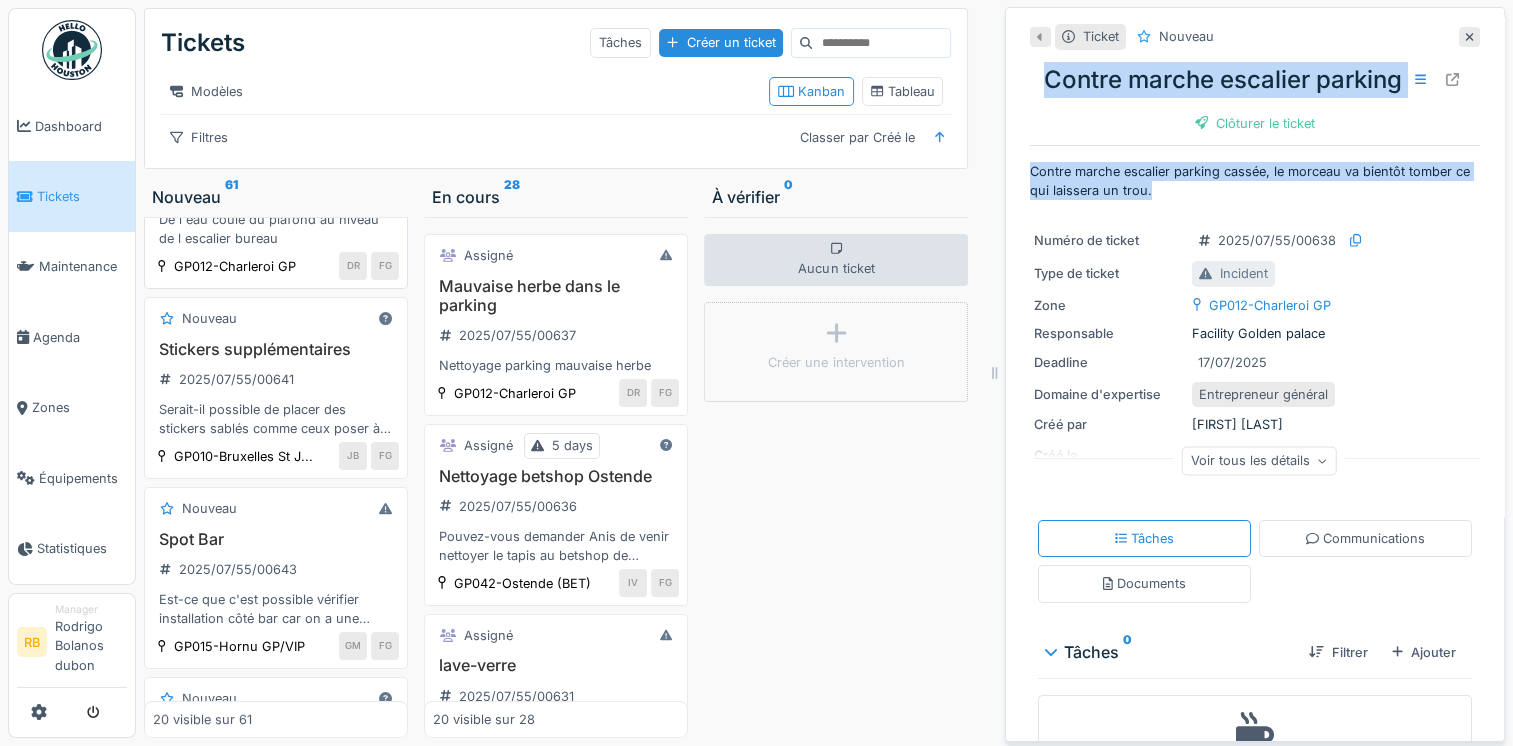 scroll, scrollTop: 335, scrollLeft: 0, axis: vertical 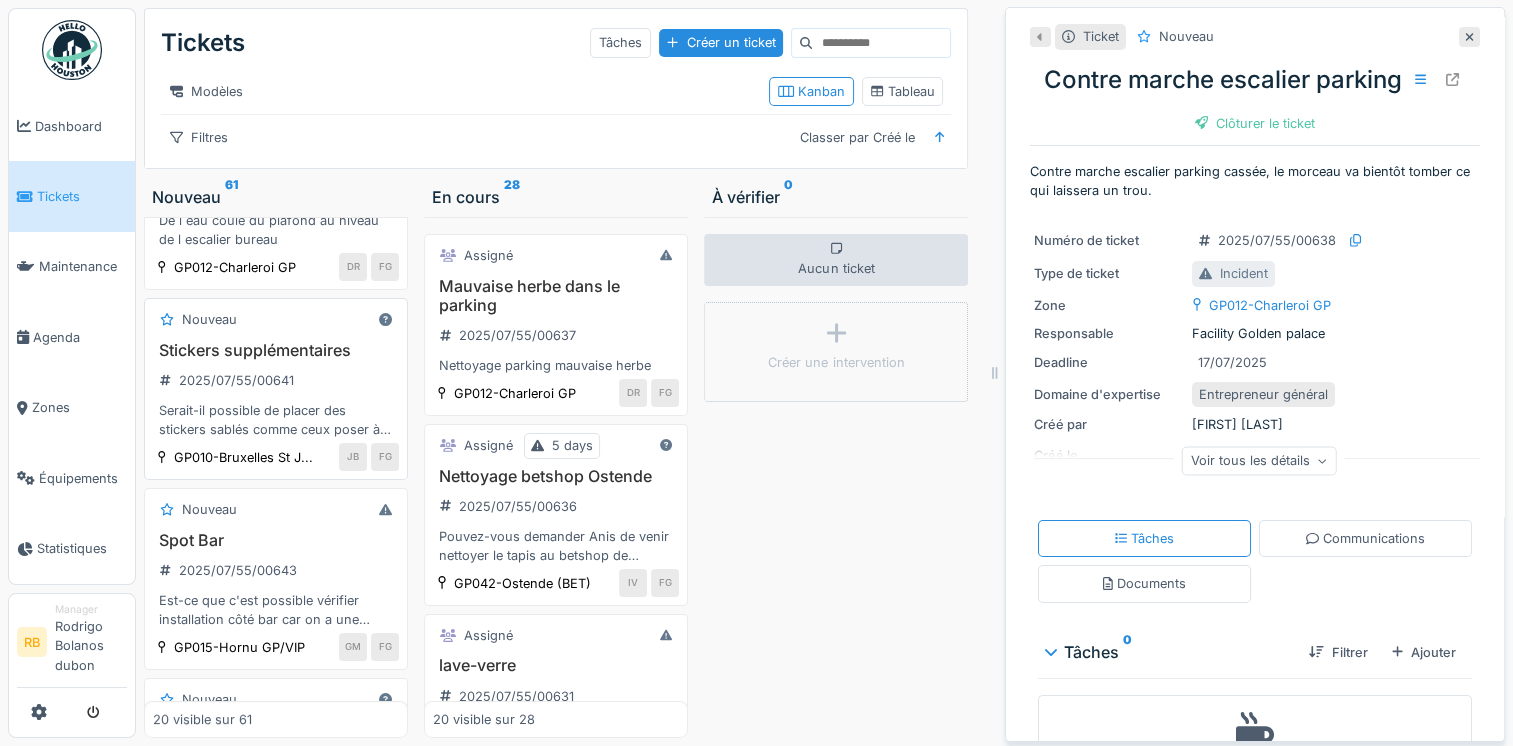 click on "Stickers supplémentaires  2025/07/55/00641 Serait-il possible de placer des stickers sablés comme ceux poser à la porte eu rez de chaussé, voir photo en annexe, pour que nous ne voyons pas la salle et l'arrière des machines?
Merci d'avance
Bien à vous" at bounding box center [276, 390] 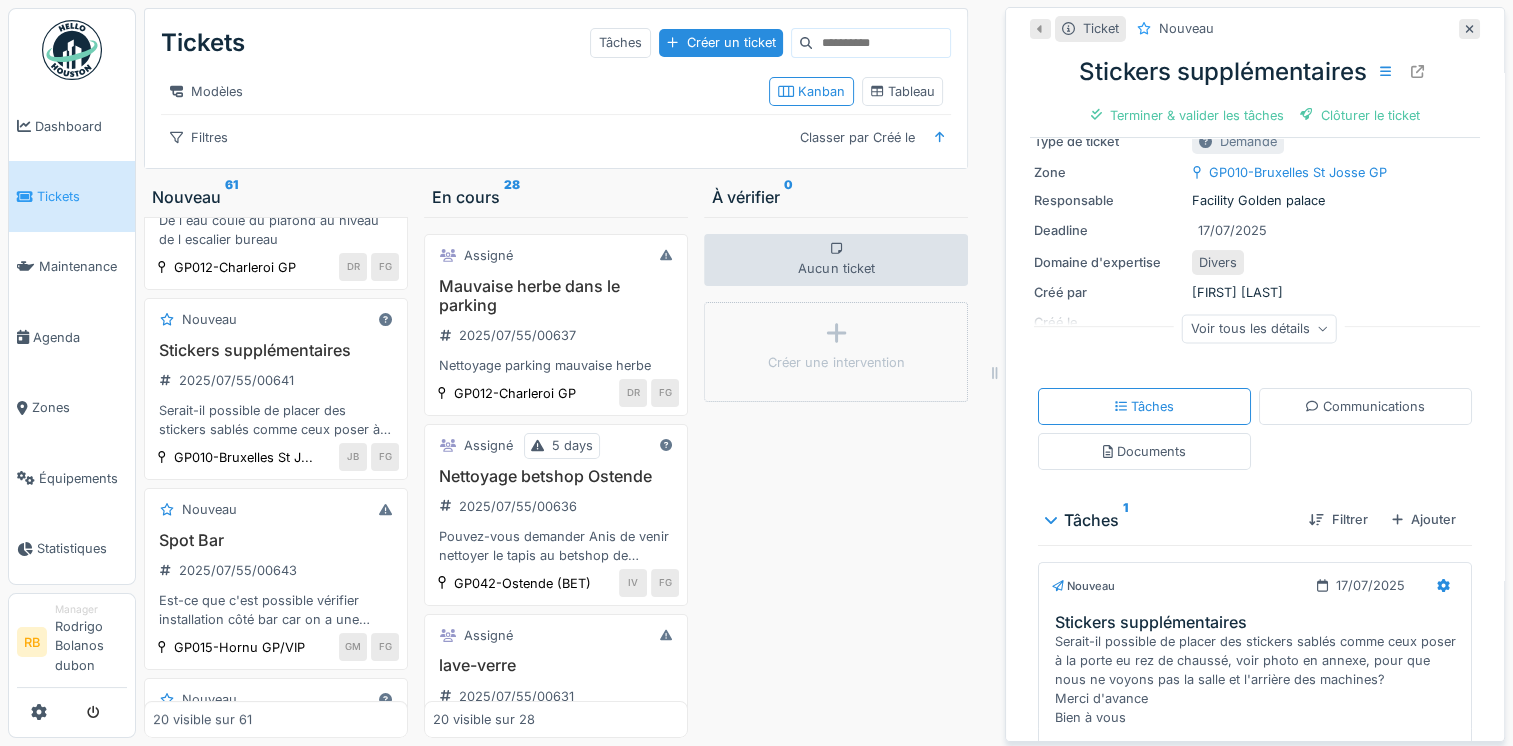 scroll, scrollTop: 215, scrollLeft: 0, axis: vertical 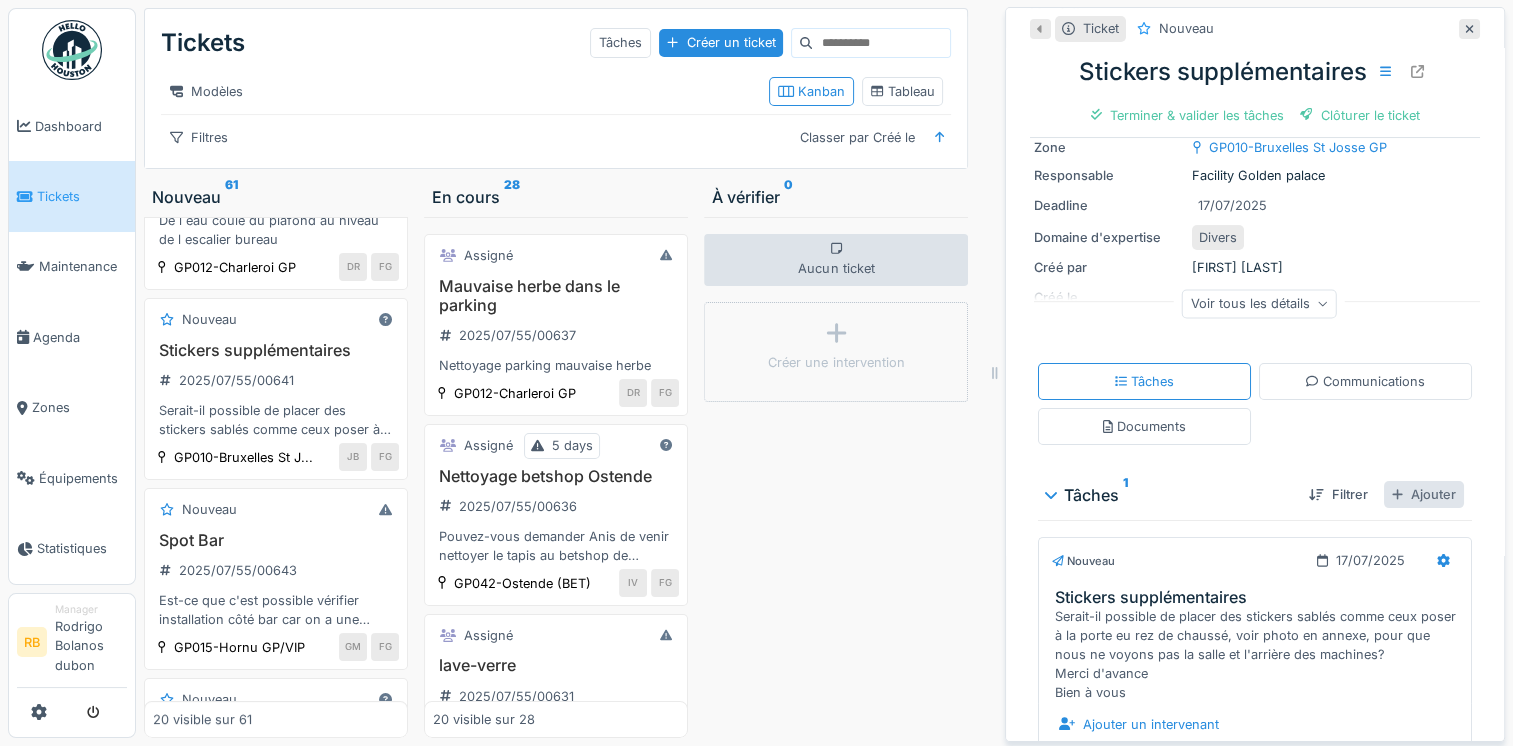 click on "Ajouter" at bounding box center [1424, 494] 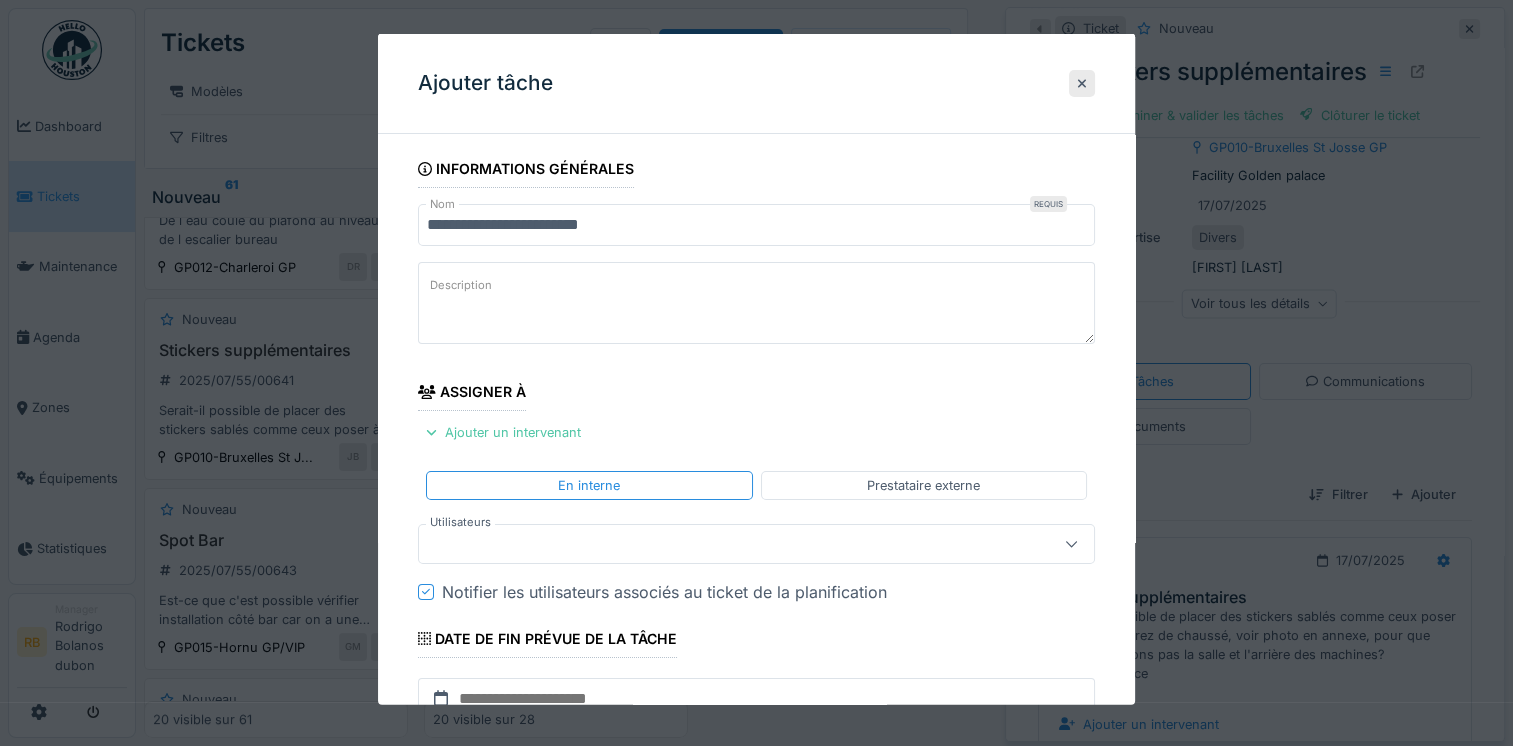 click at bounding box center (756, 543) 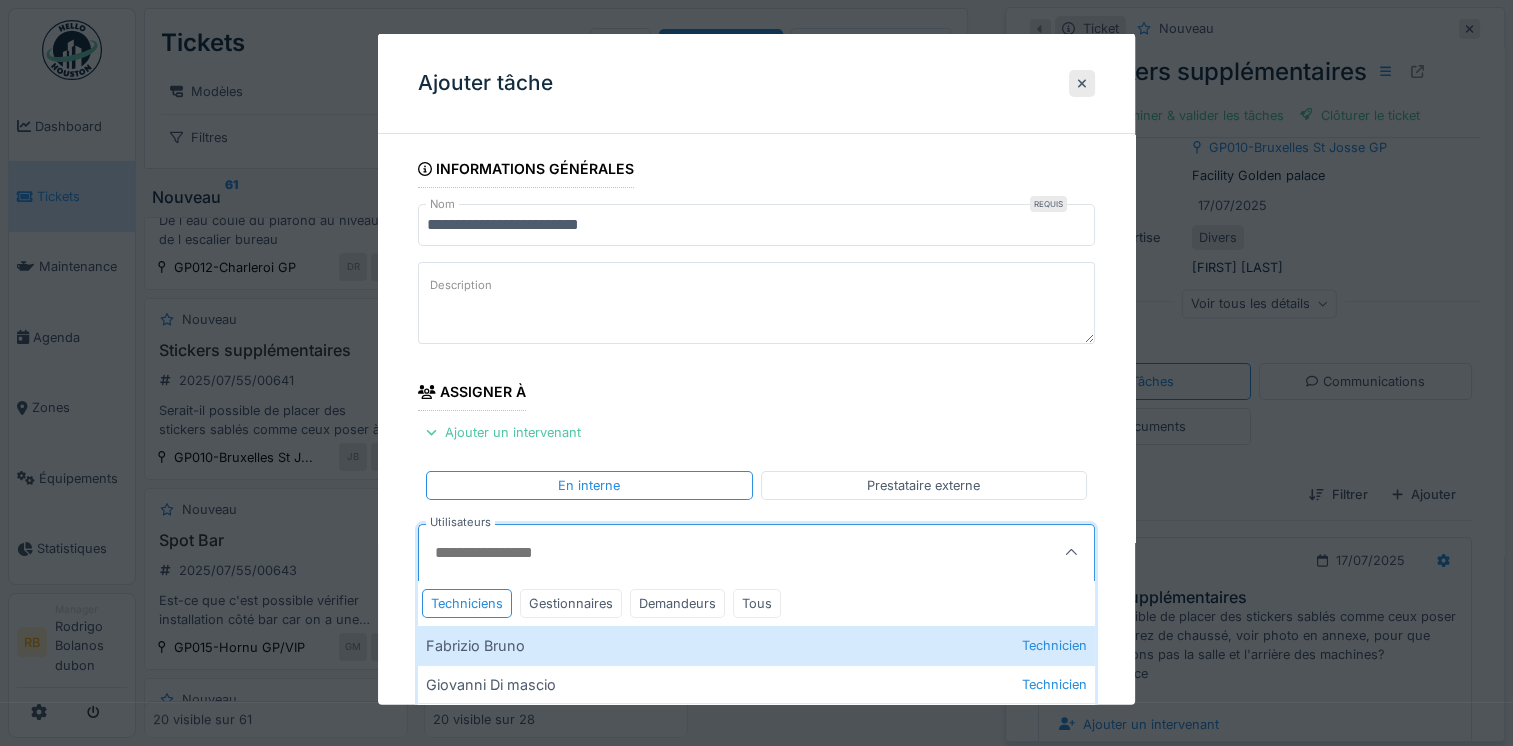 click on "**********" at bounding box center (756, 537) 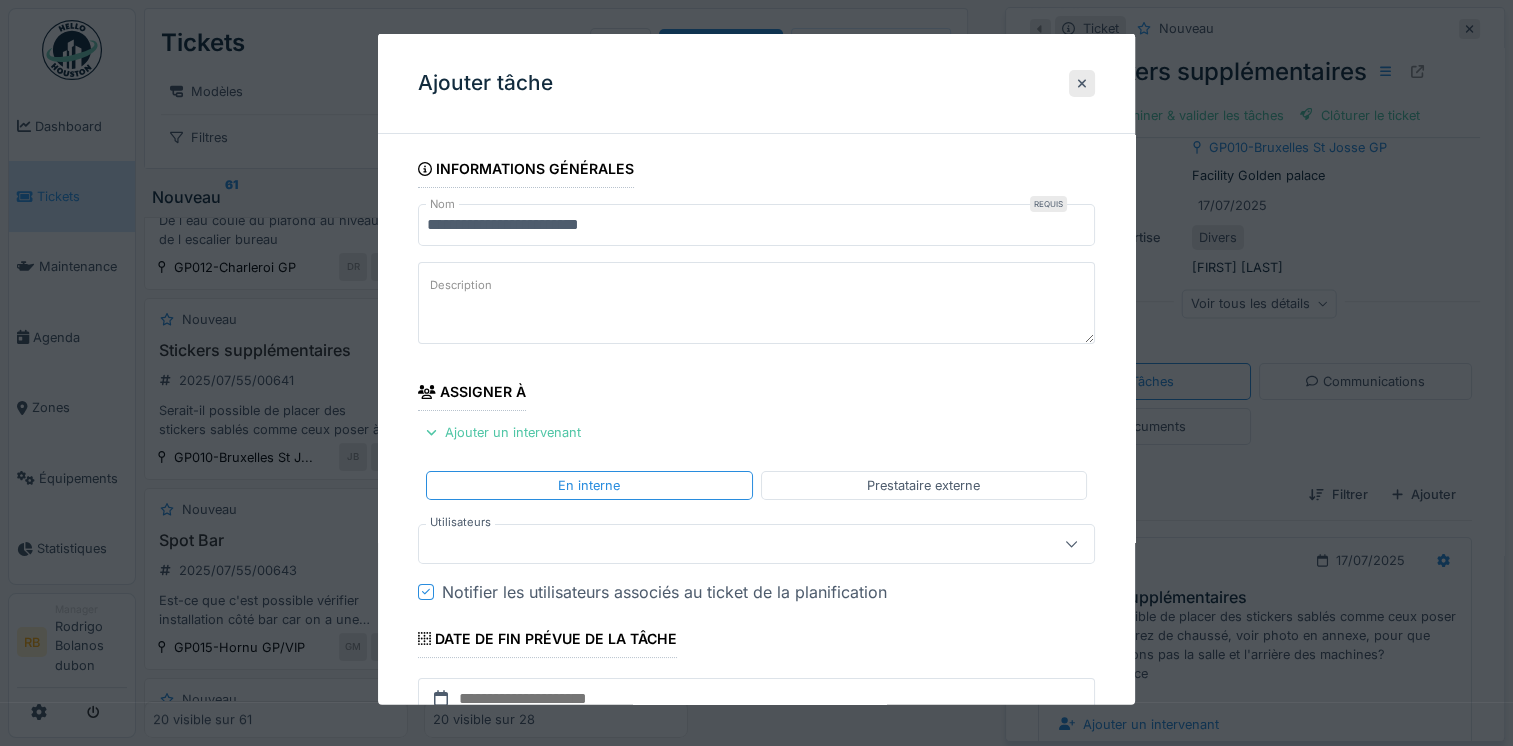 click on "**********" at bounding box center (756, 529) 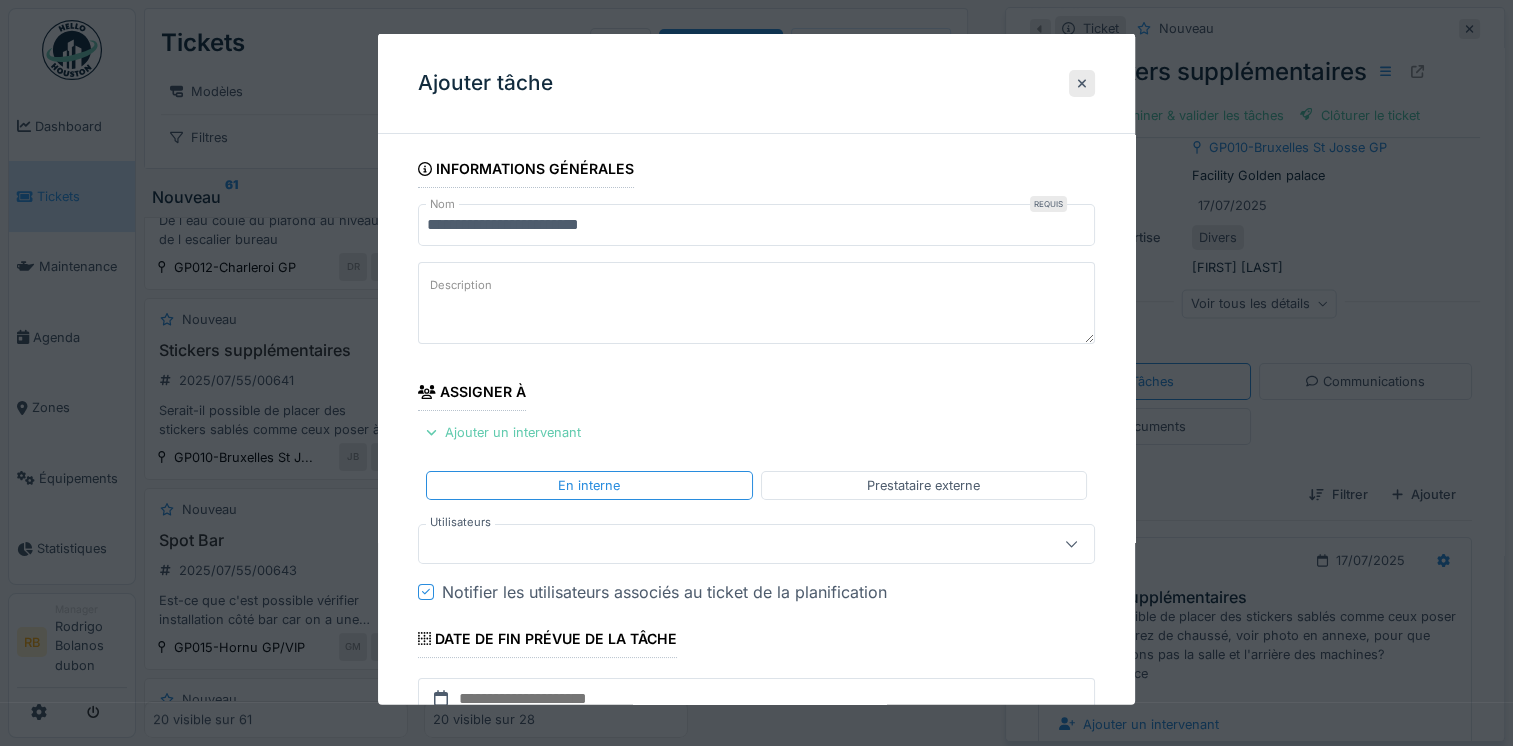 click on "Ajouter un intervenant" at bounding box center [503, 432] 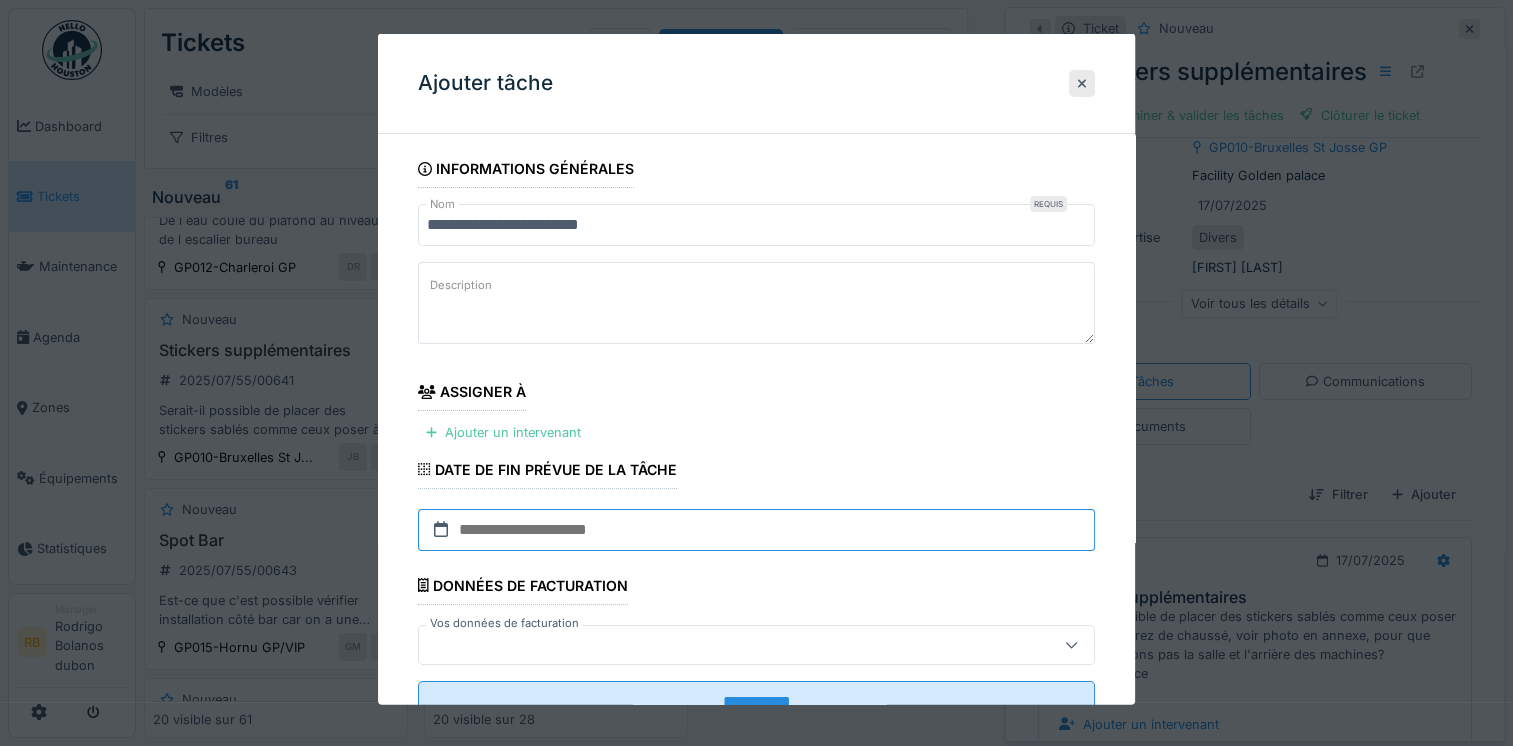 click at bounding box center [756, 529] 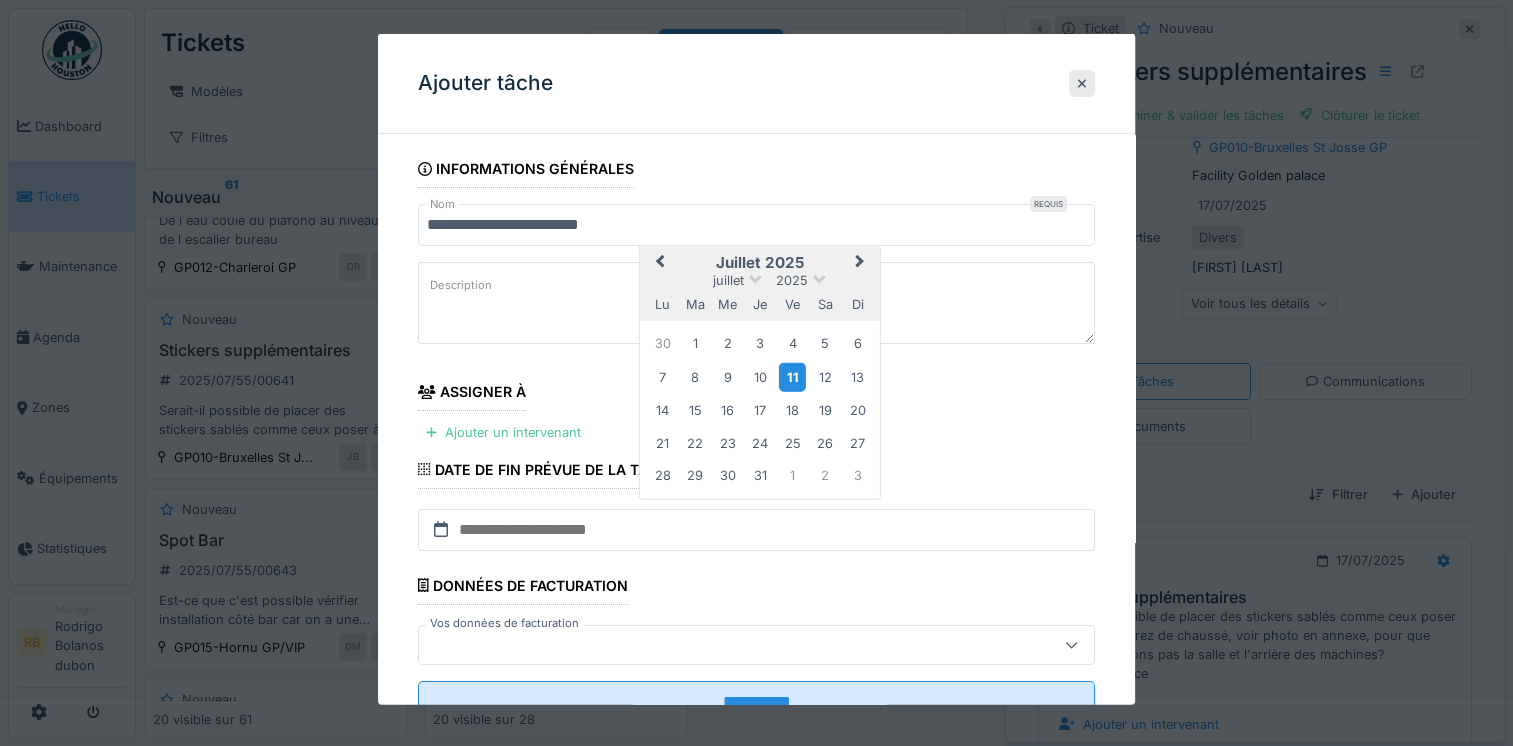 click on "11" at bounding box center [792, 376] 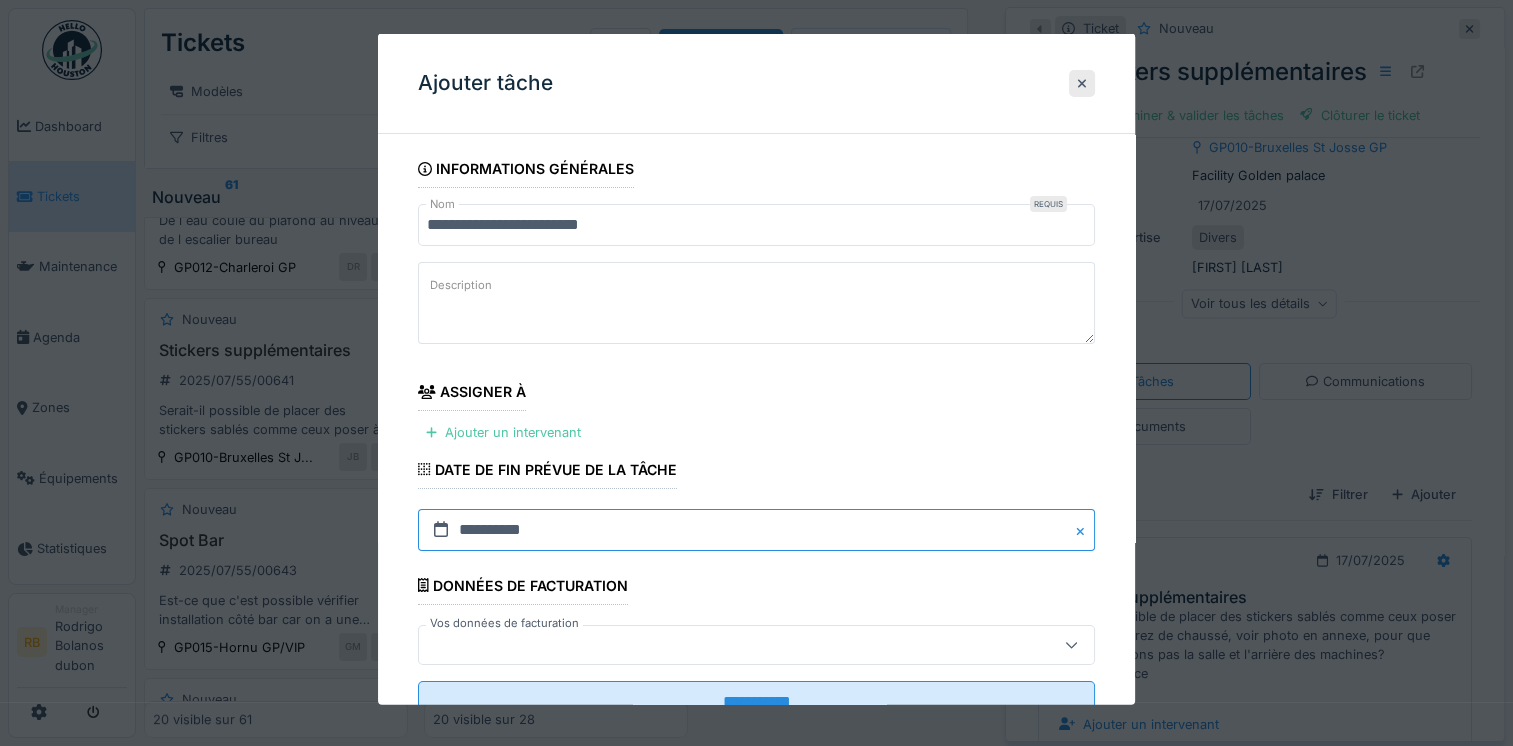 click on "**********" at bounding box center (756, 529) 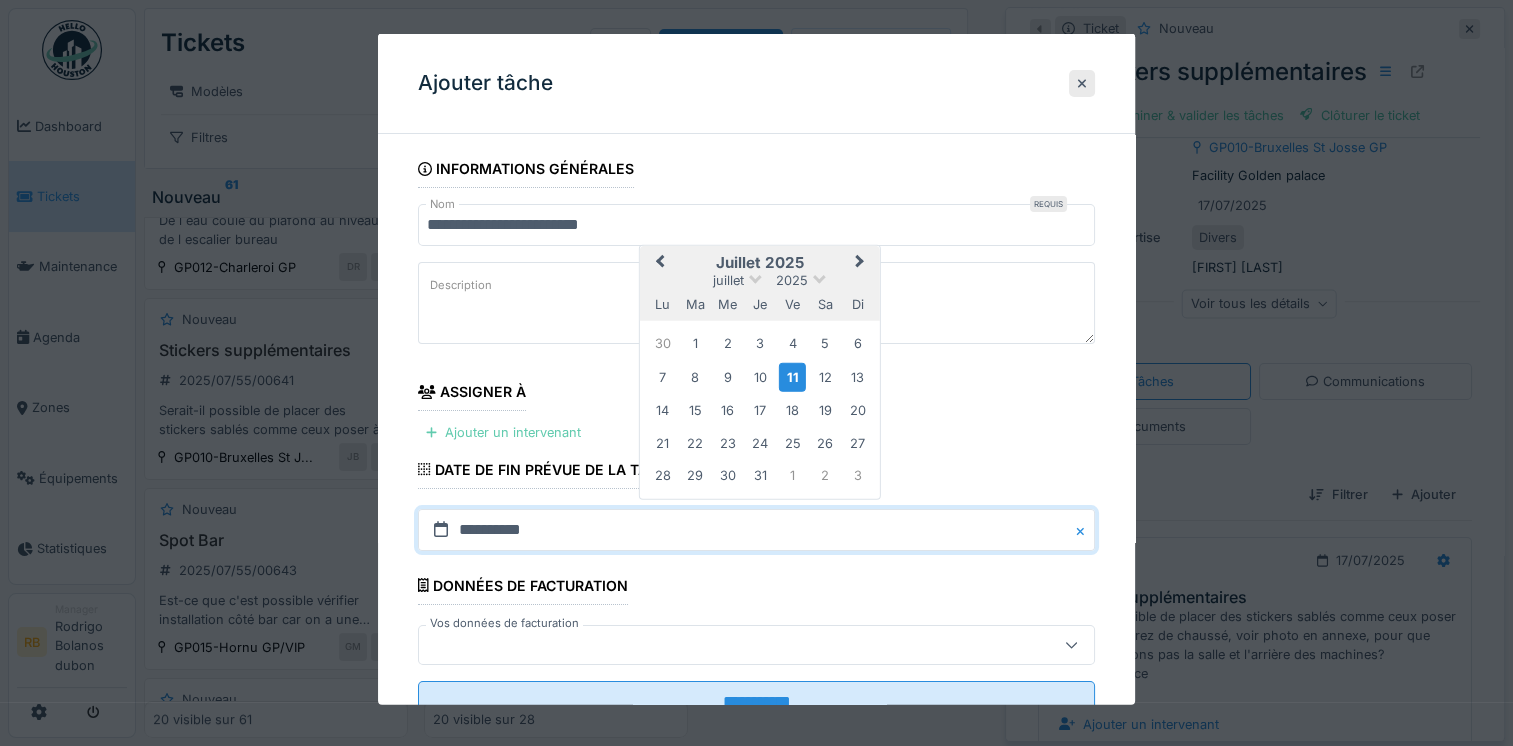 click on "Ajouter un intervenant" at bounding box center [503, 432] 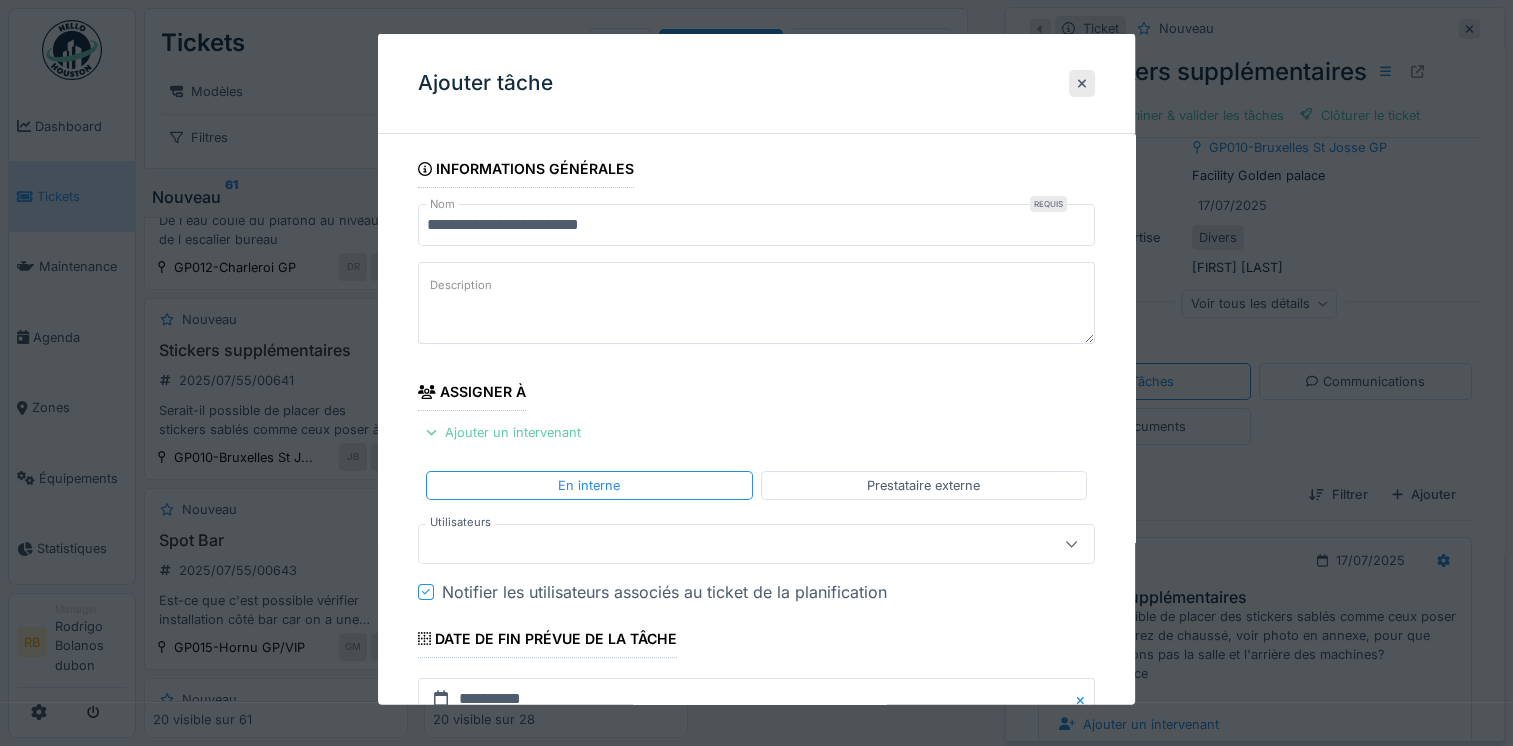 click on "Ajouter un intervenant" at bounding box center [503, 432] 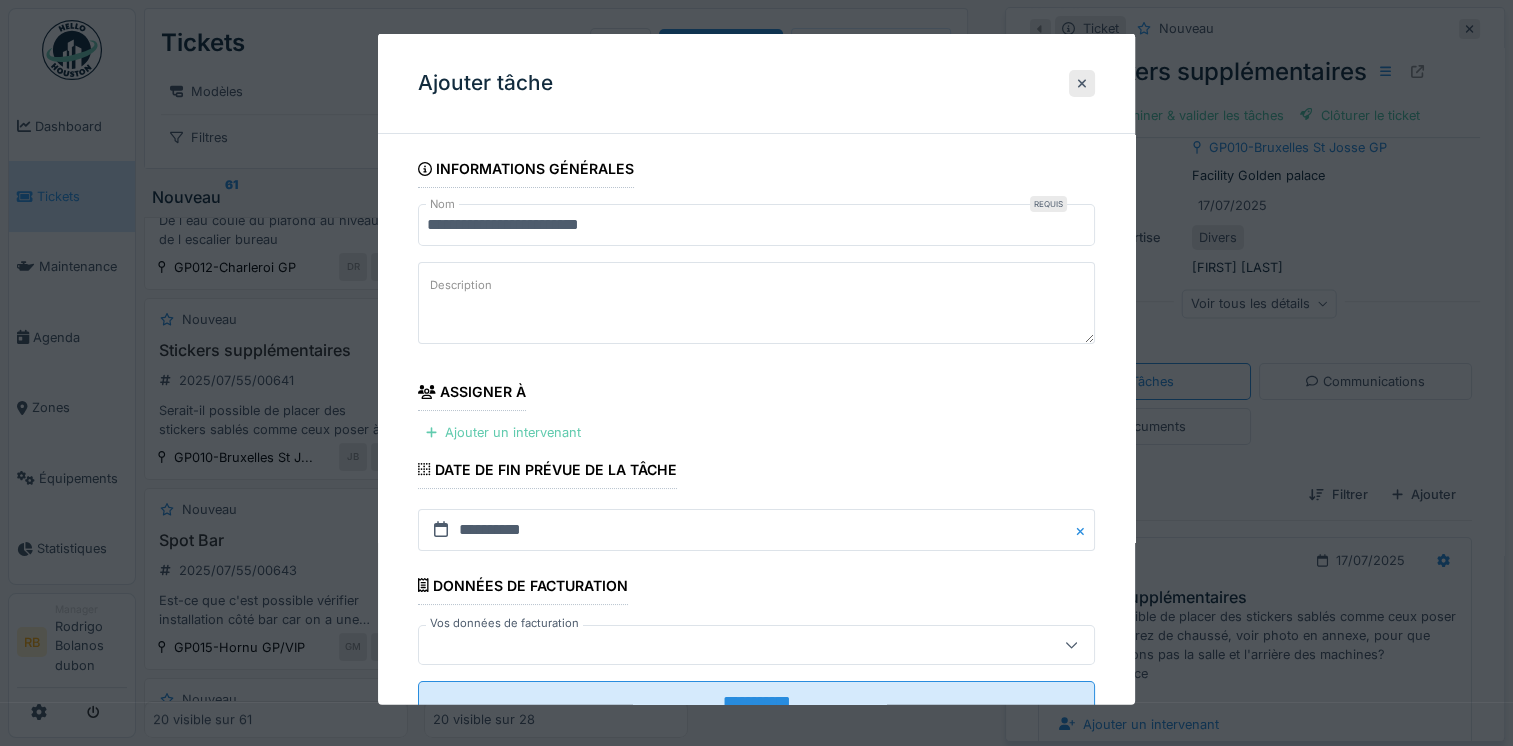 click on "Ajouter un intervenant" at bounding box center [503, 432] 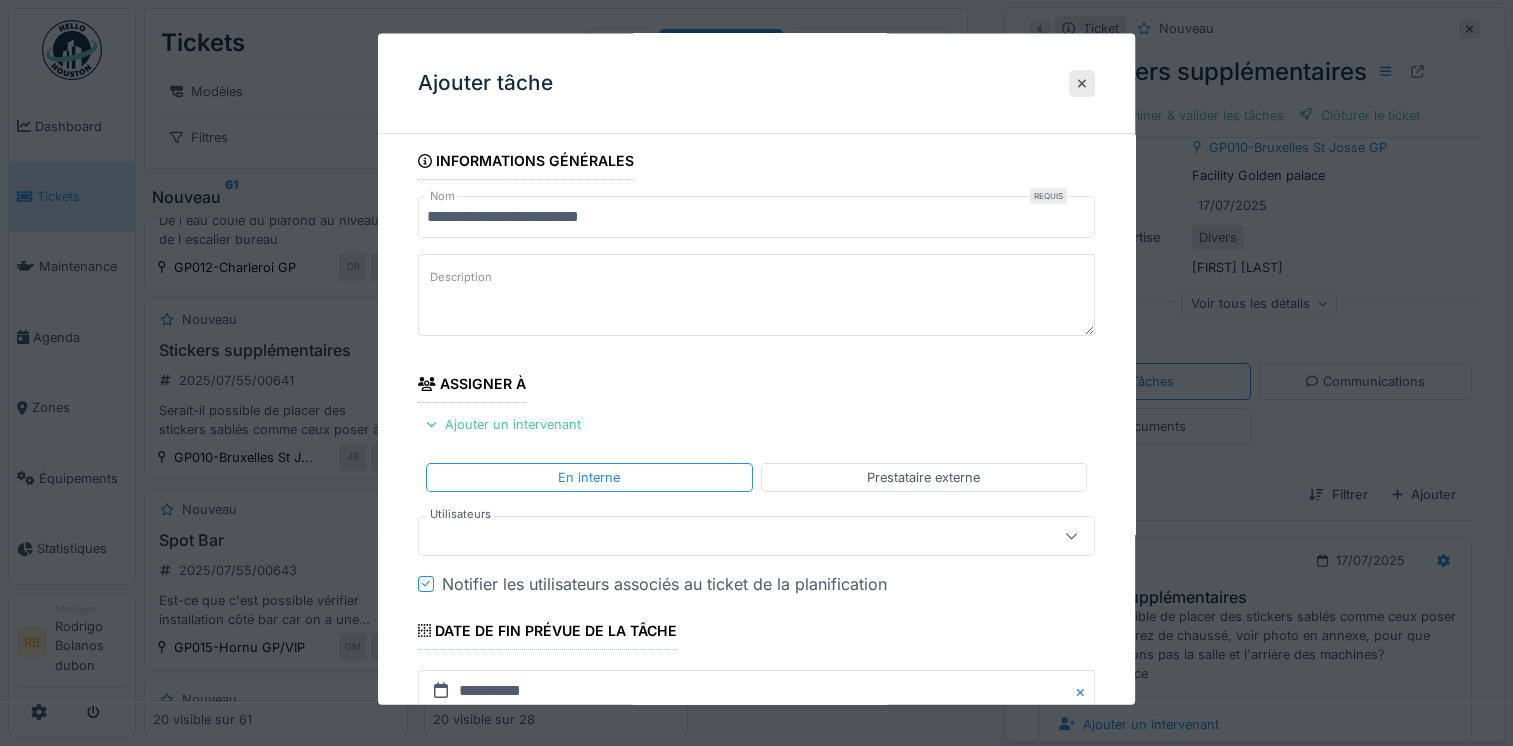 scroll, scrollTop: 8, scrollLeft: 0, axis: vertical 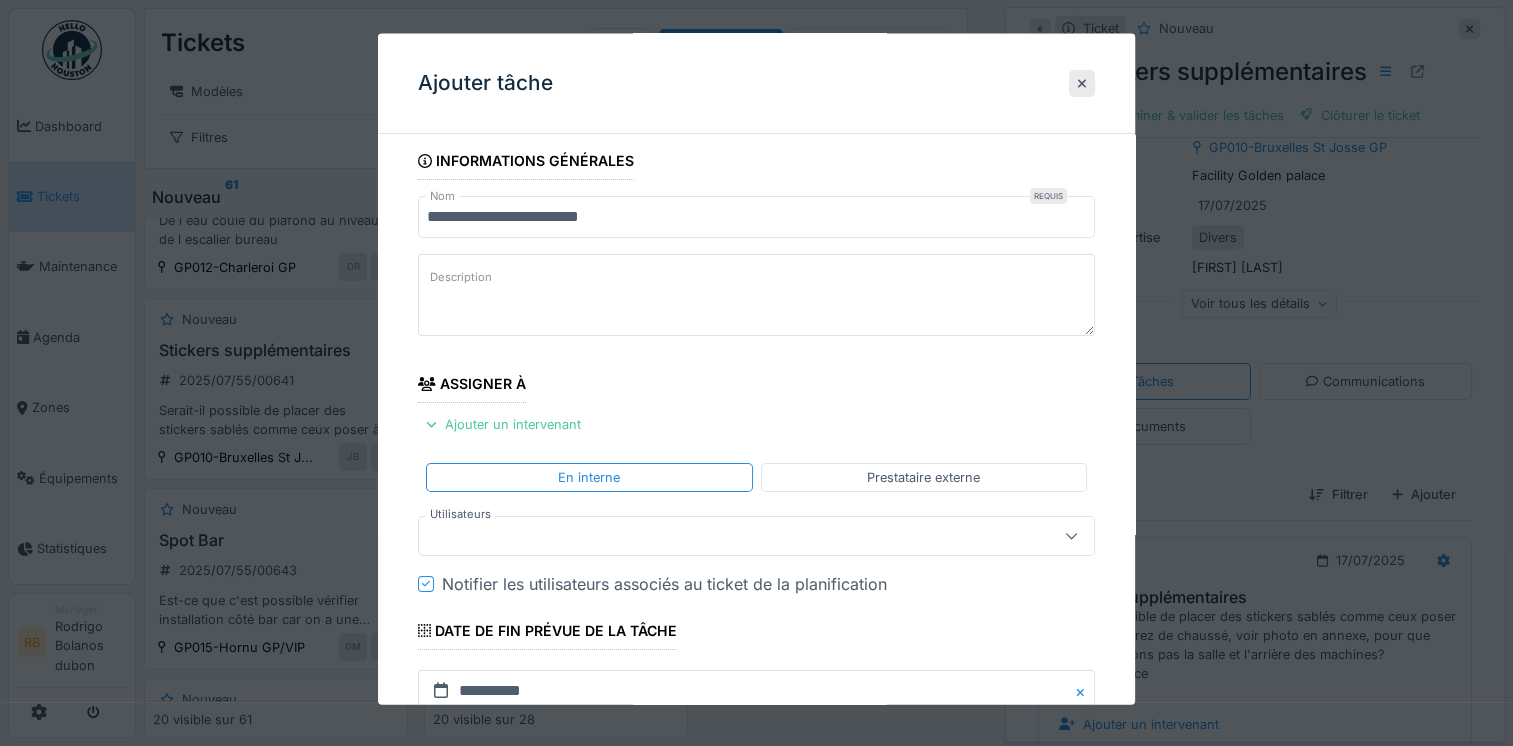 click at bounding box center (756, 535) 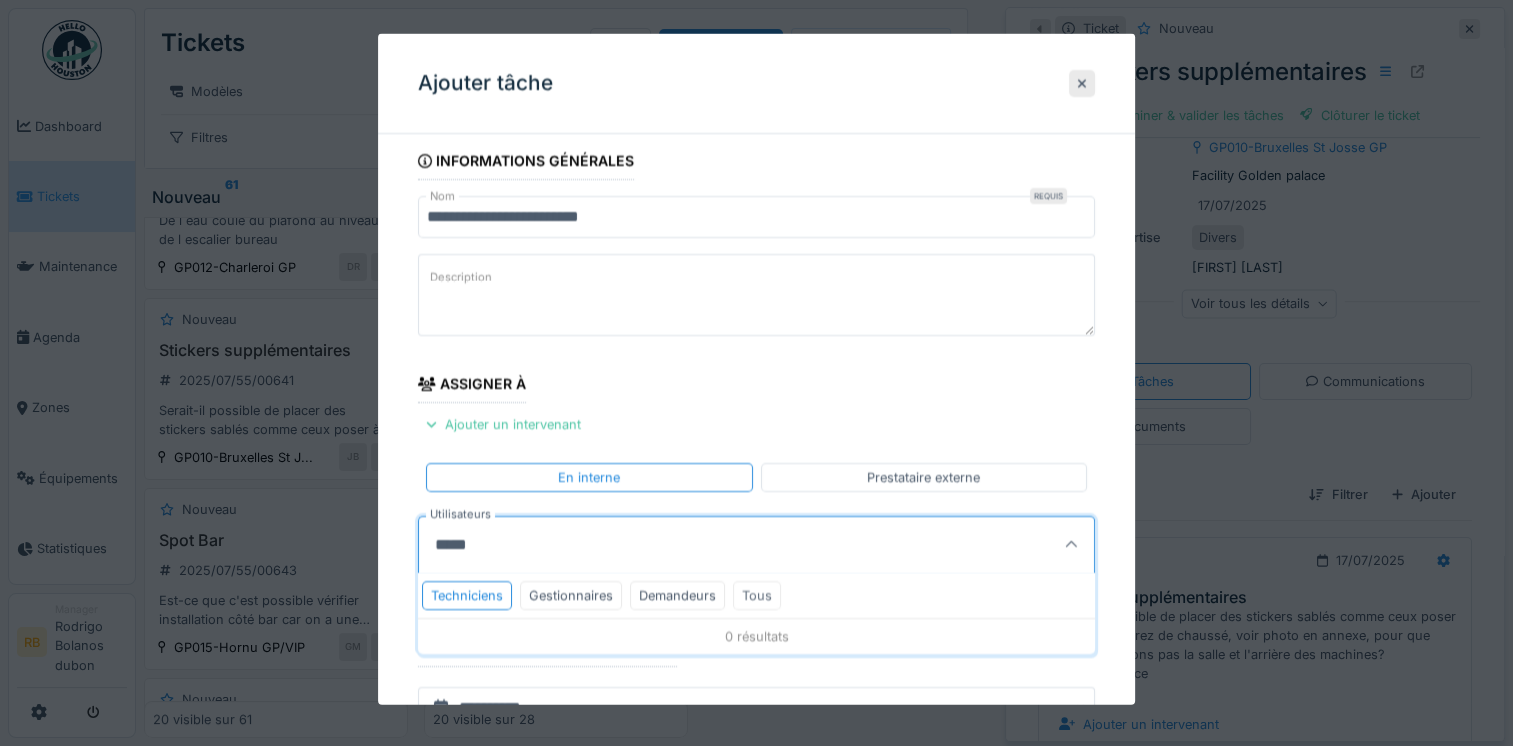 type on "*****" 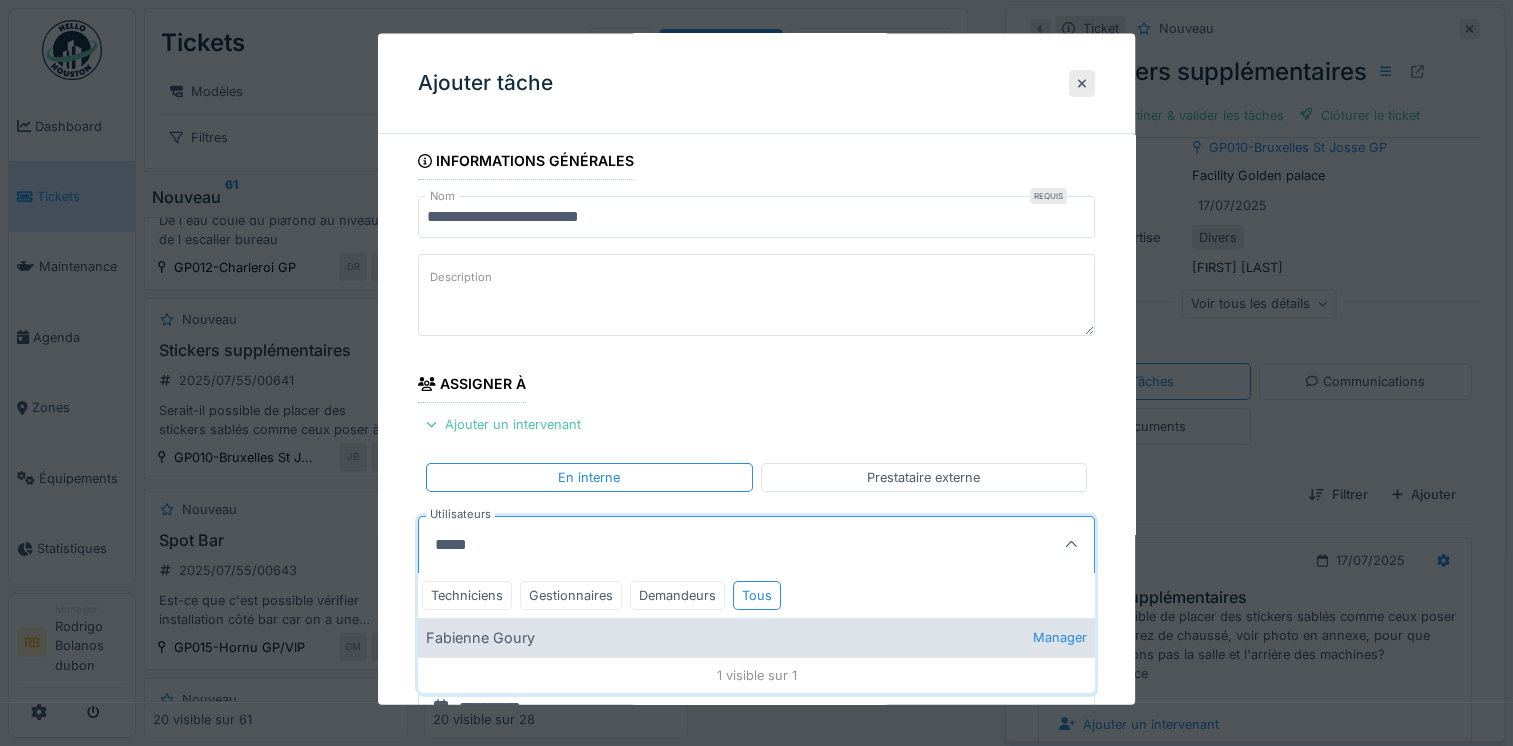 click on "Fabienne Goury   Manager" at bounding box center (756, 637) 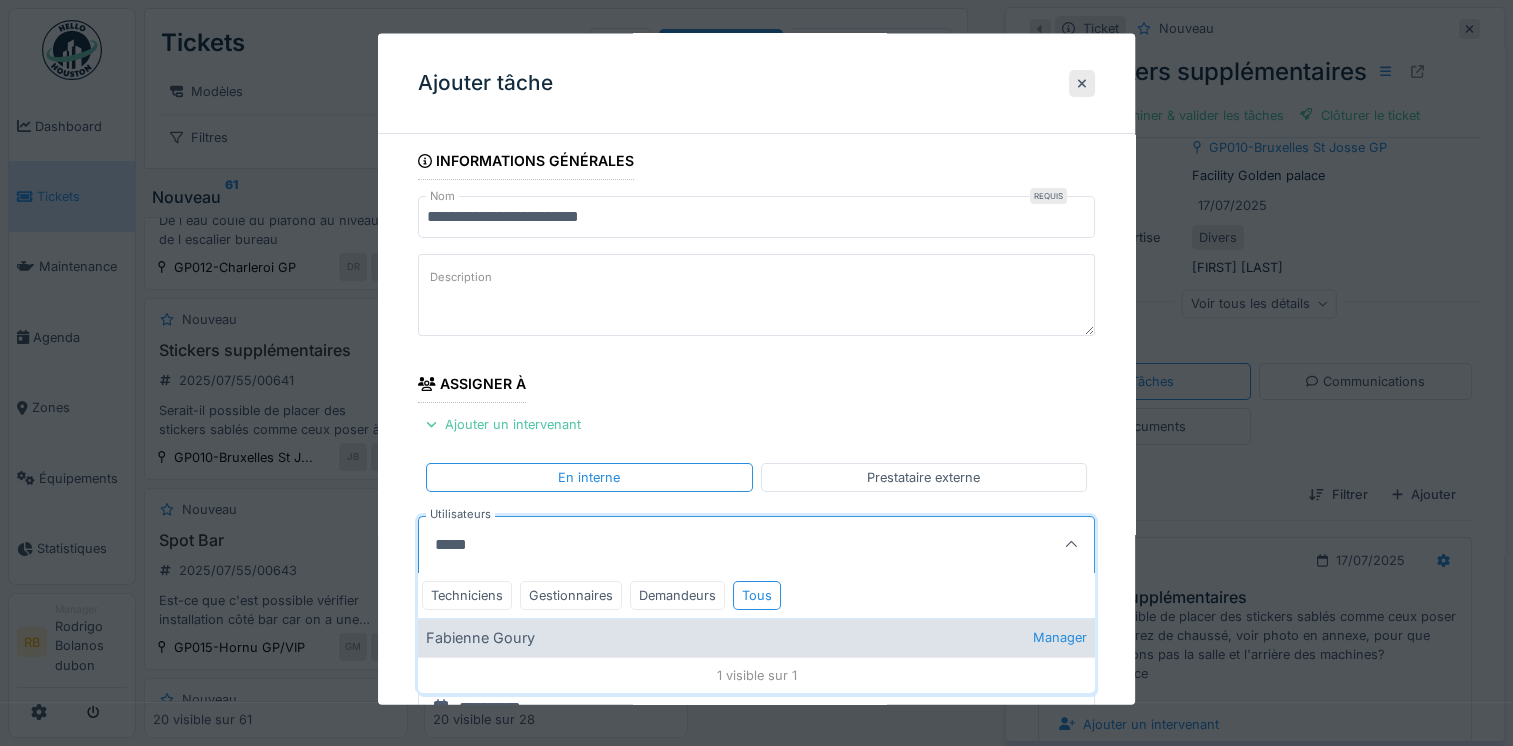 type on "****" 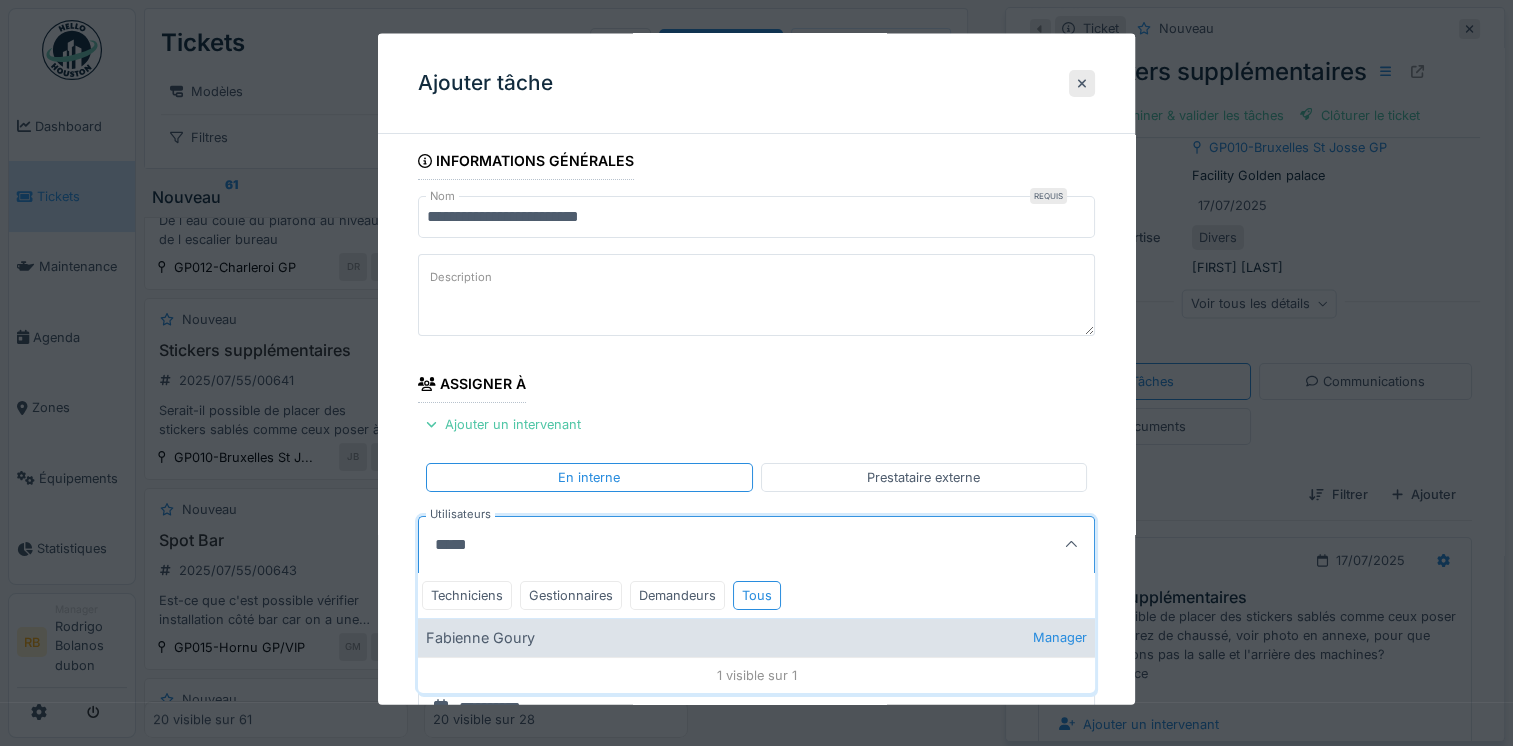 type 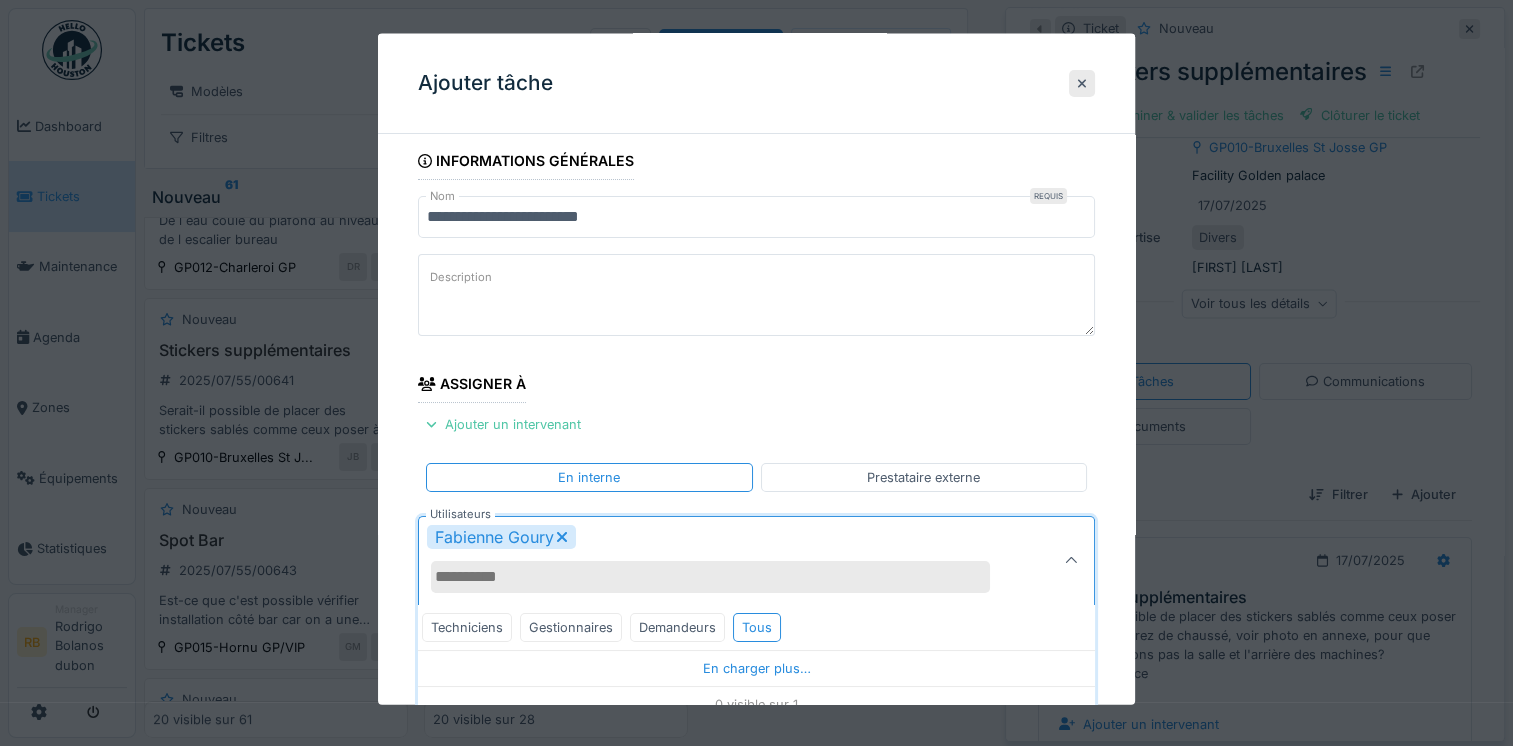 click on "**********" at bounding box center [756, 584] 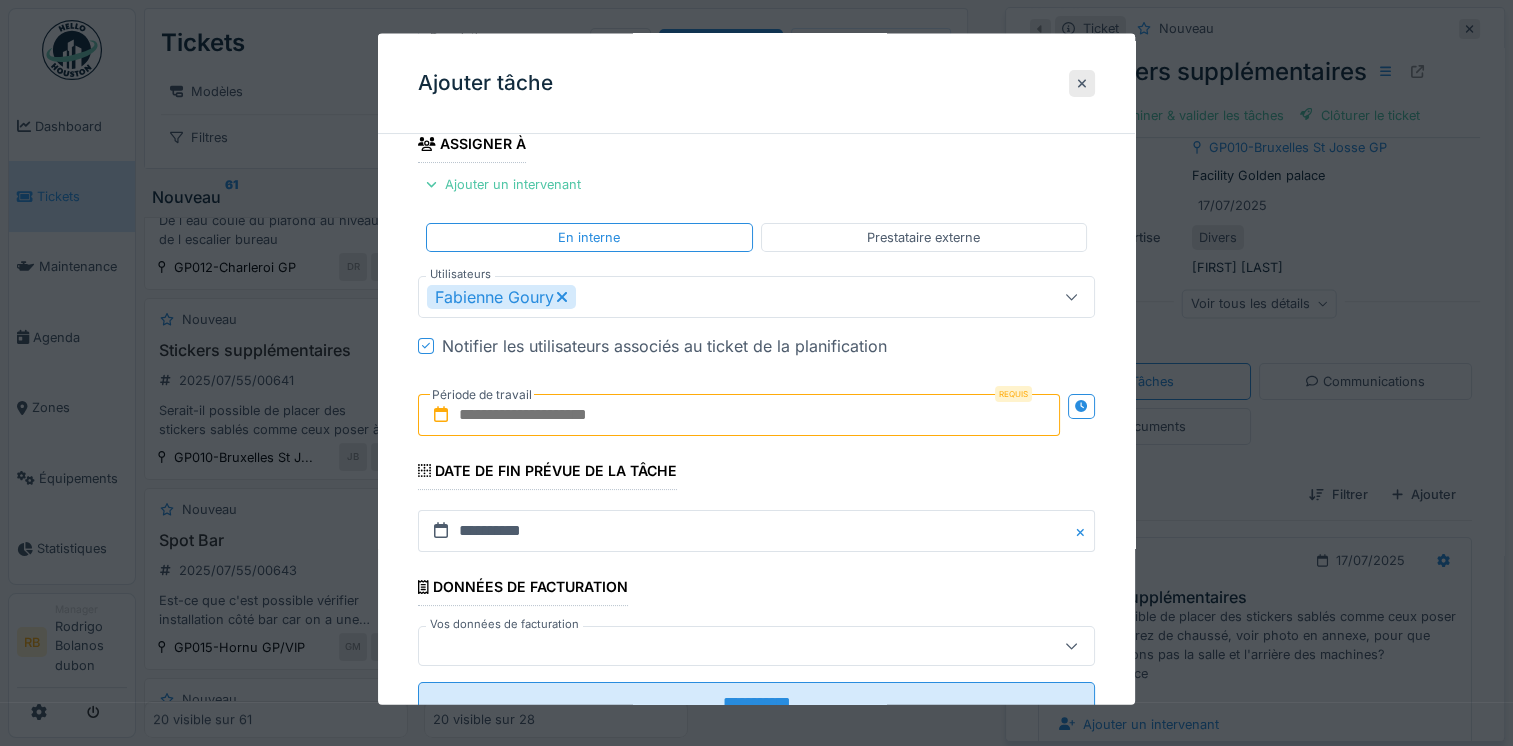 scroll, scrollTop: 251, scrollLeft: 0, axis: vertical 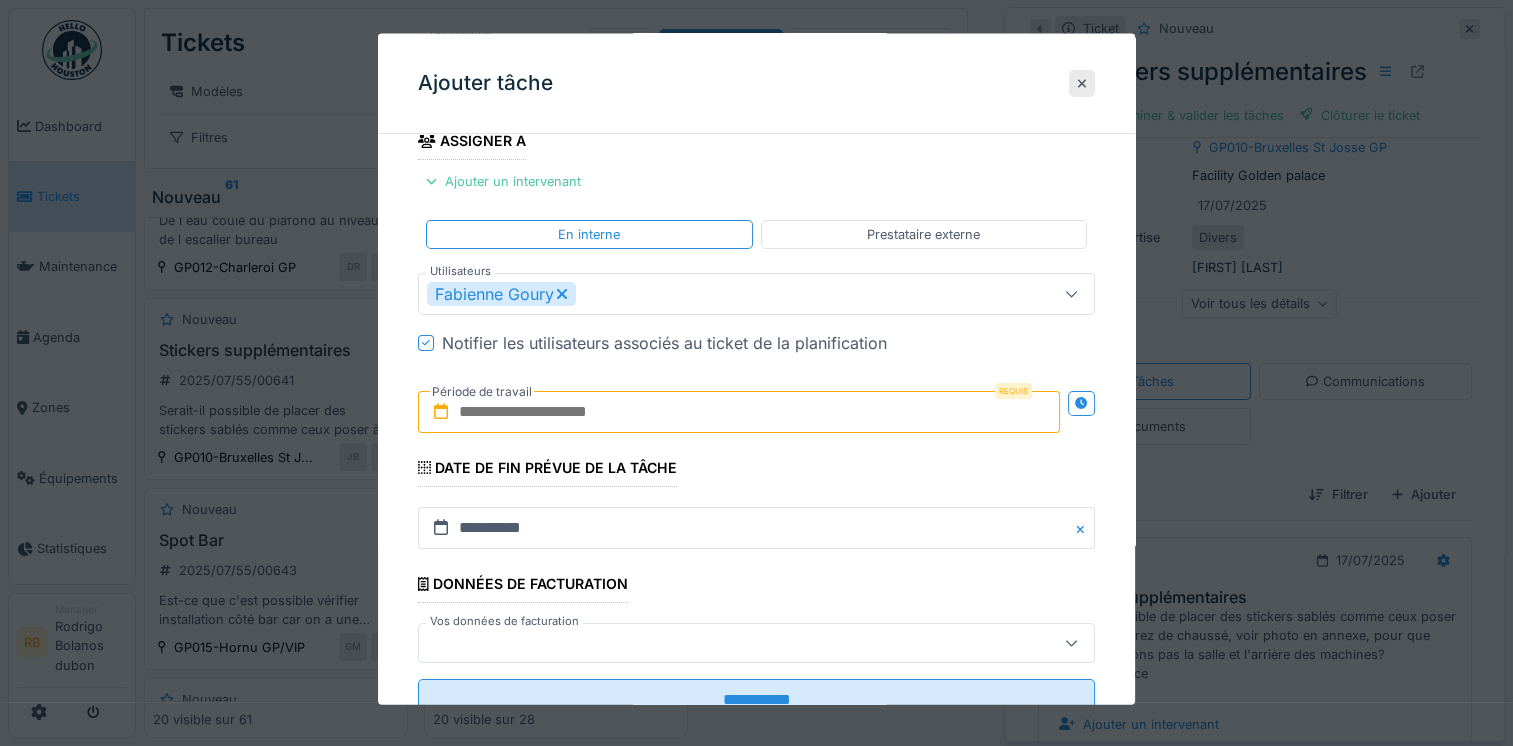 click at bounding box center [739, 411] 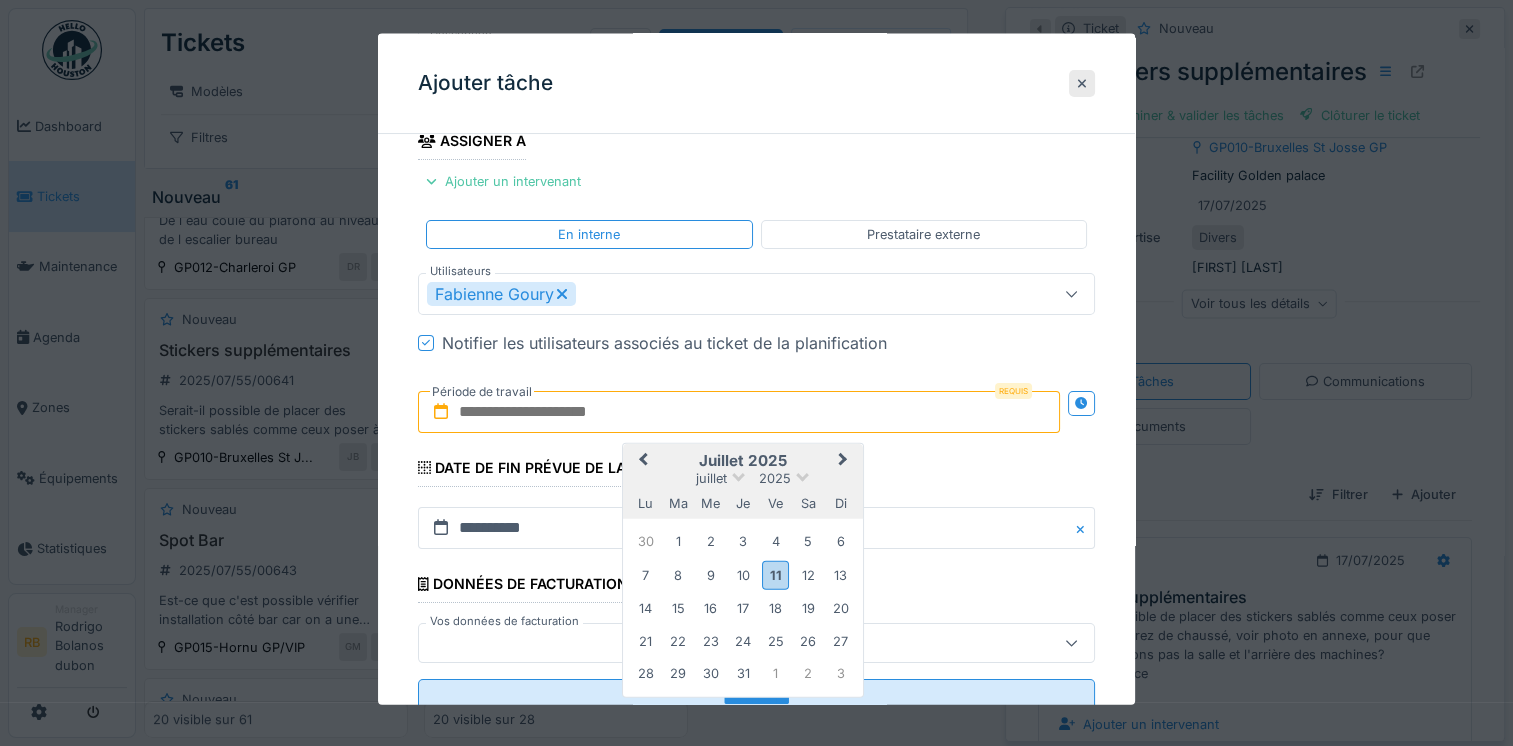 click on "juillet 2025" at bounding box center [743, 477] 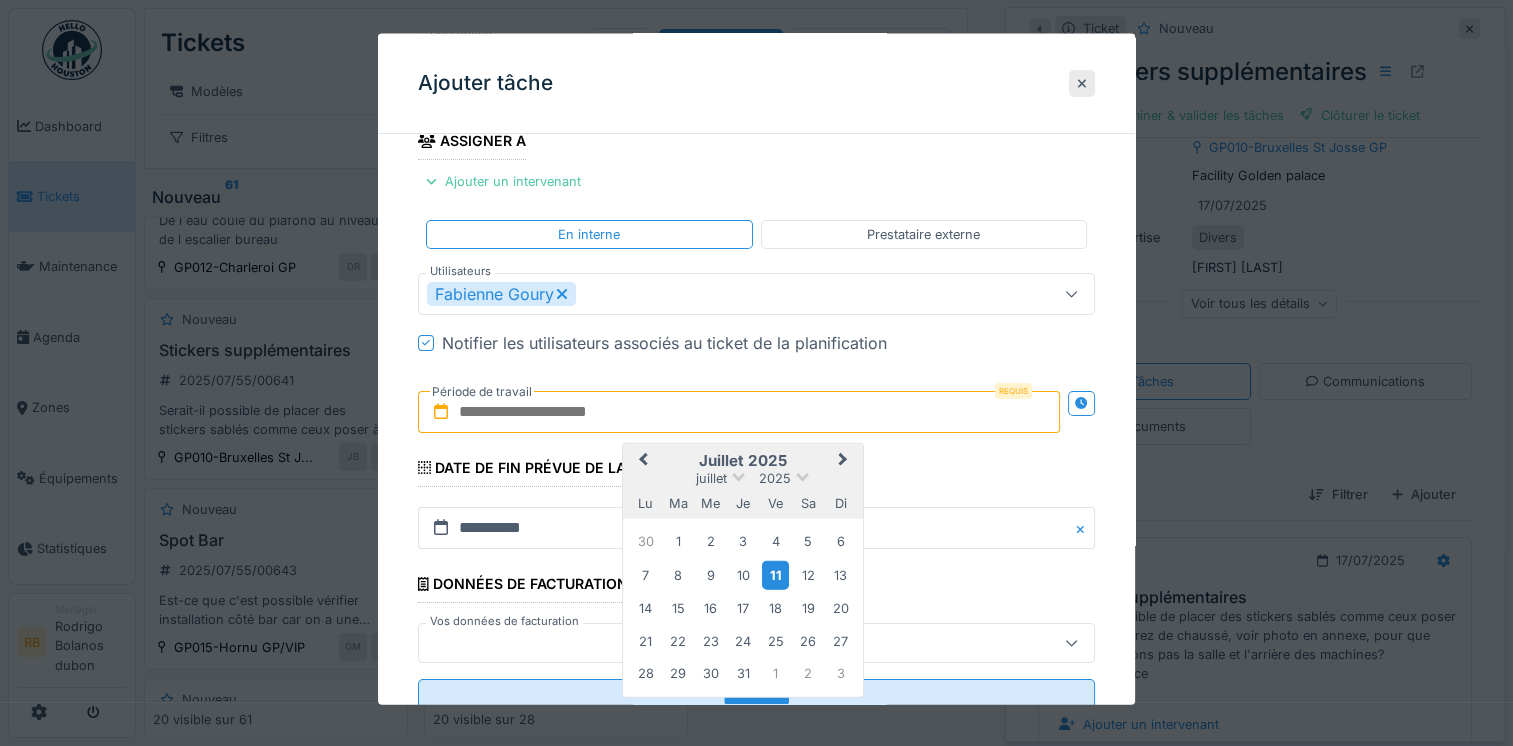 click on "11" at bounding box center (775, 574) 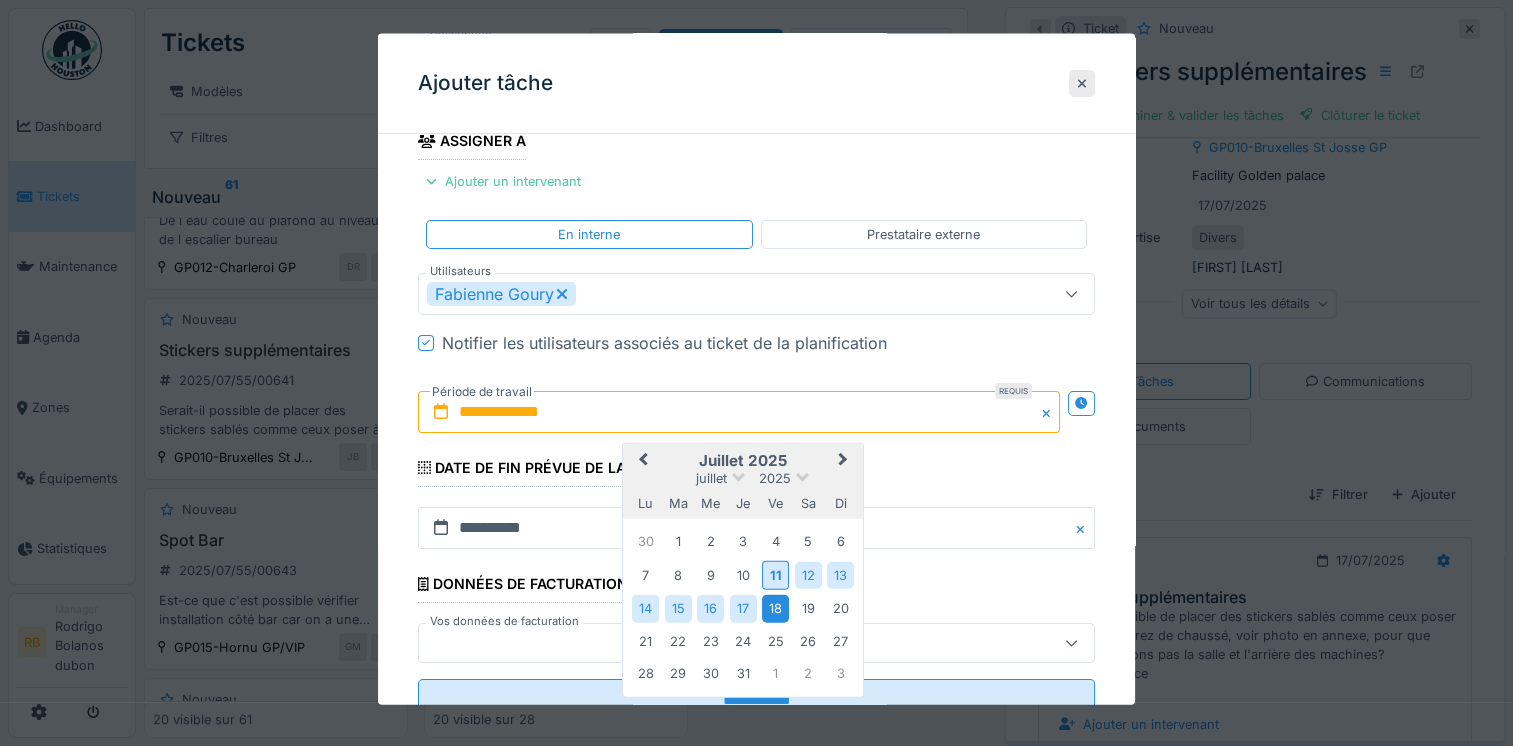 click on "18" at bounding box center (775, 608) 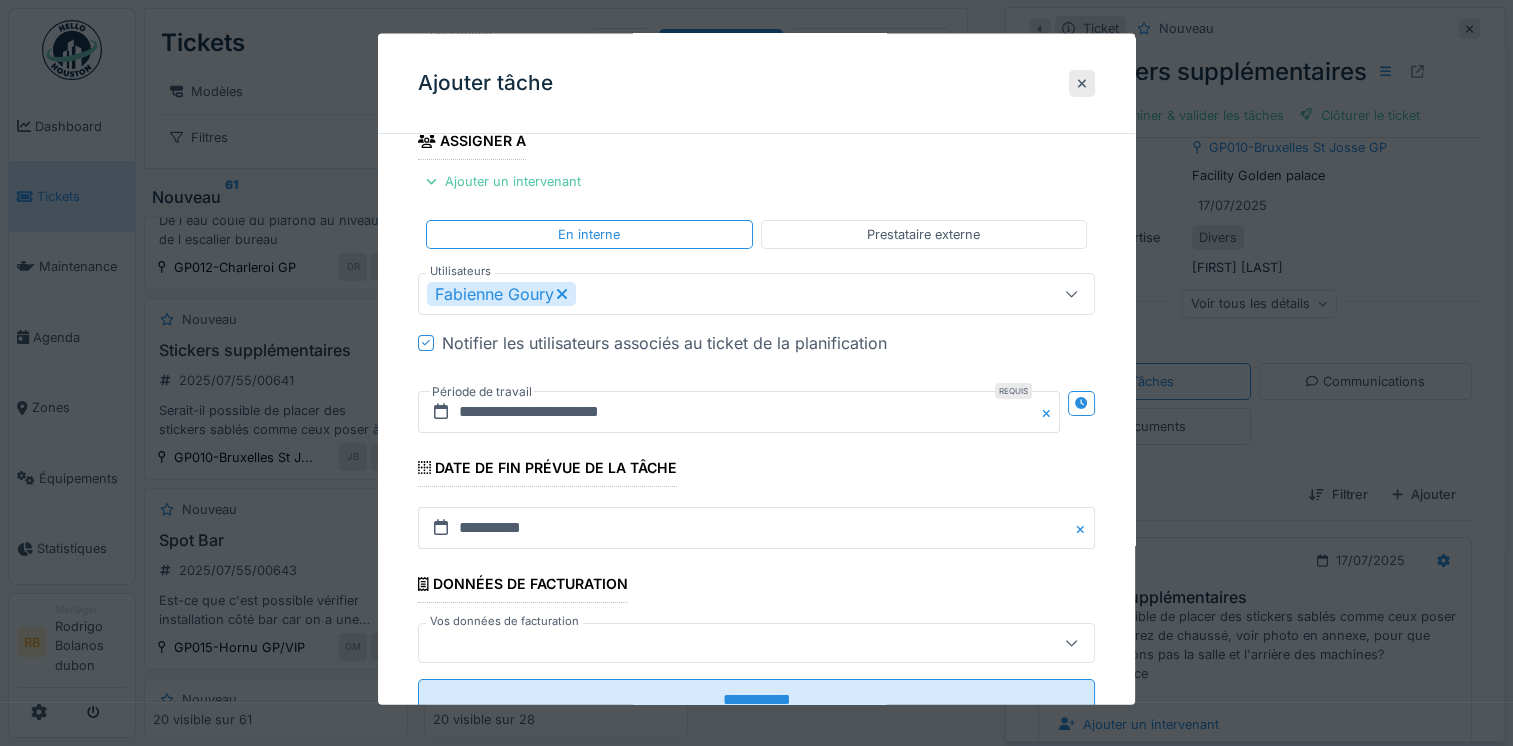 scroll, scrollTop: 318, scrollLeft: 0, axis: vertical 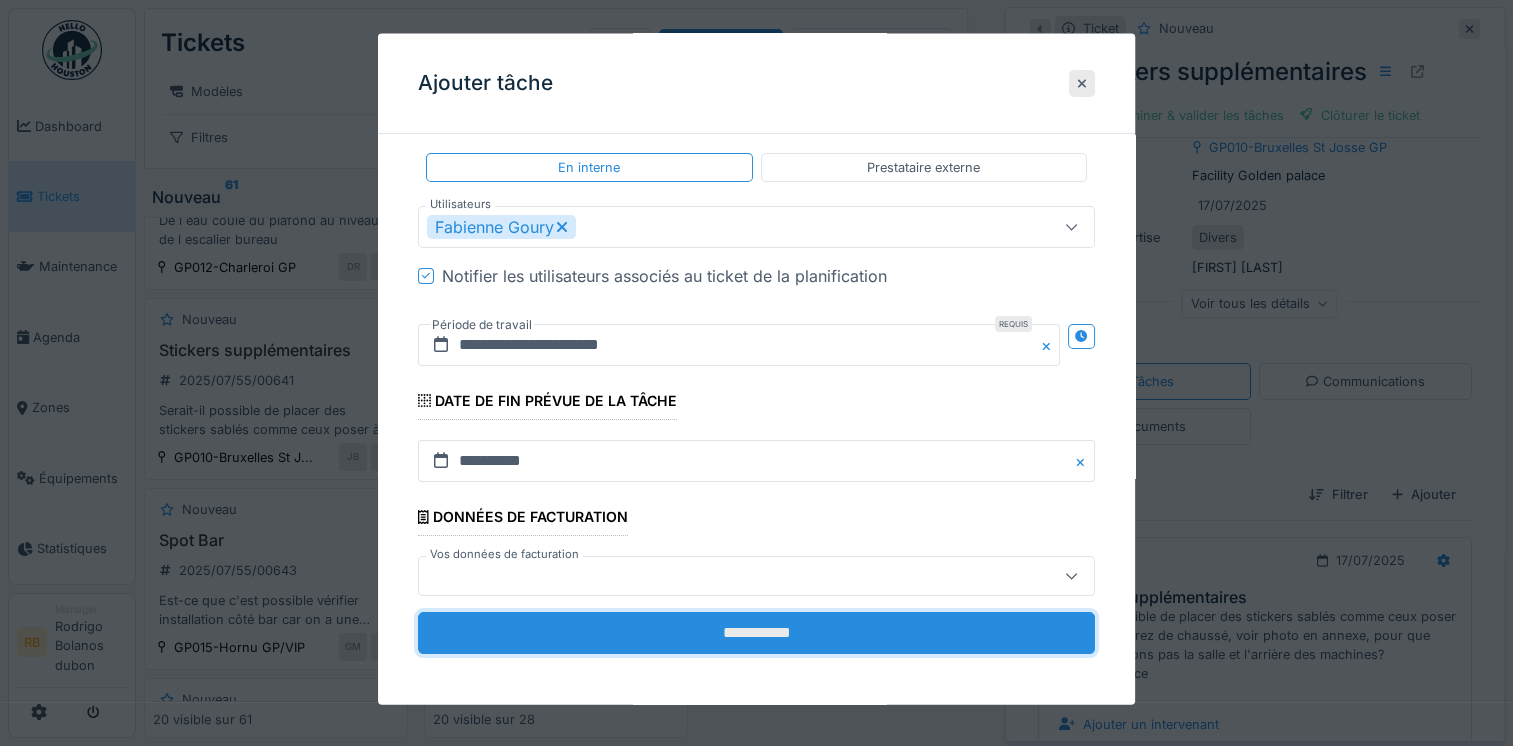 click on "**********" at bounding box center (756, 633) 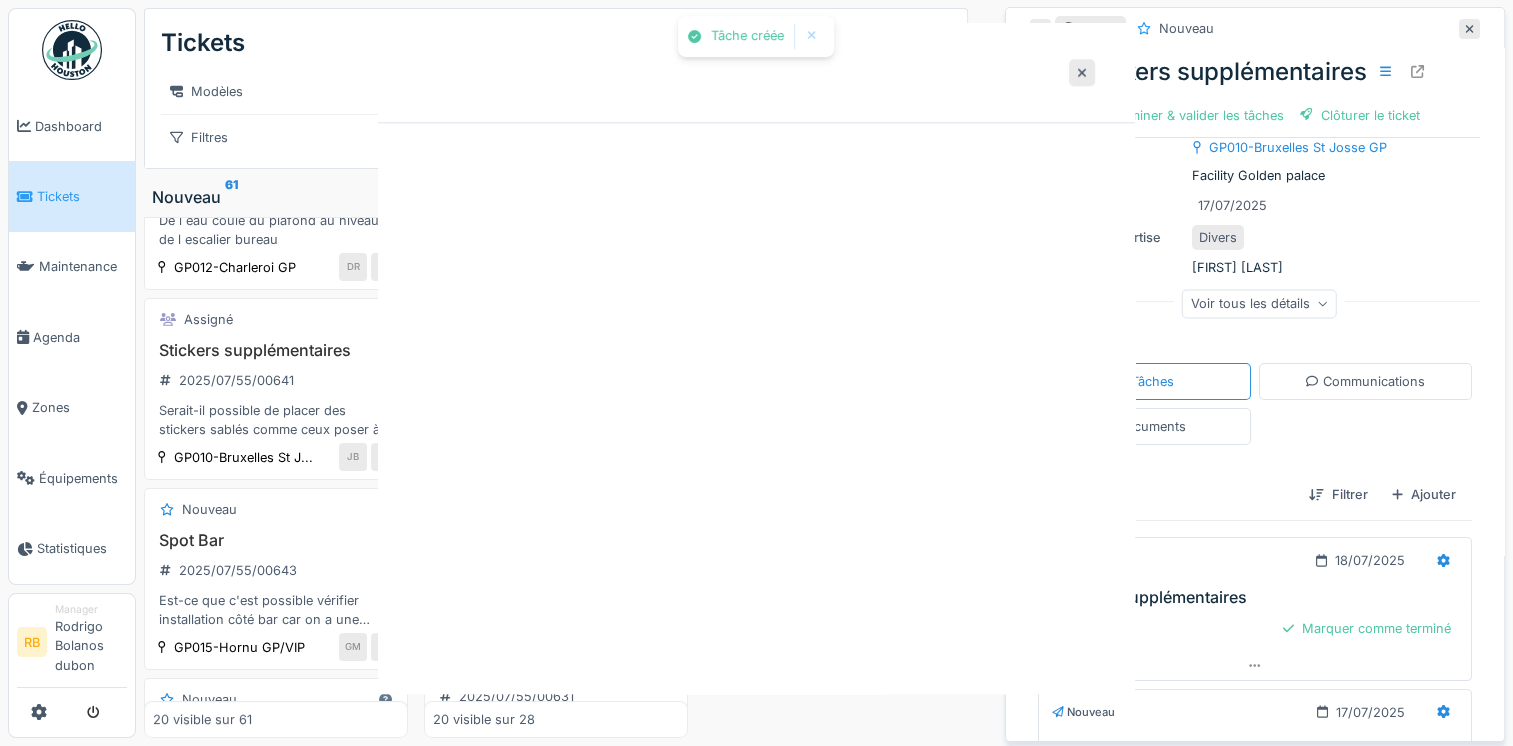 scroll, scrollTop: 0, scrollLeft: 0, axis: both 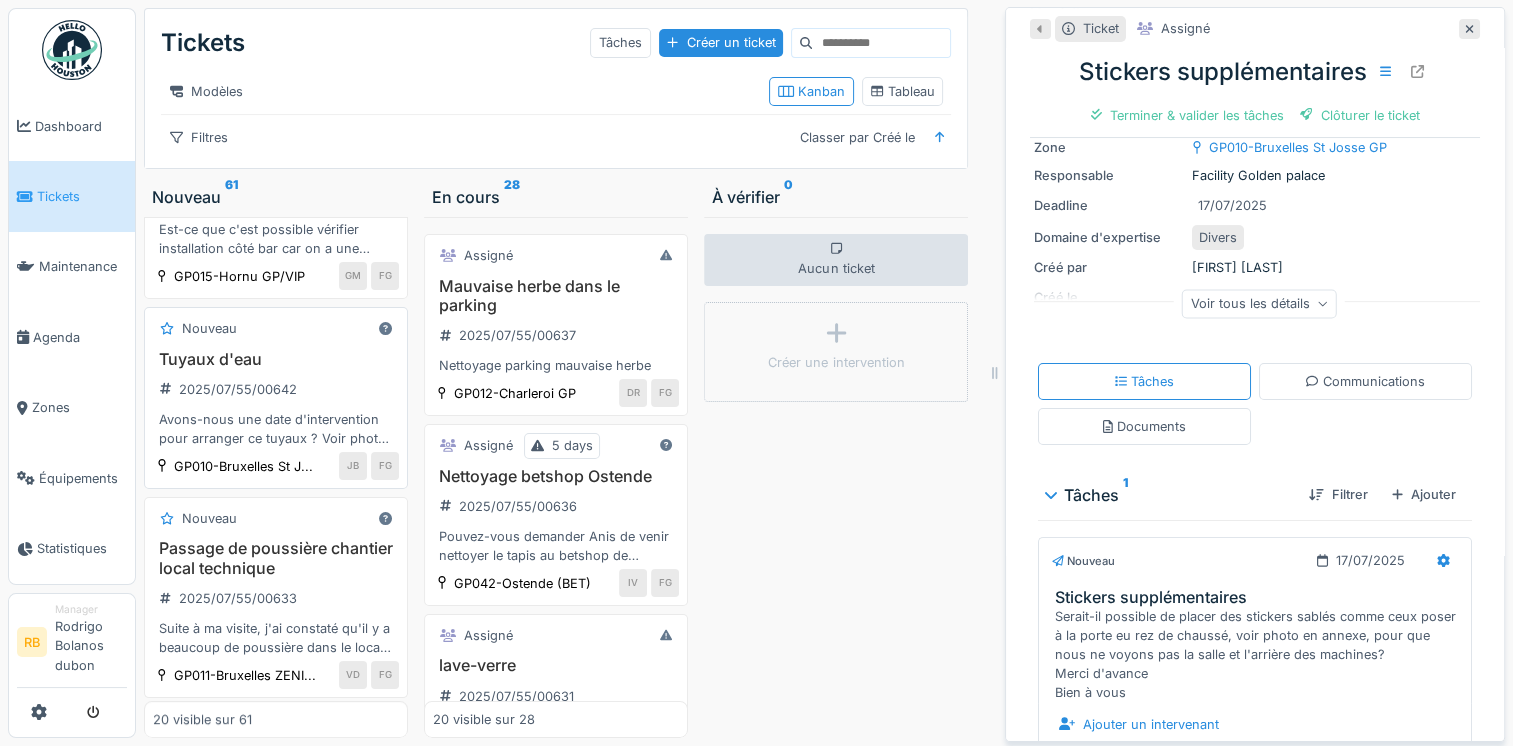 click on "Tuyaux d'eau  2025/07/55/00642 Avons-nous une date d'intervention pour arranger ce tuyaux ? Voir photos en annexe" at bounding box center [276, 399] 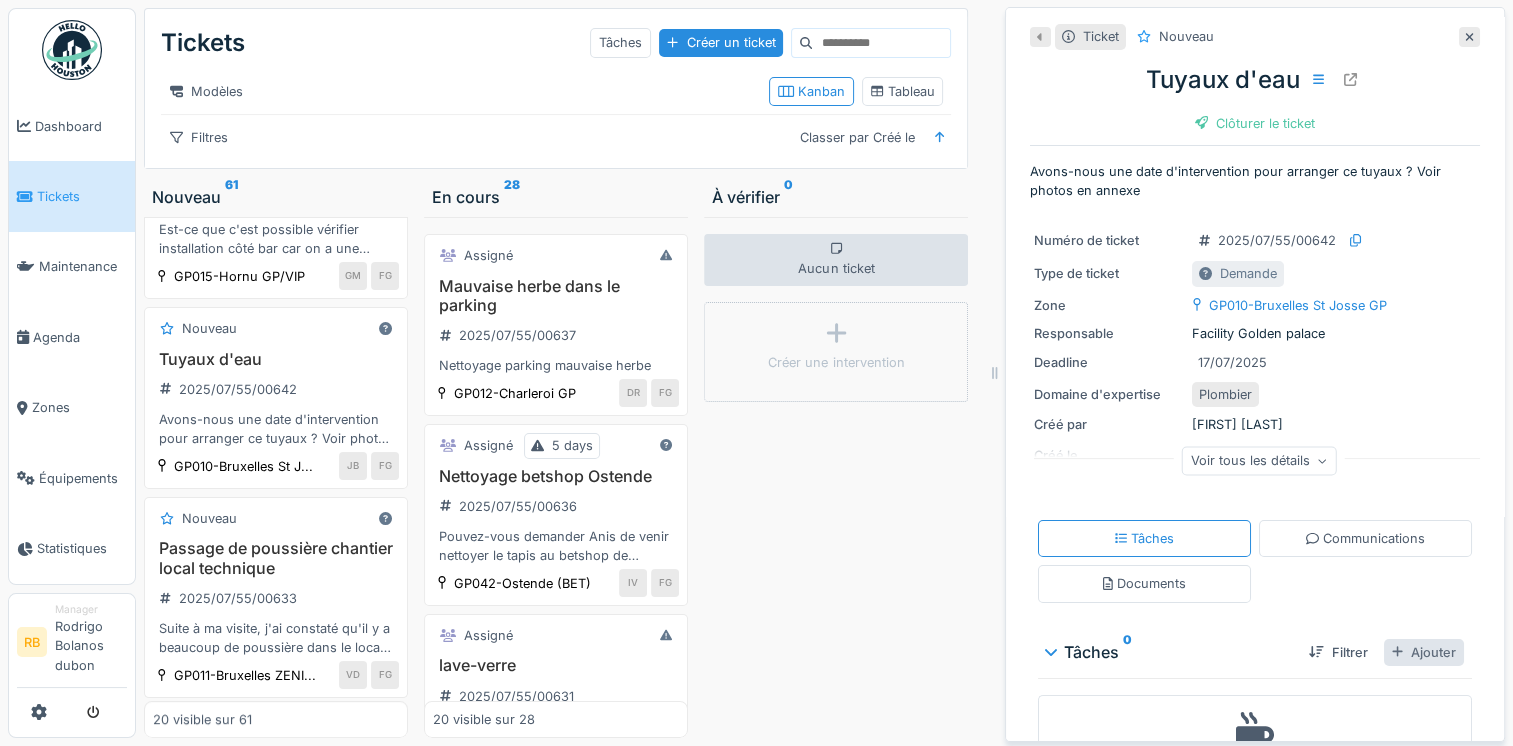 click on "Ajouter" at bounding box center [1424, 652] 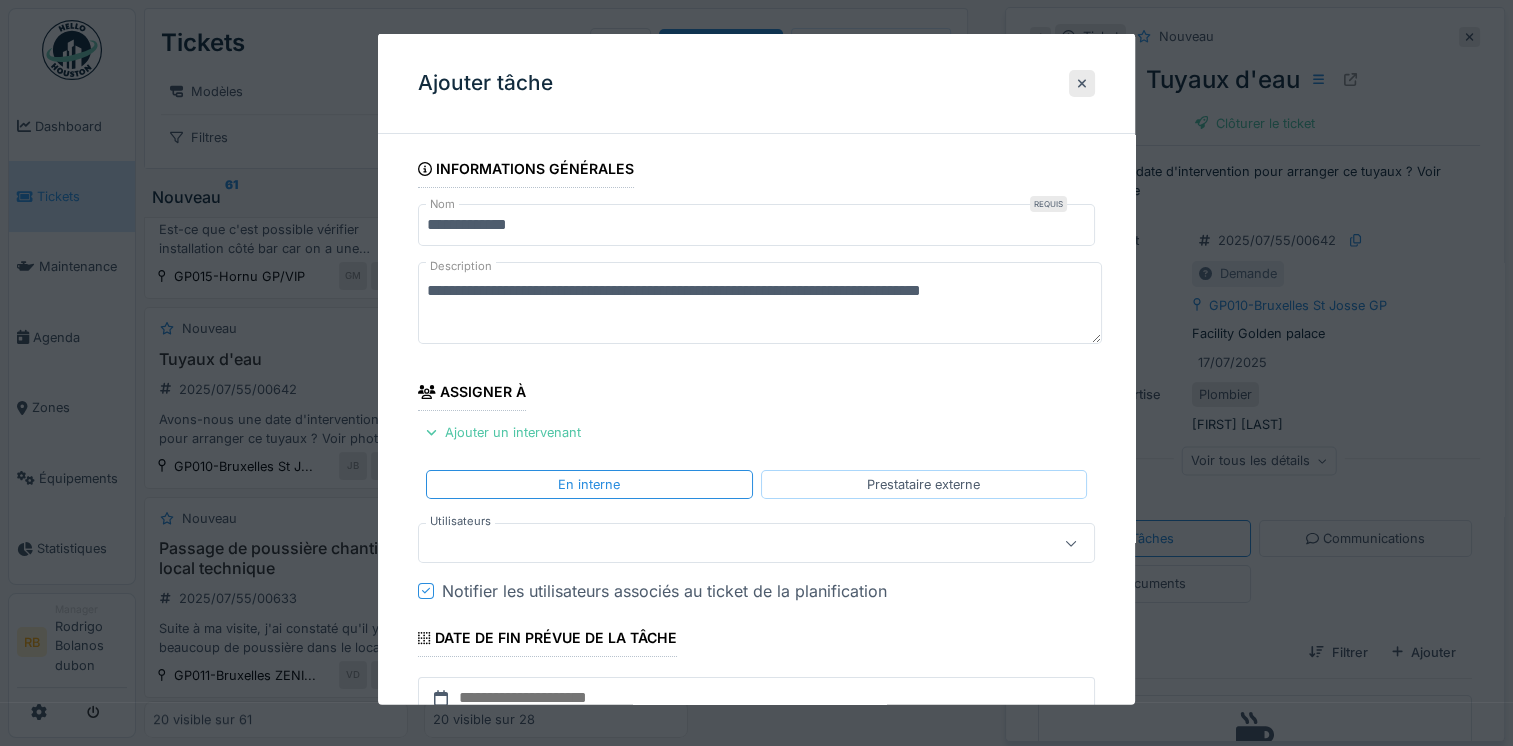click on "Prestataire externe" at bounding box center (924, 484) 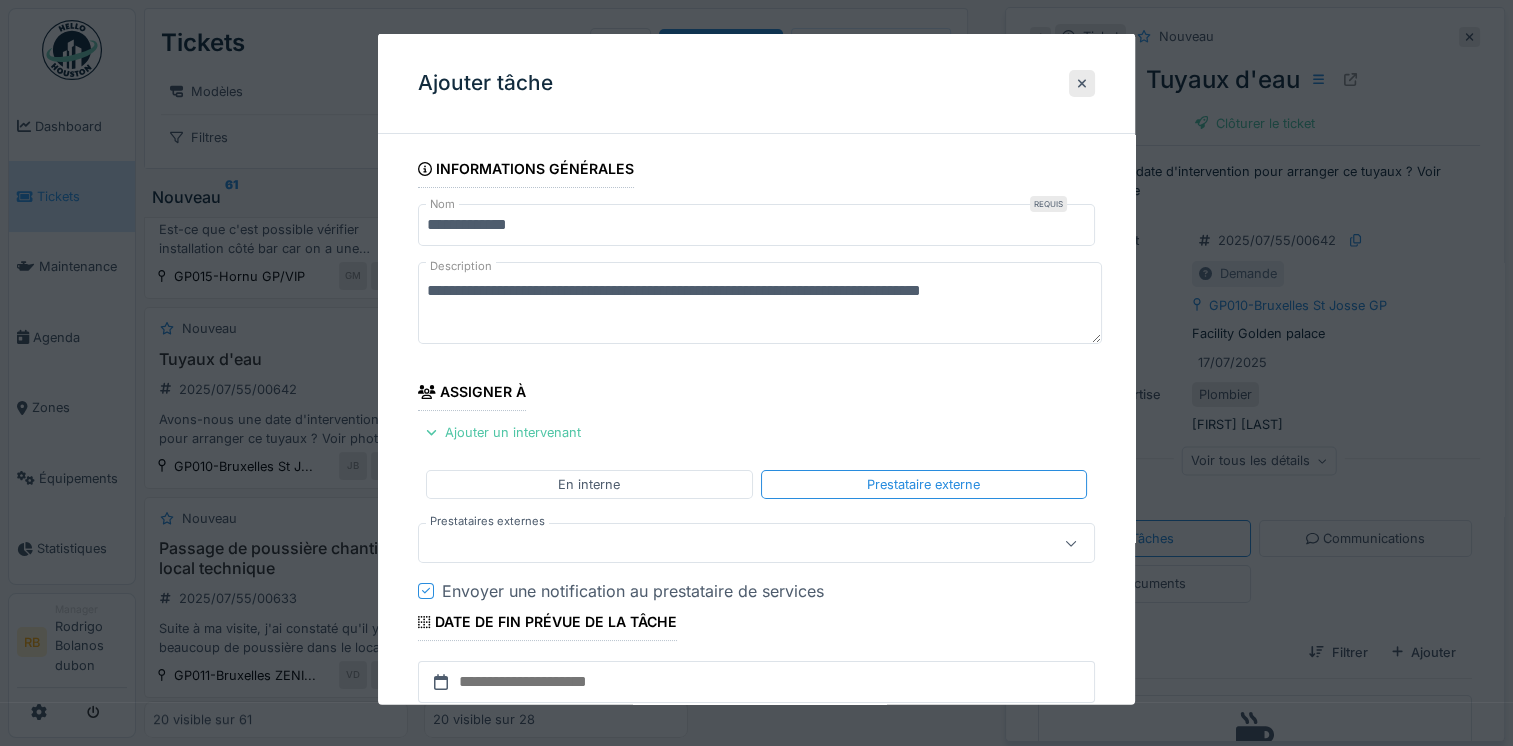 click at bounding box center [722, 543] 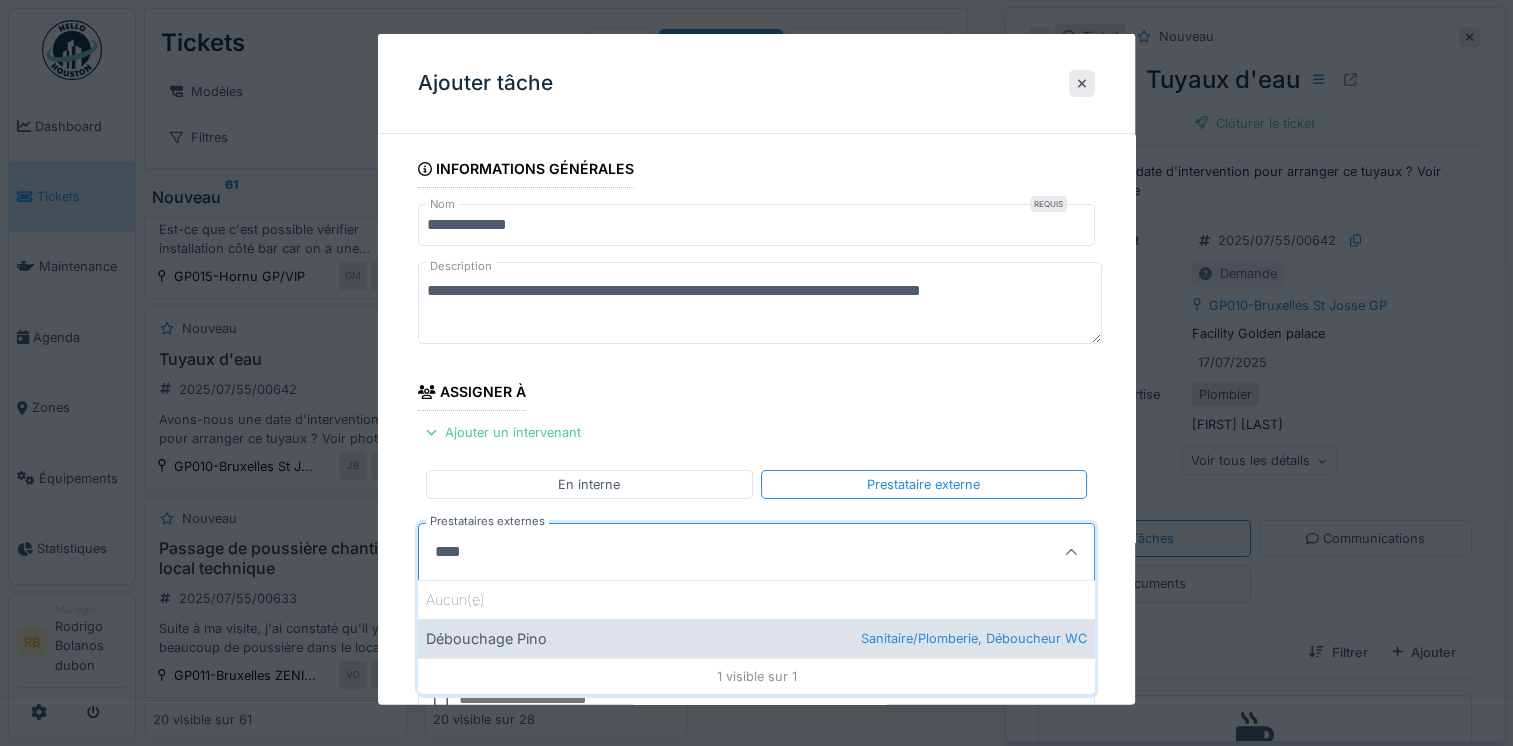 type on "****" 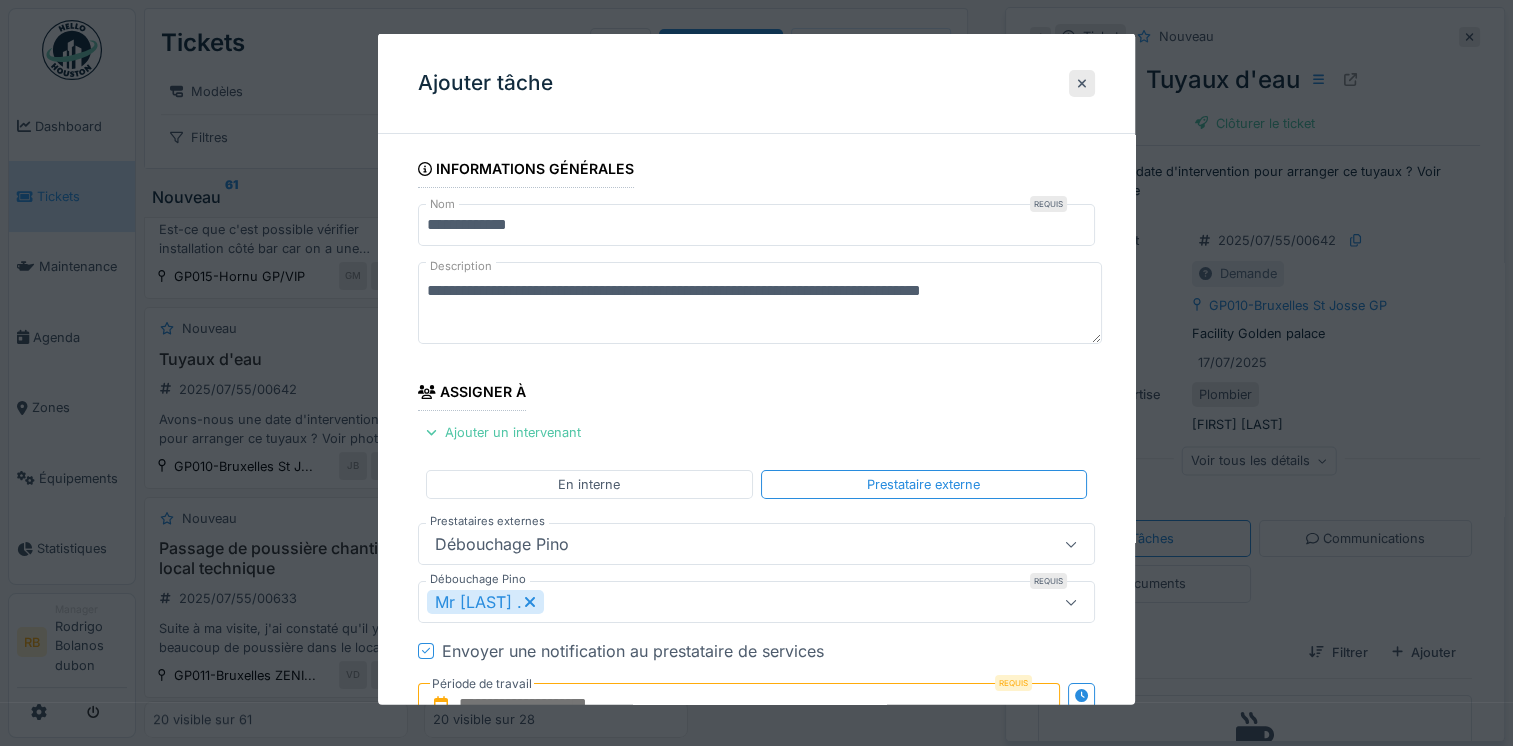 scroll, scrollTop: 160, scrollLeft: 0, axis: vertical 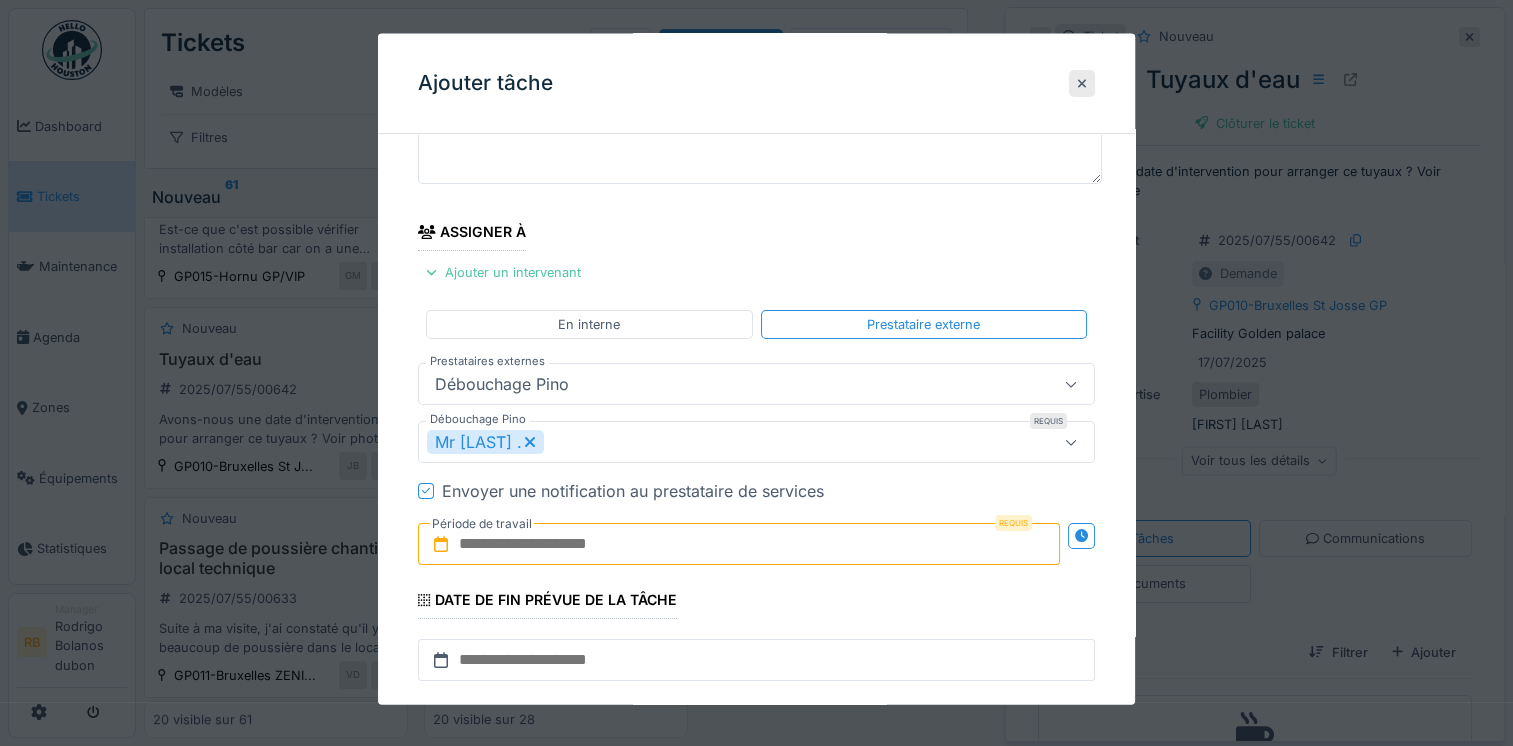 click at bounding box center [739, 544] 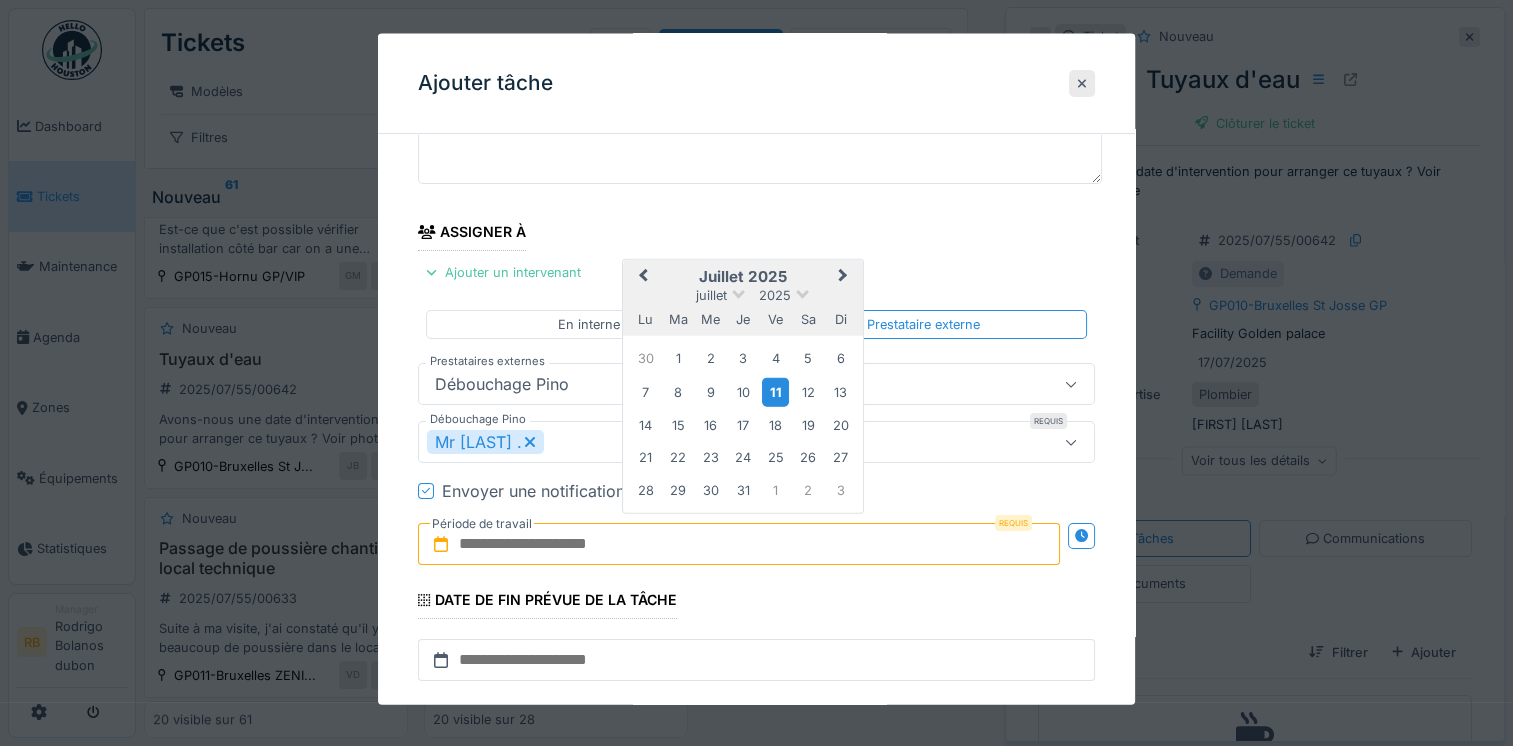 click on "11" at bounding box center [775, 391] 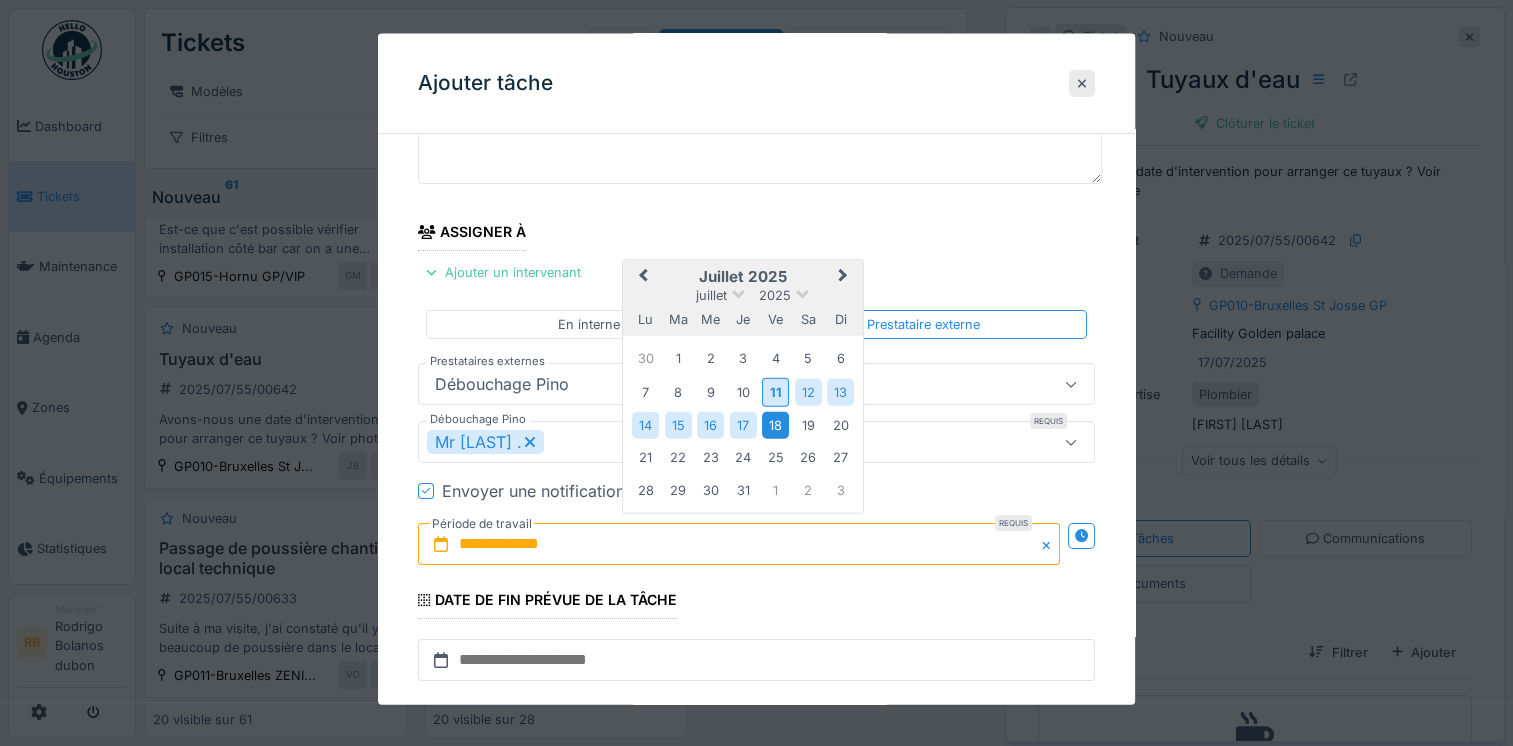 click on "18" at bounding box center (775, 424) 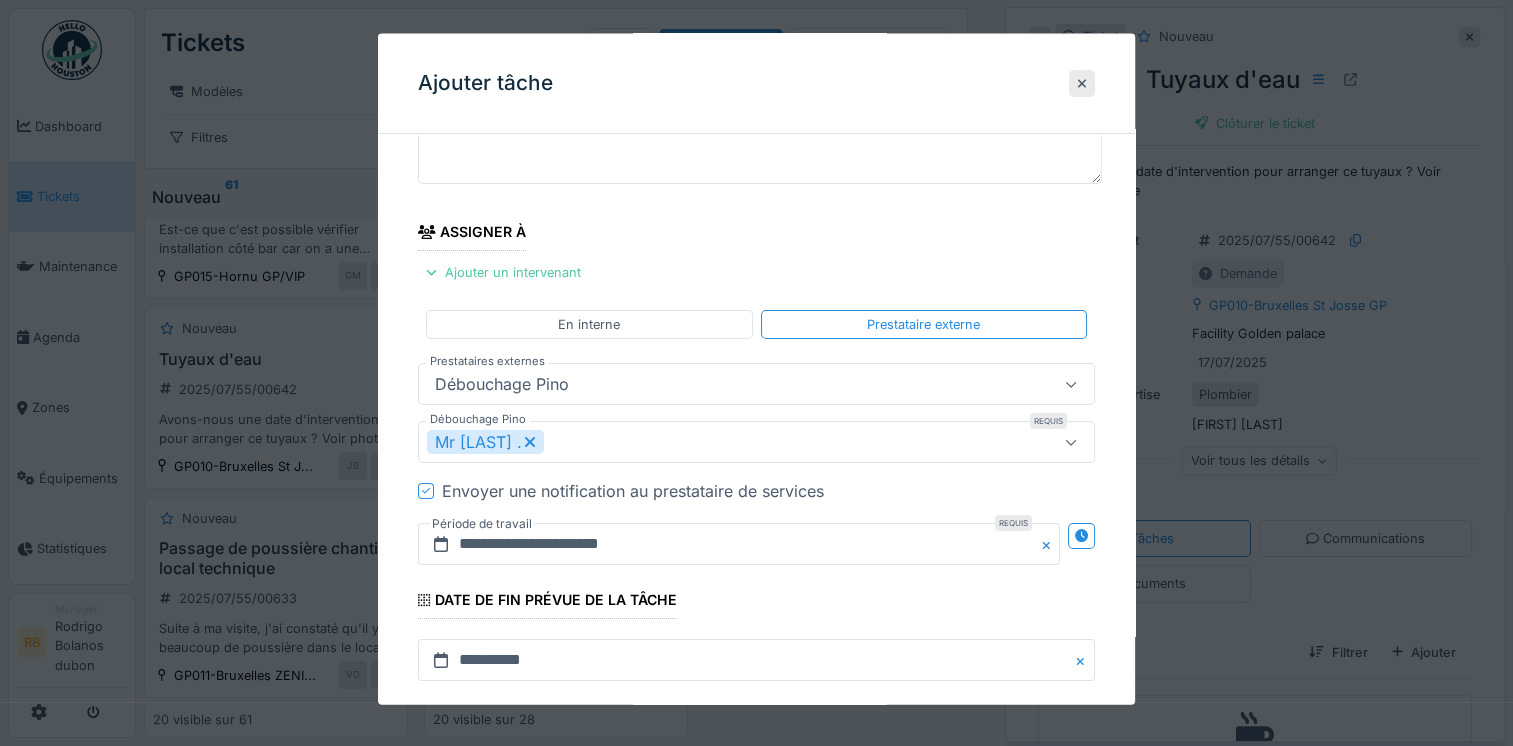 scroll, scrollTop: 360, scrollLeft: 0, axis: vertical 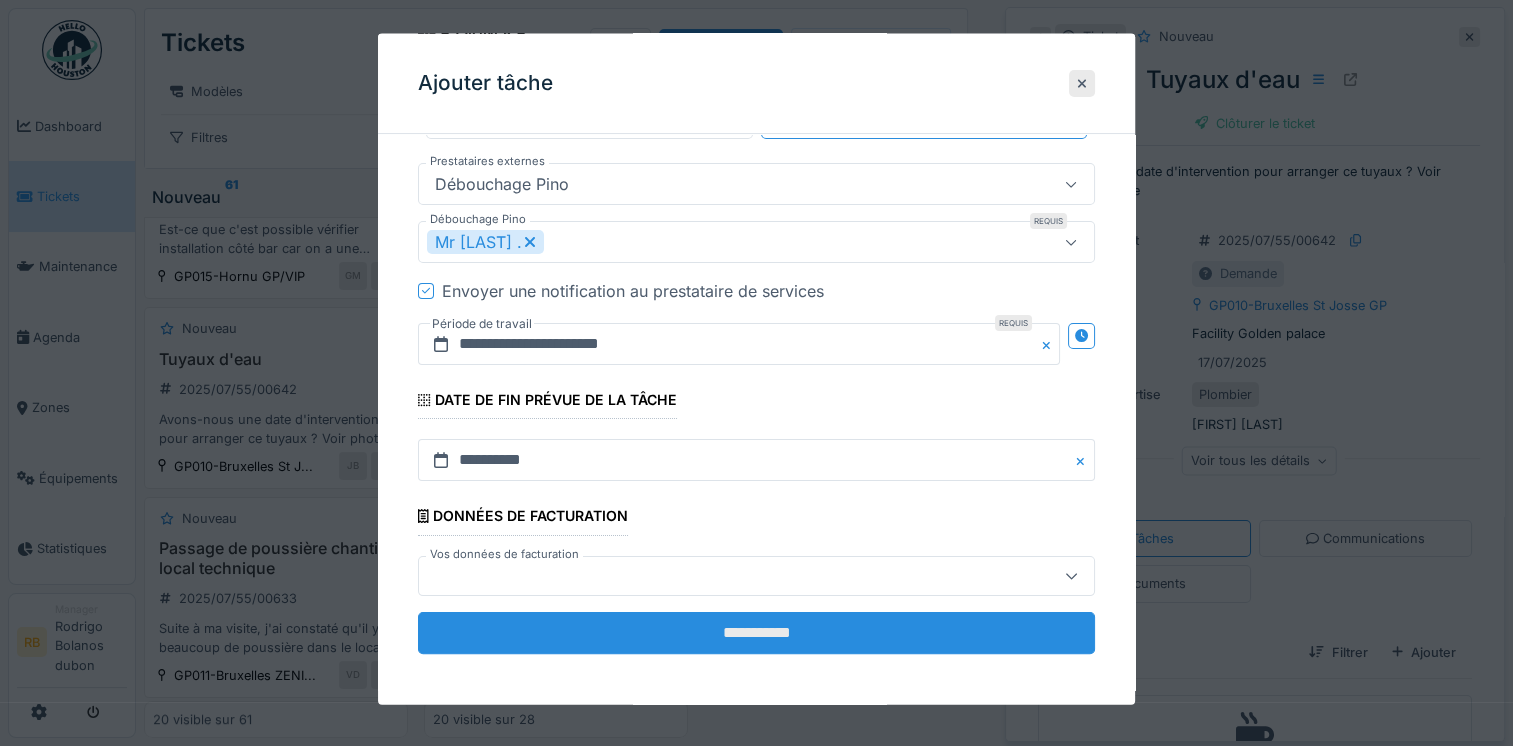 click on "**********" at bounding box center [756, 632] 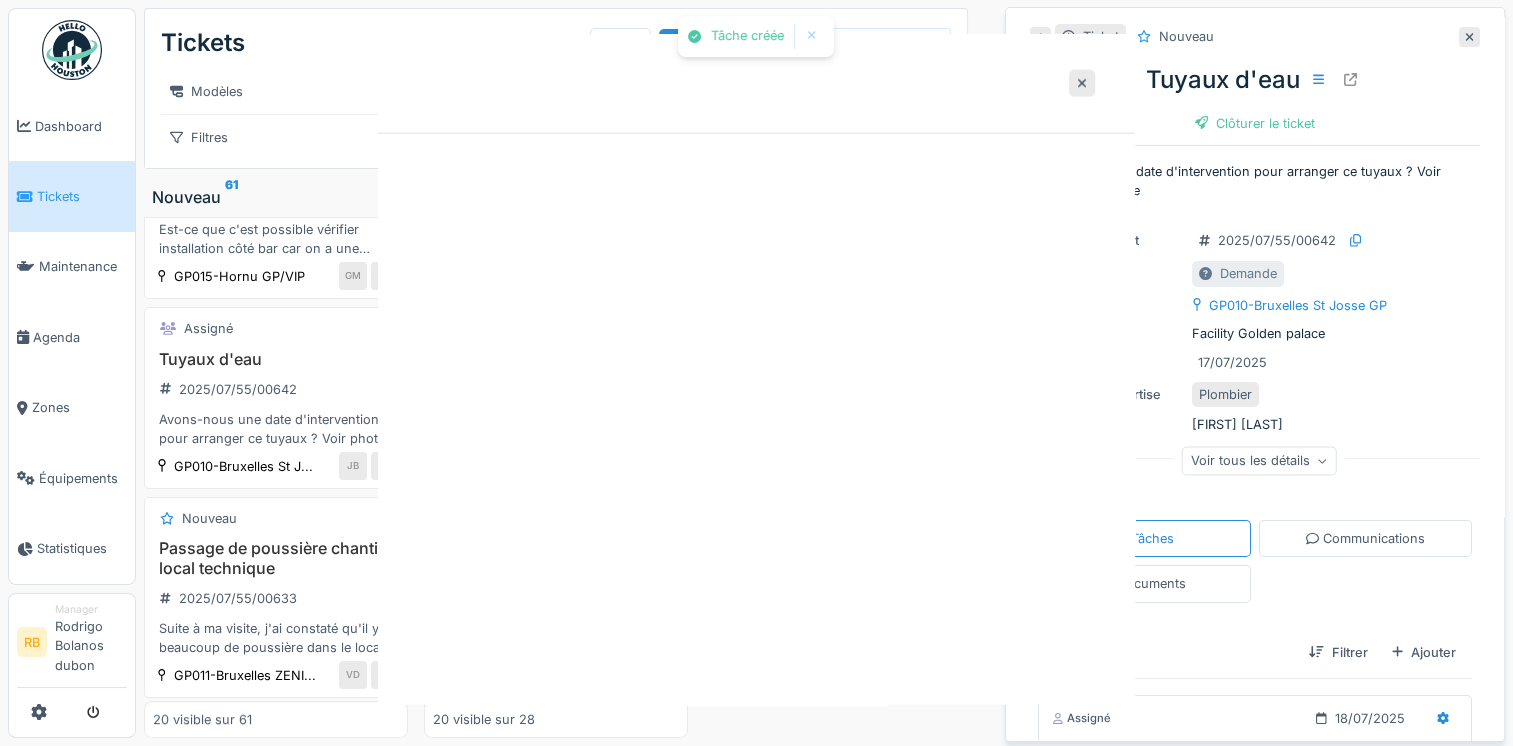 scroll, scrollTop: 0, scrollLeft: 0, axis: both 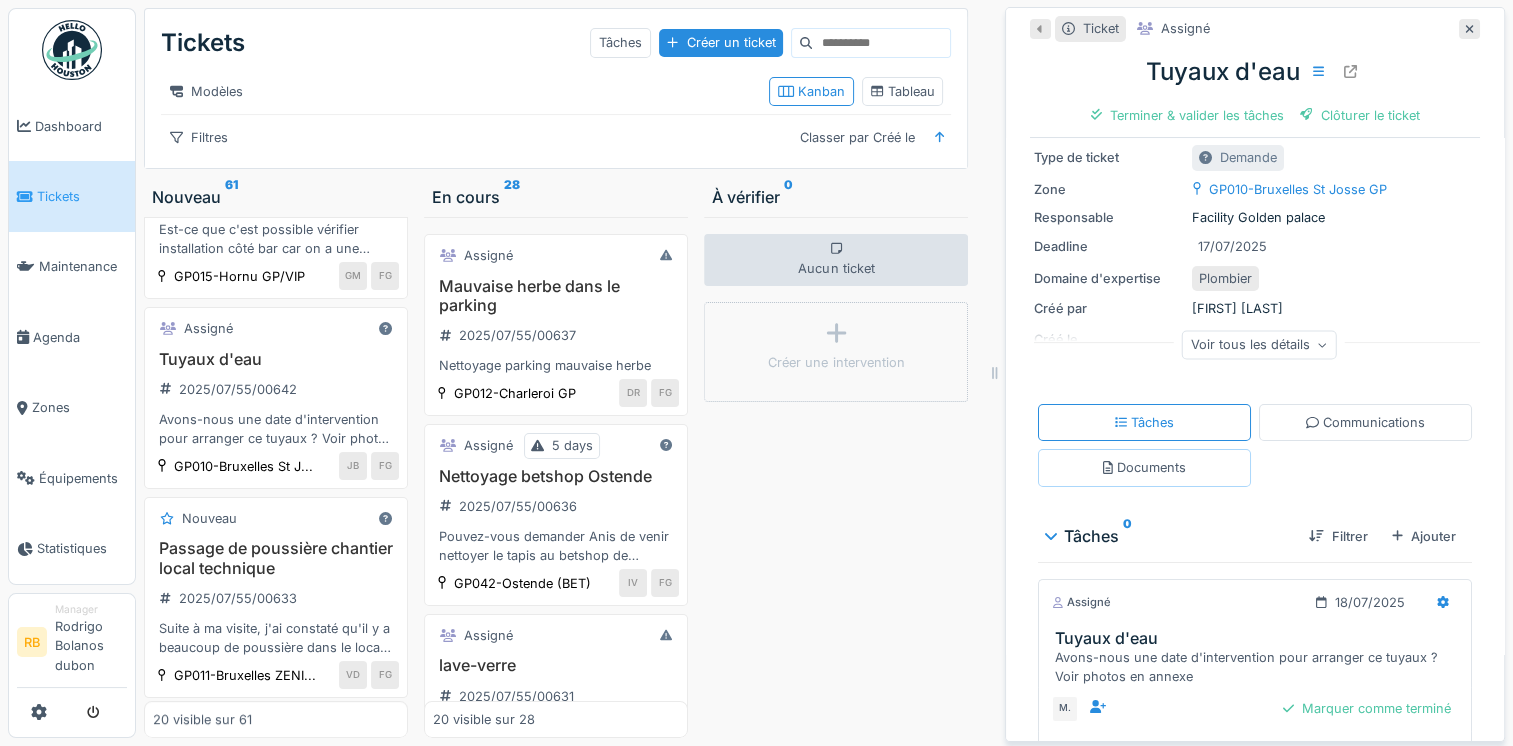 click on "Documents" at bounding box center (1144, 467) 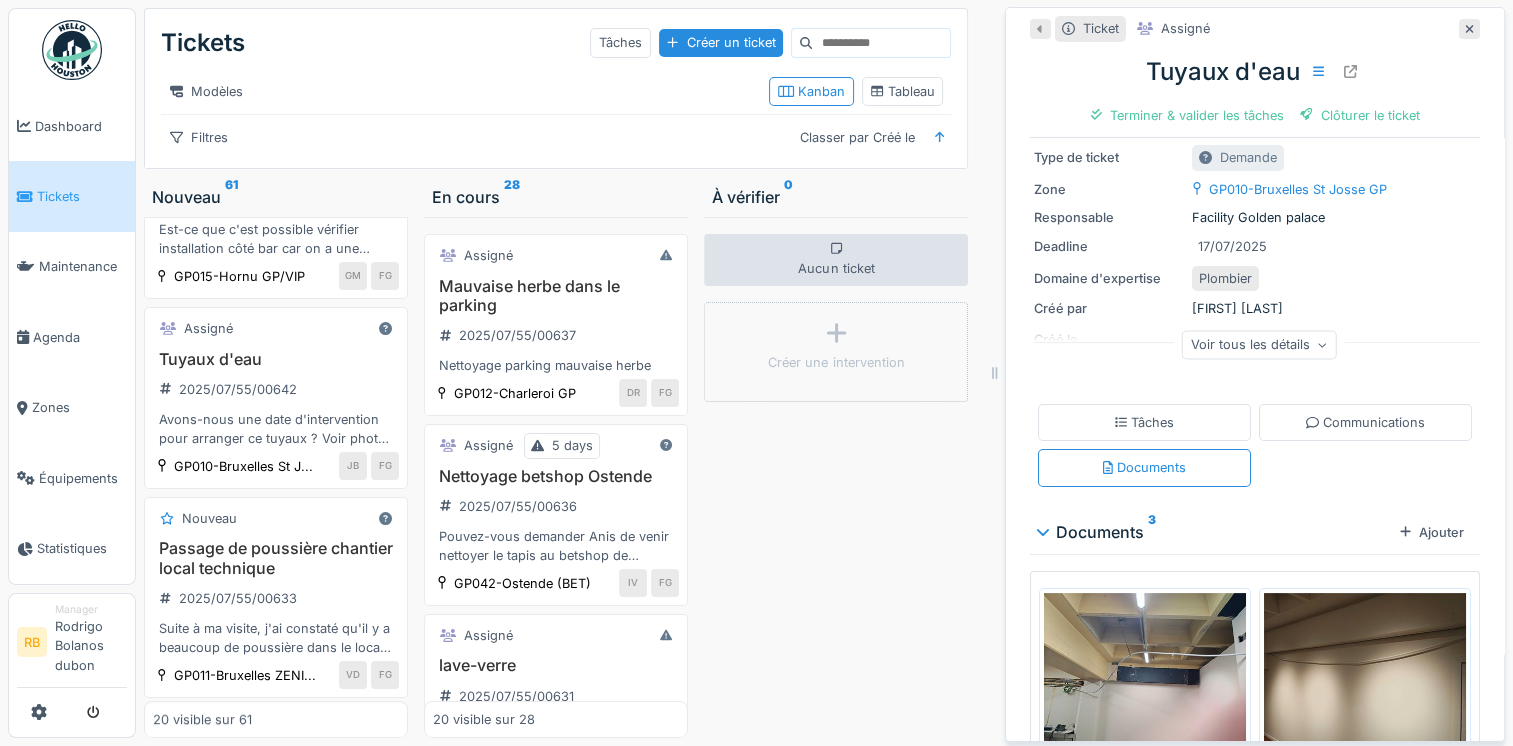scroll, scrollTop: 15, scrollLeft: 0, axis: vertical 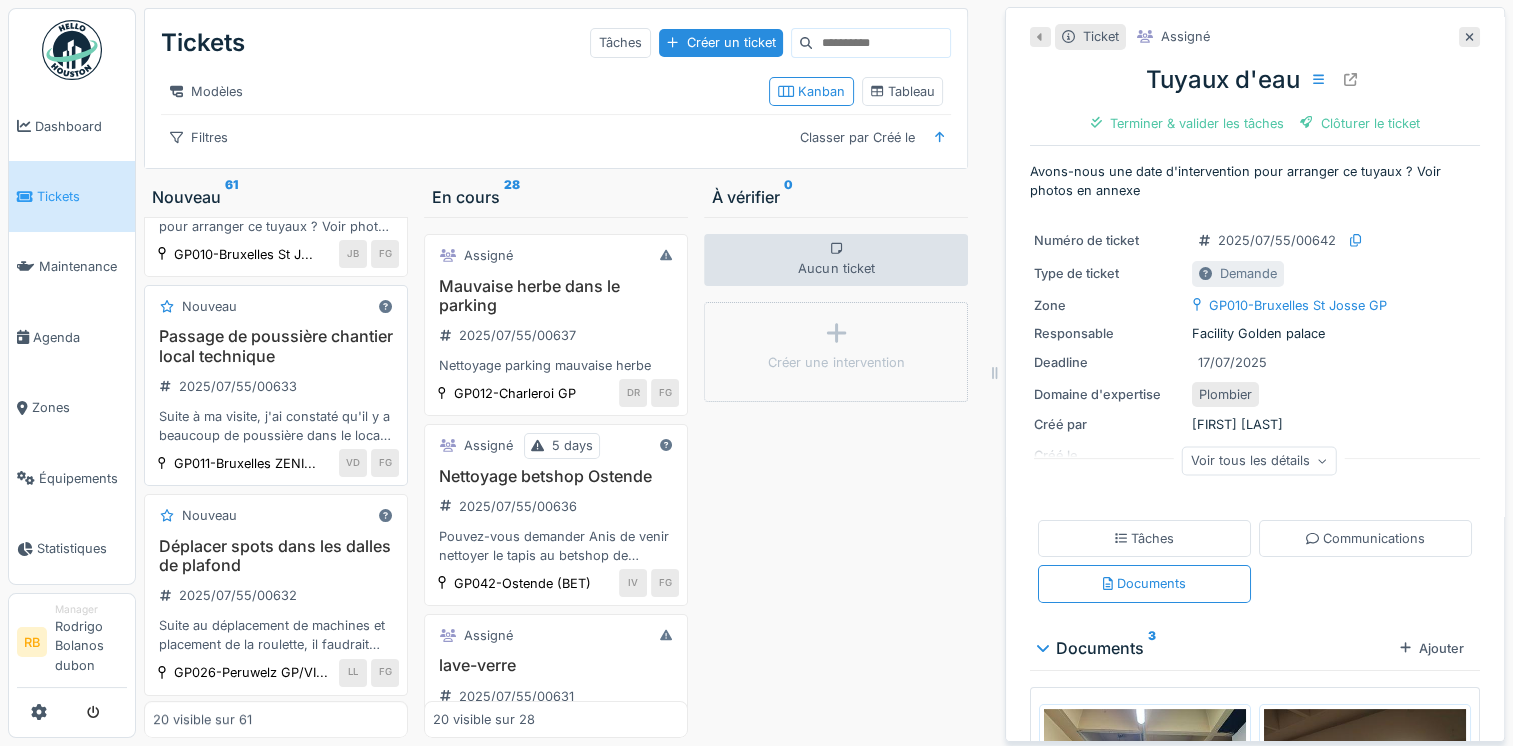 click on "Passage de poussière chantier local technique" at bounding box center [276, 346] 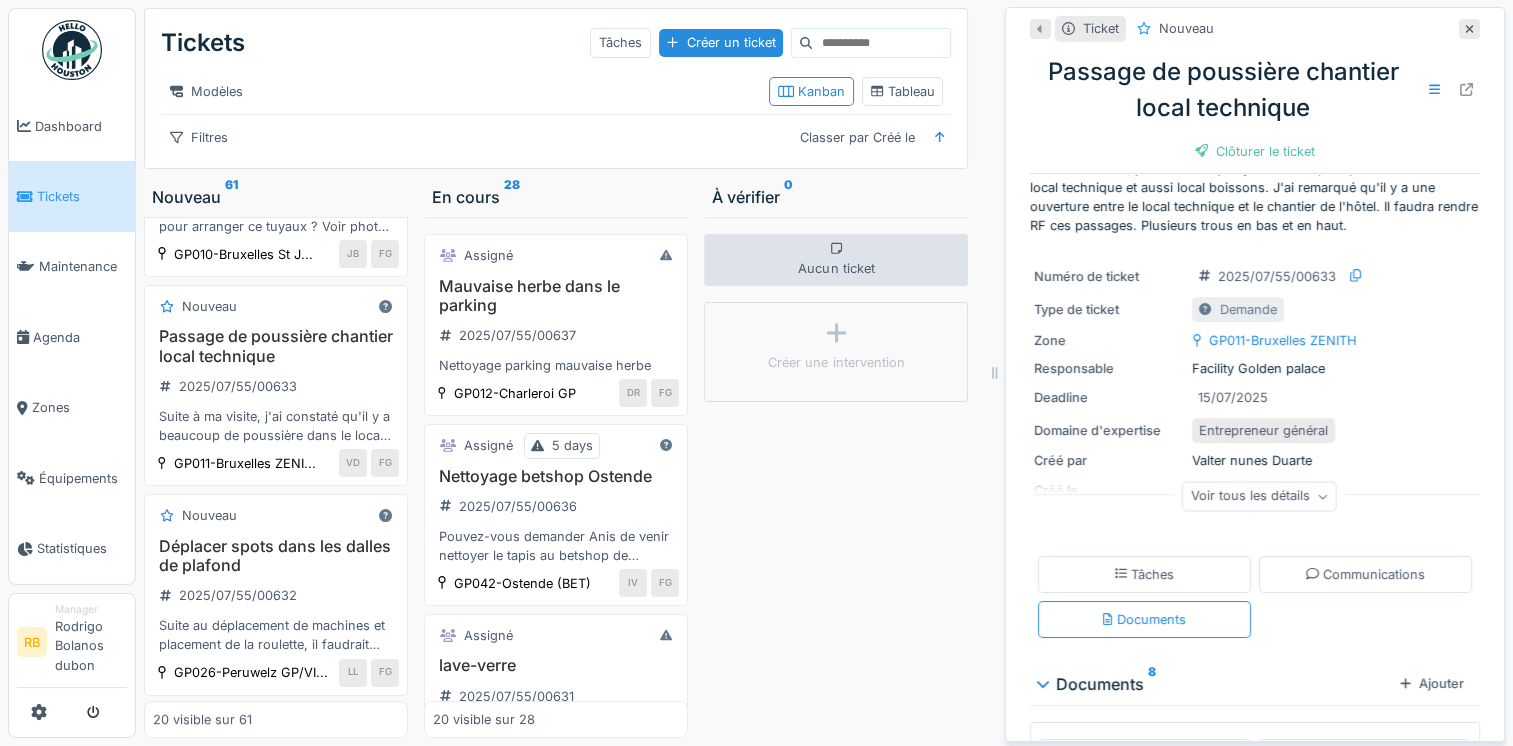 scroll, scrollTop: 40, scrollLeft: 0, axis: vertical 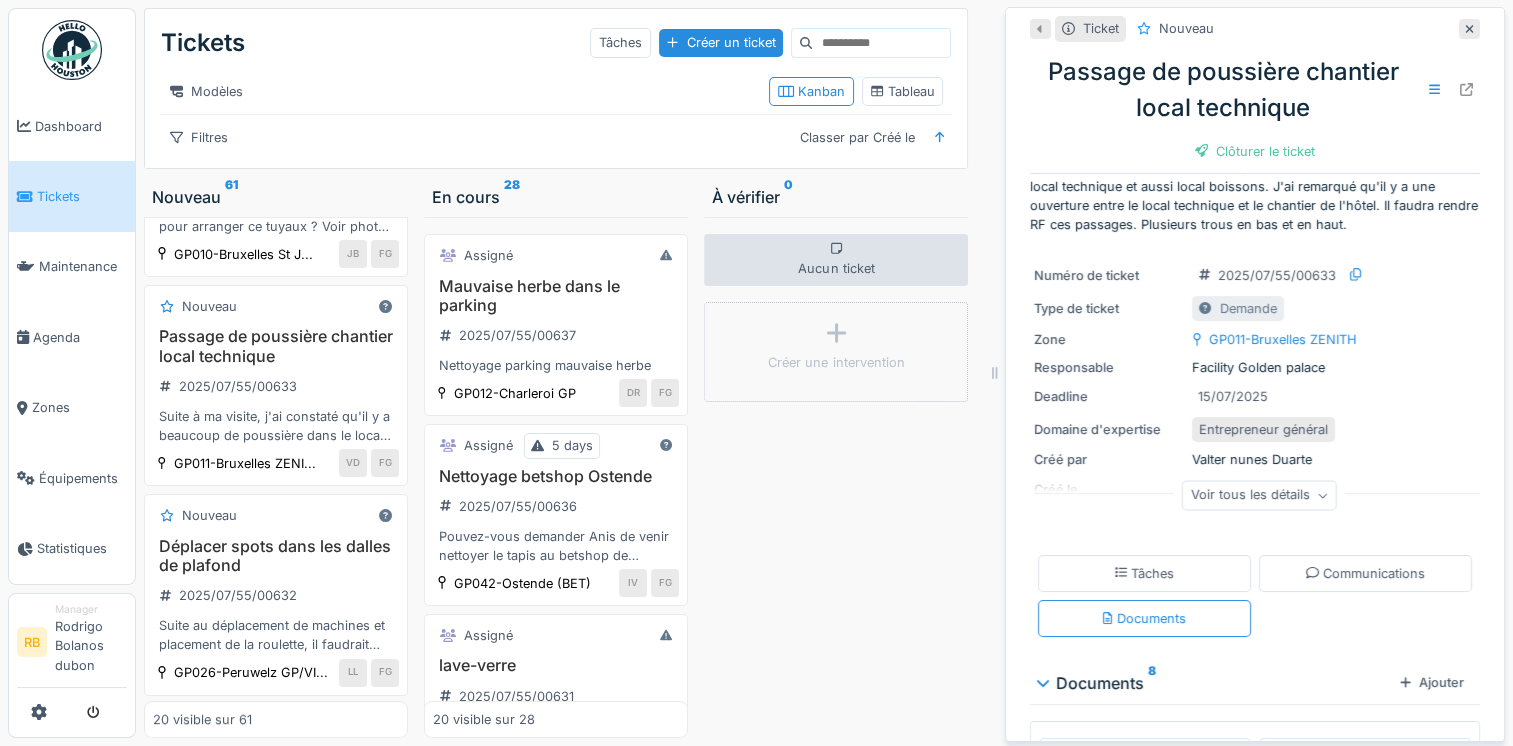 click on "Voir tous les détails" at bounding box center (1259, 495) 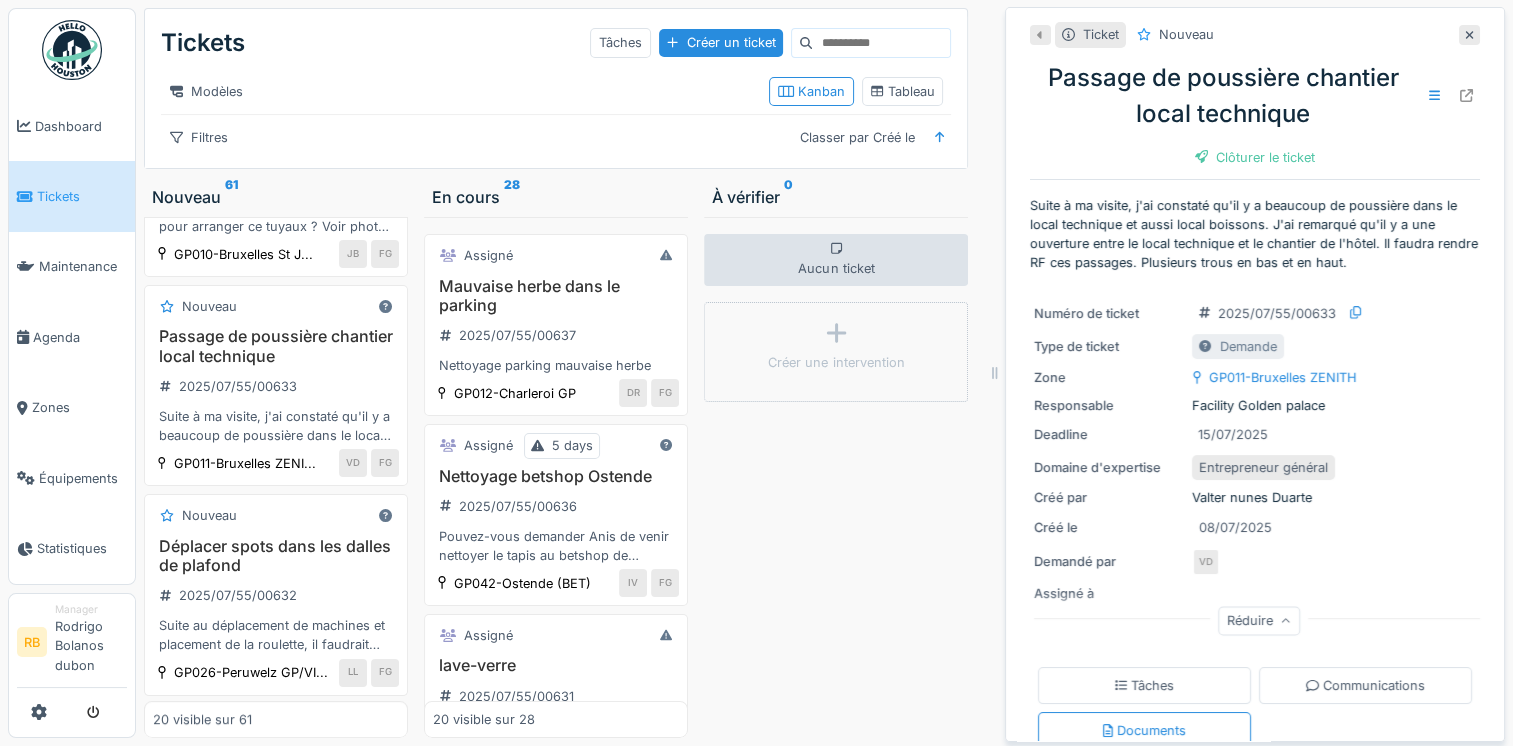 scroll, scrollTop: 3, scrollLeft: 0, axis: vertical 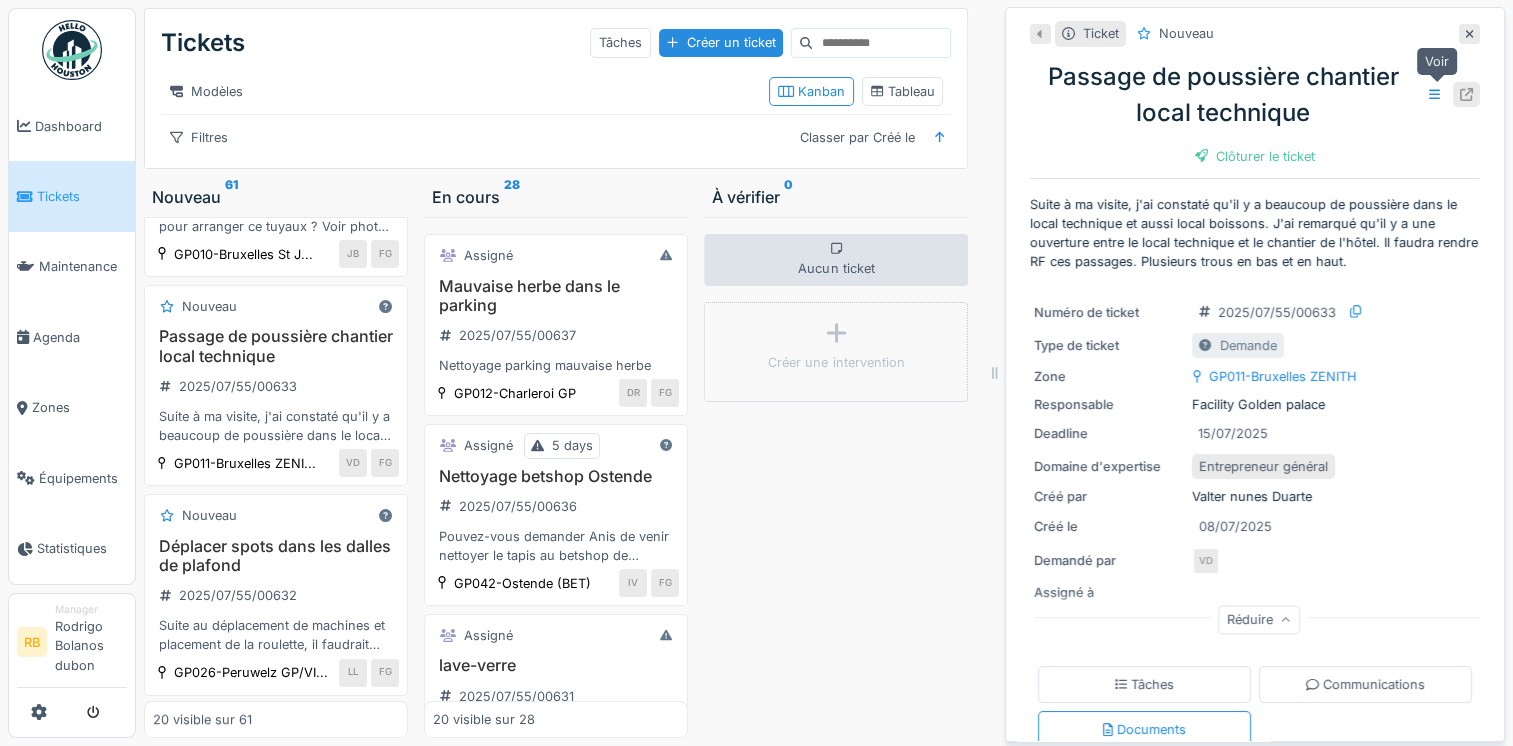 click at bounding box center (1466, 94) 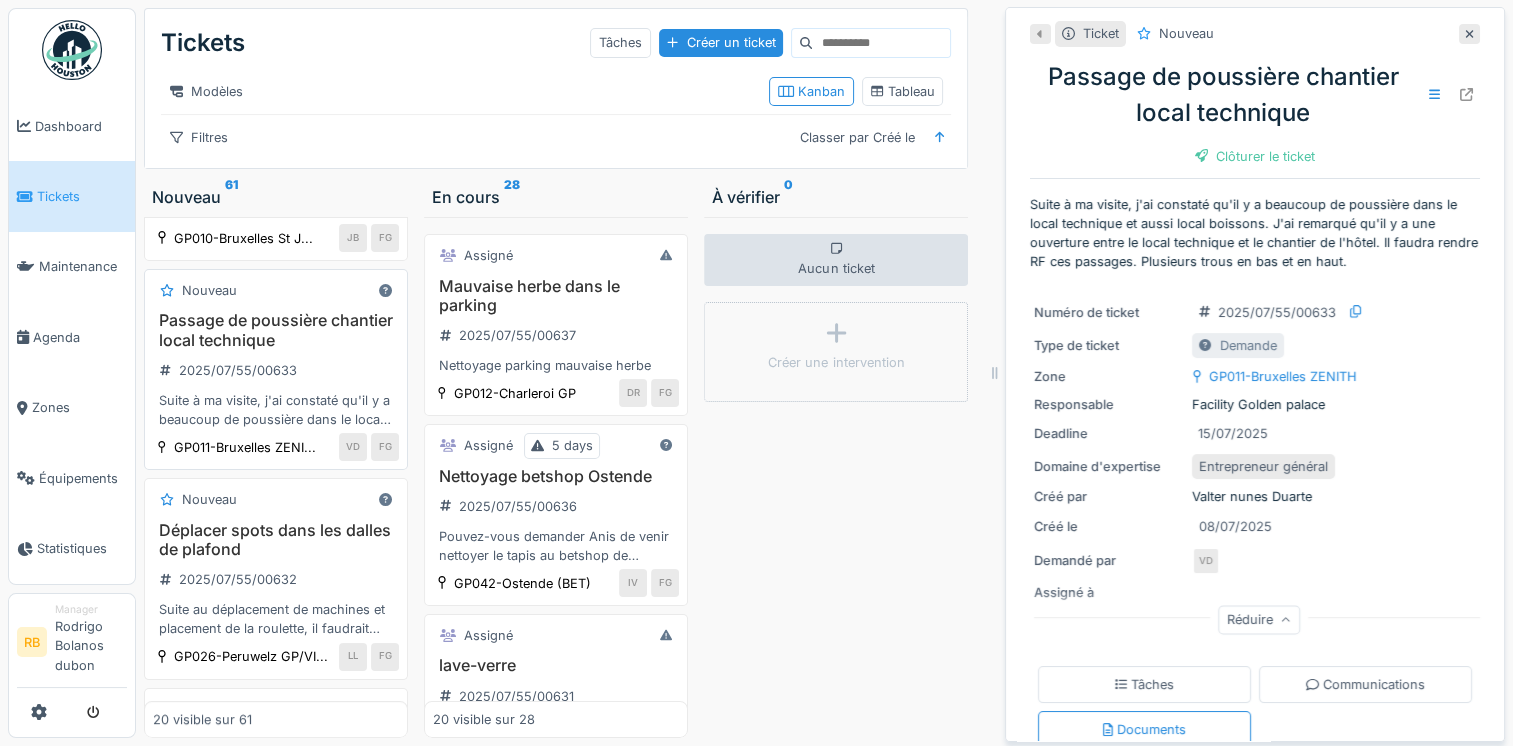 scroll, scrollTop: 932, scrollLeft: 0, axis: vertical 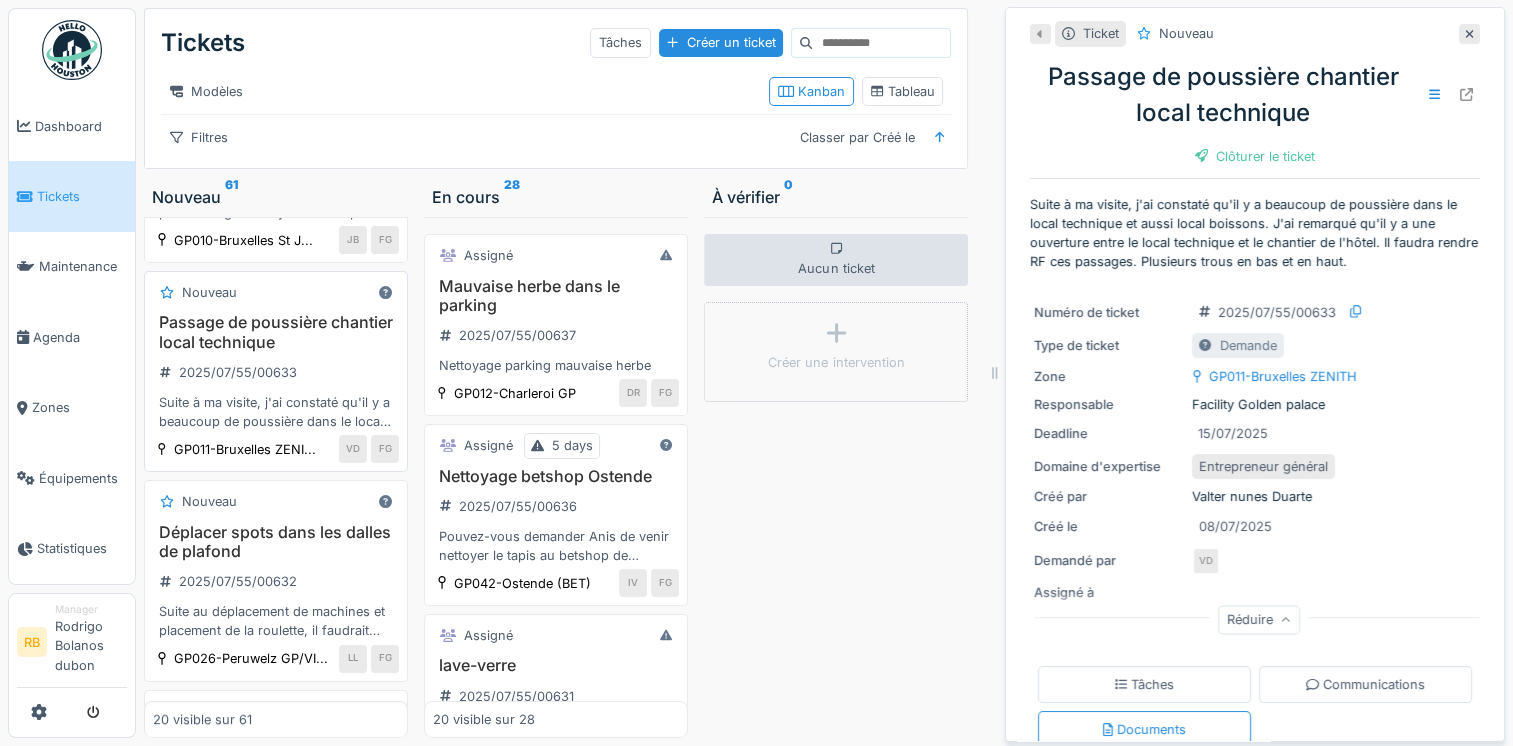 click on "Passage de poussière chantier local technique  2025/07/55/00633 Suite à ma visite, j'ai constaté qu'il y a beaucoup de poussière dans le local technique et aussi local boissons. J'ai remarqué qu'il y a une ouverture entre le local technique et le chantier de l'hôtel. Il faudra rendre RF ces passages. Plusieurs trous en bas et en haut." at bounding box center [276, 372] 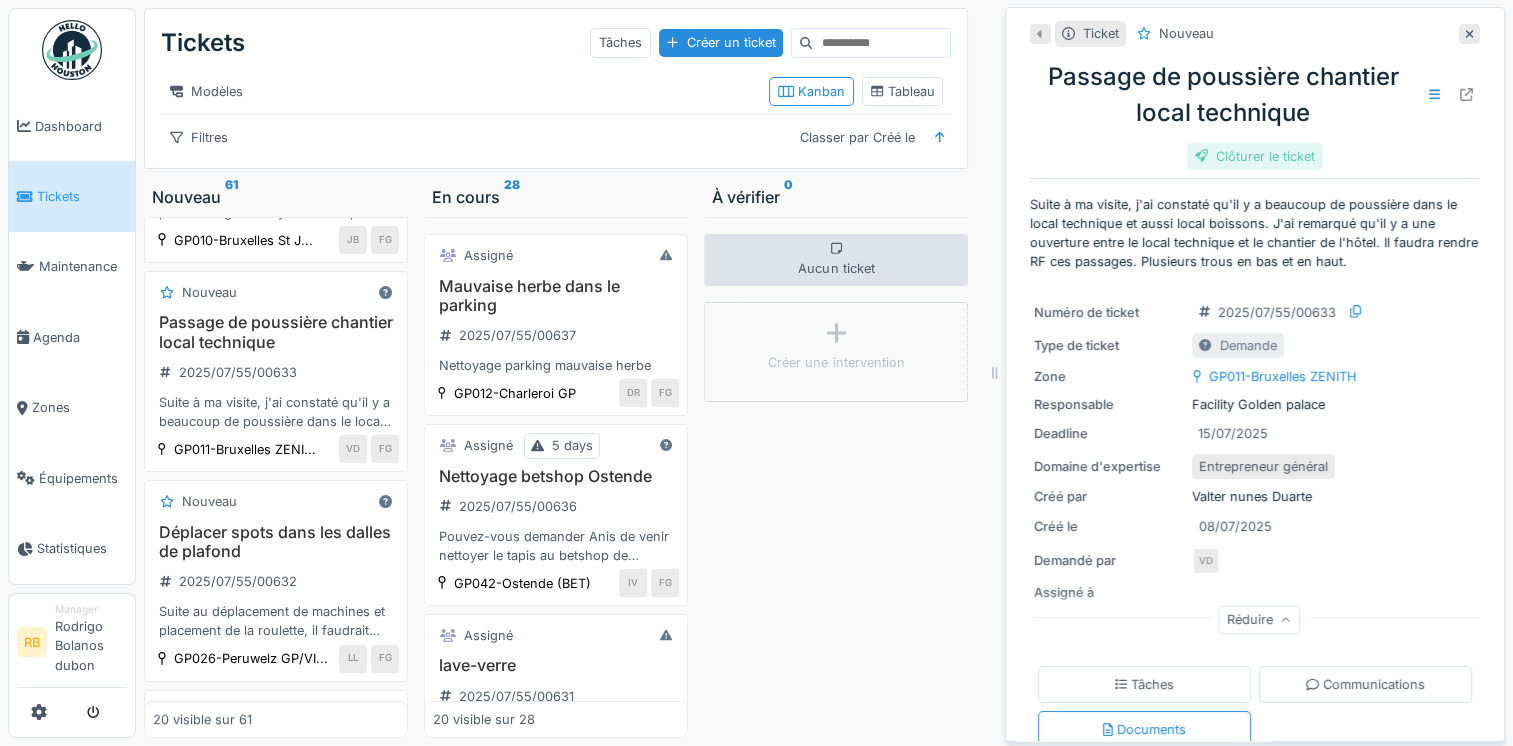 click on "Clôturer le ticket" at bounding box center (1255, 156) 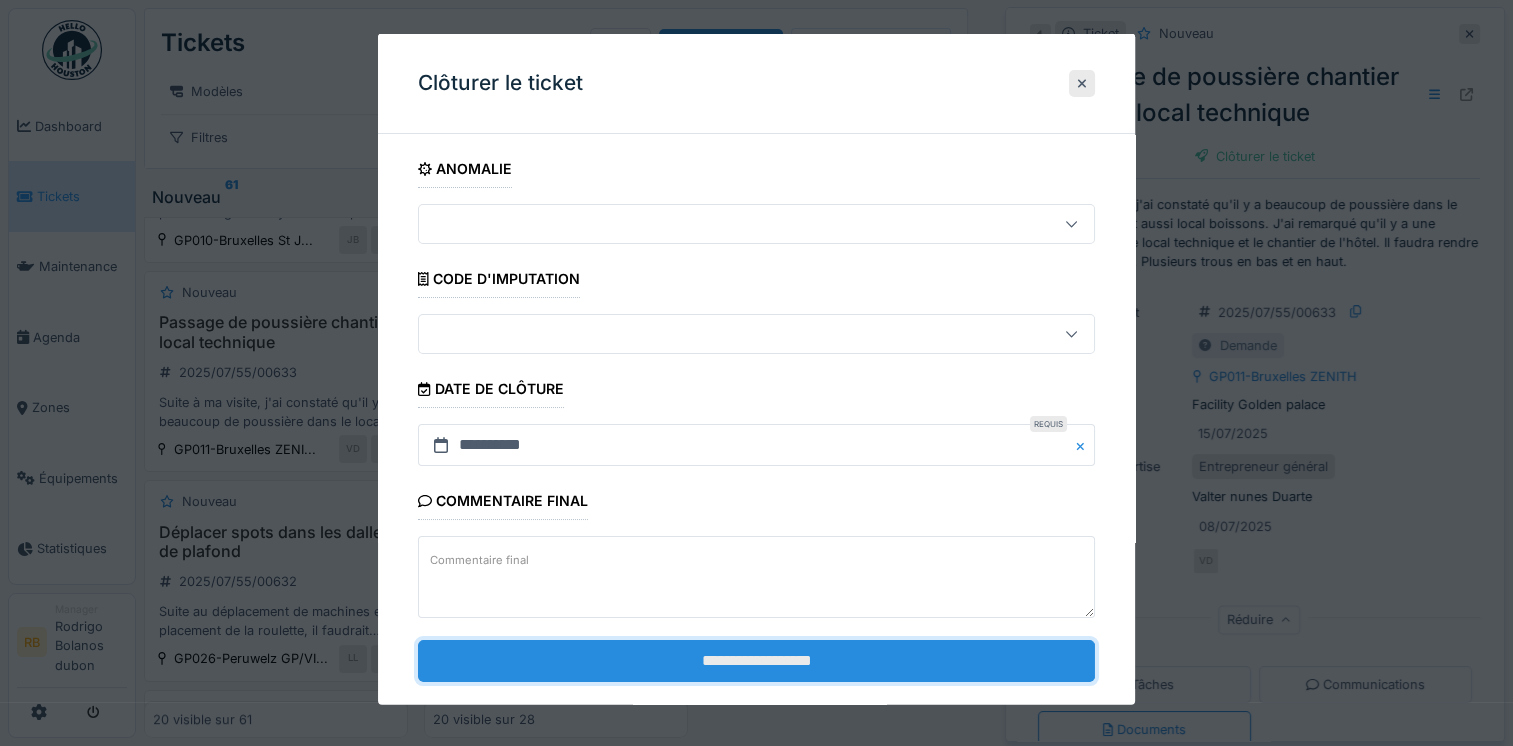 click on "**********" at bounding box center (756, 660) 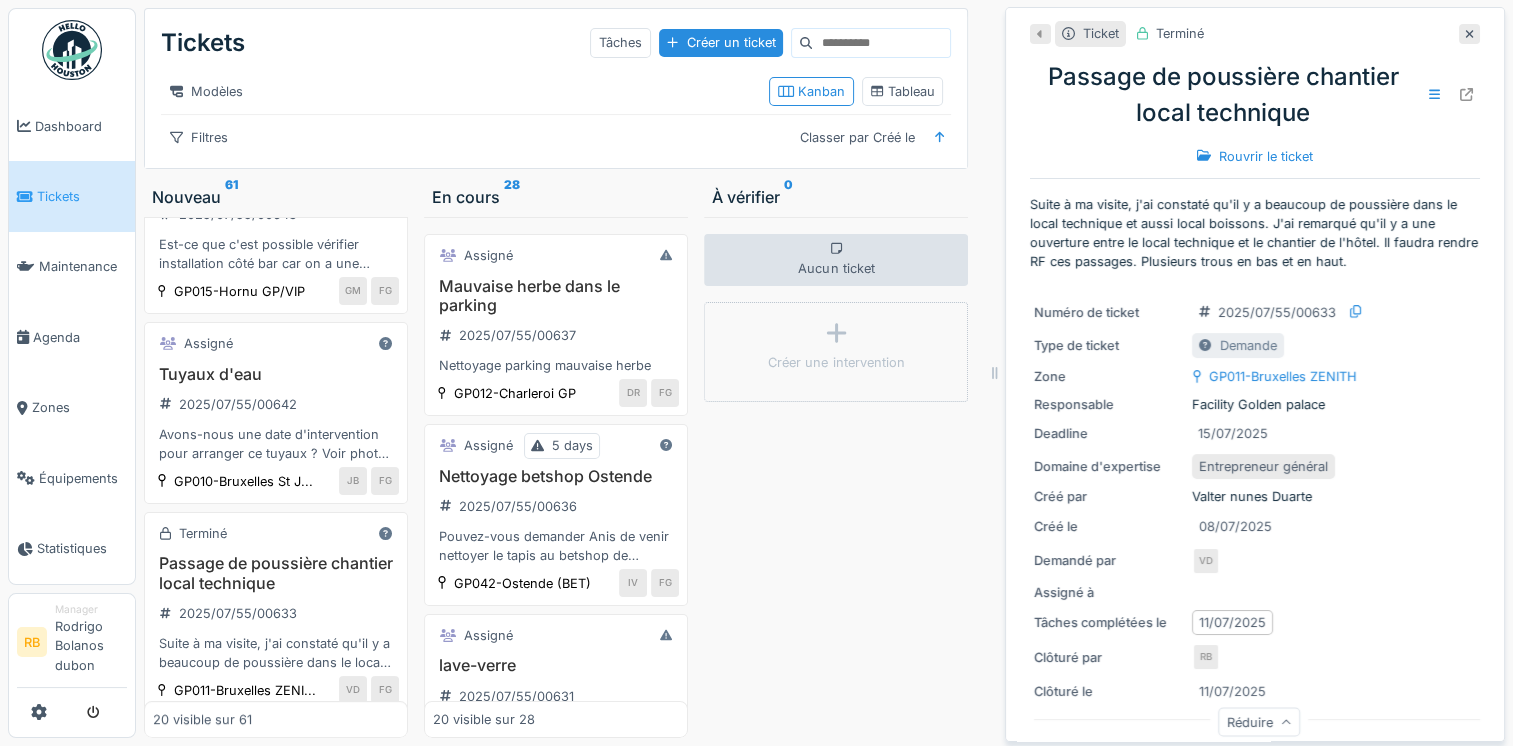 scroll, scrollTop: 0, scrollLeft: 0, axis: both 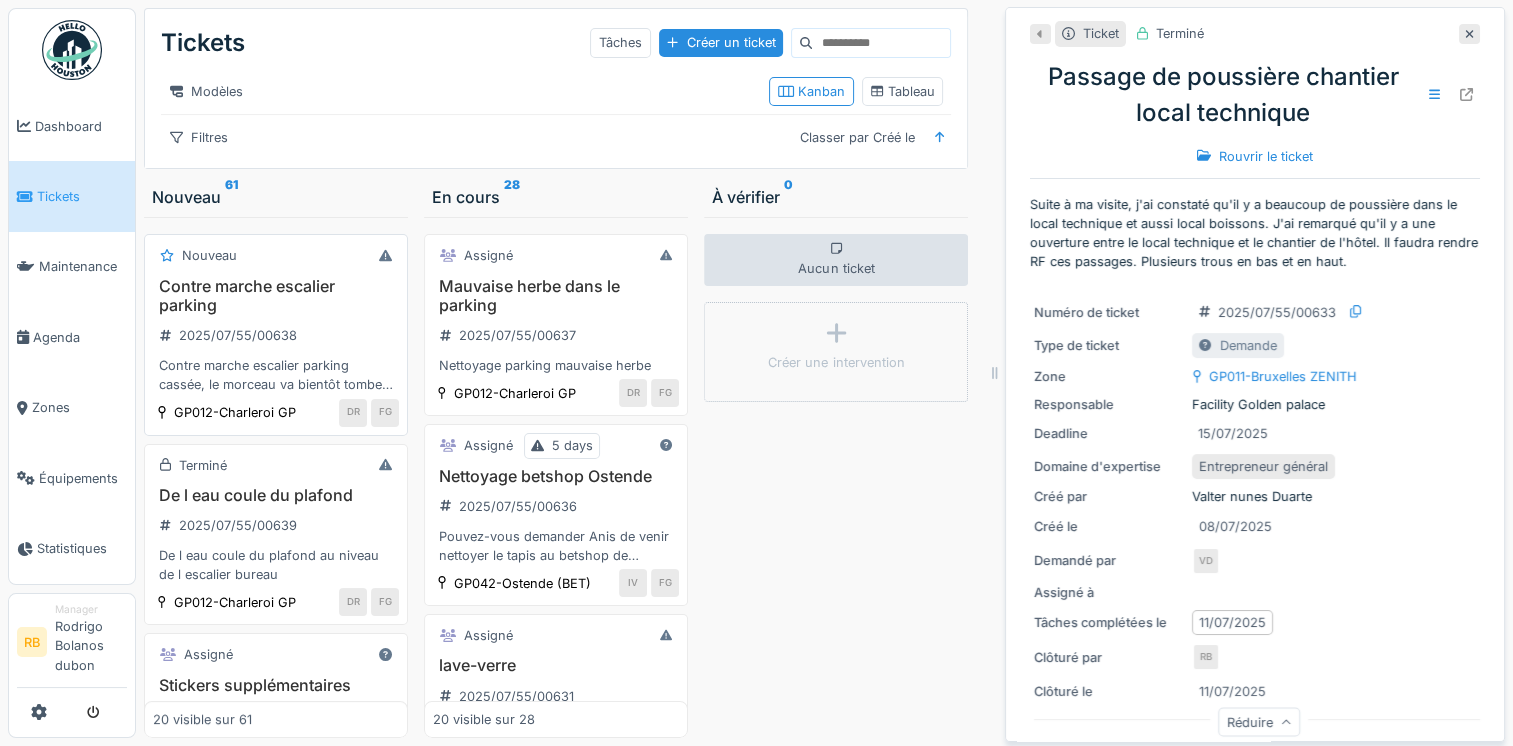 click on "Contre marche escalier parking  2025/07/55/00638 Contre marche escalier parking cassée,  le morceau va bientôt tomber ce qui laissera un trou." at bounding box center (276, 336) 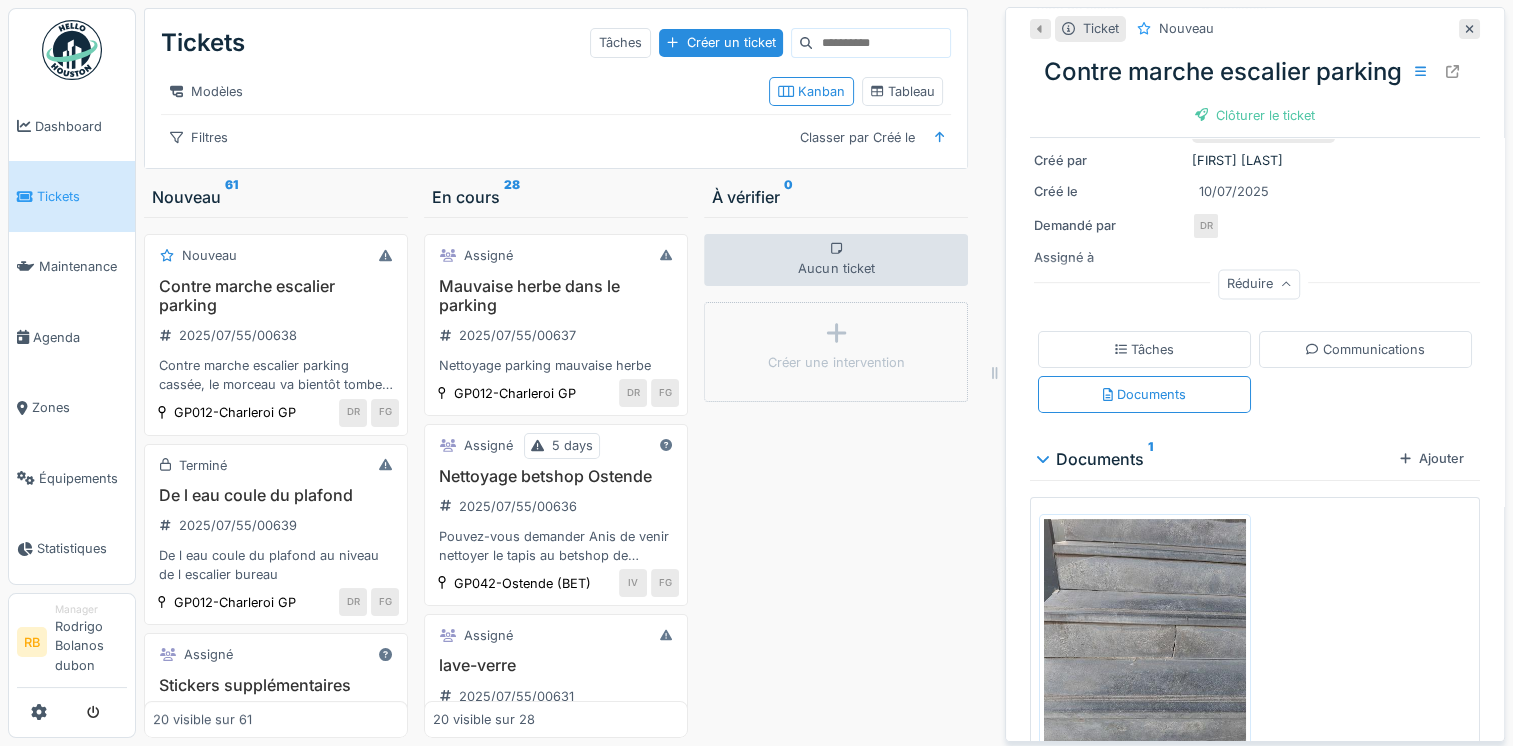 scroll, scrollTop: 276, scrollLeft: 0, axis: vertical 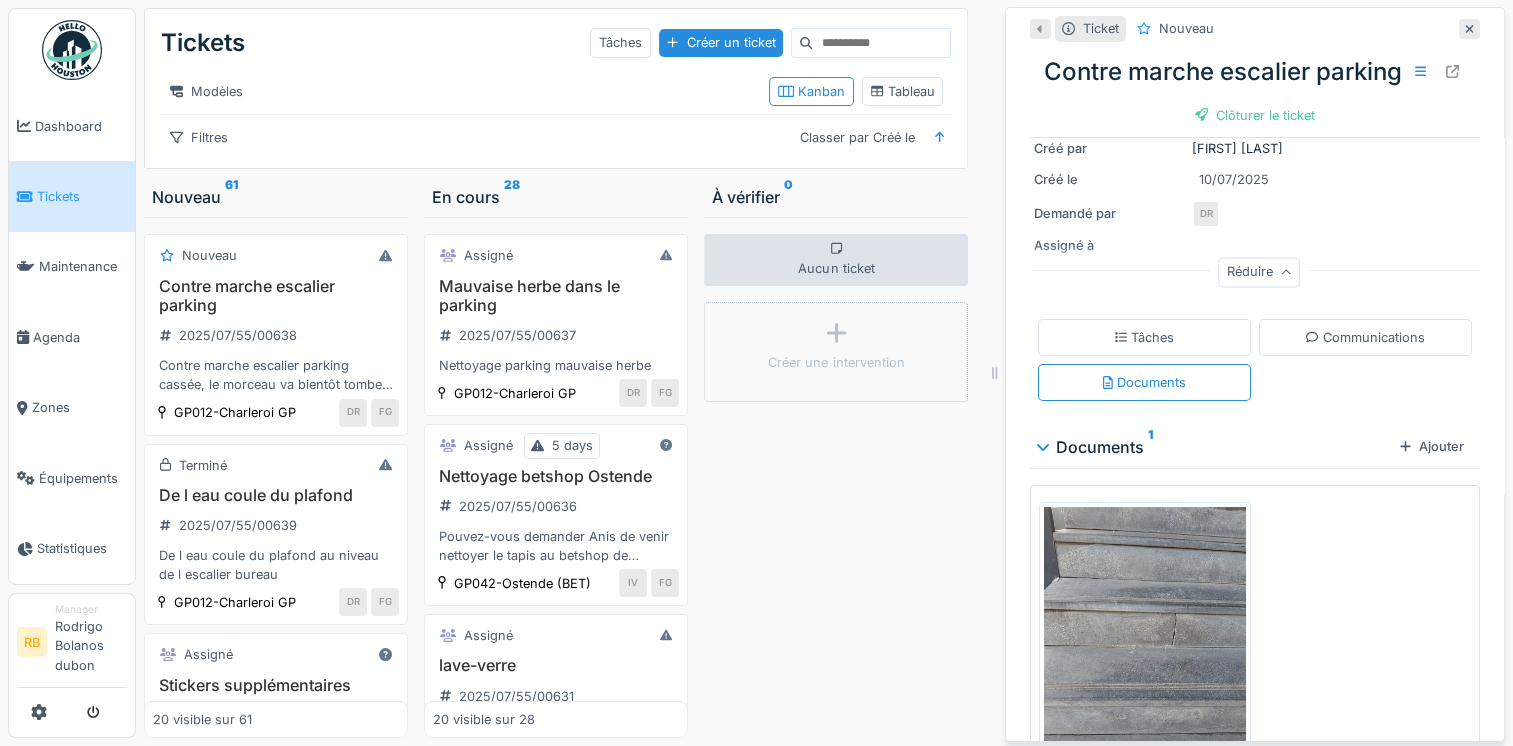 click at bounding box center [1145, 641] 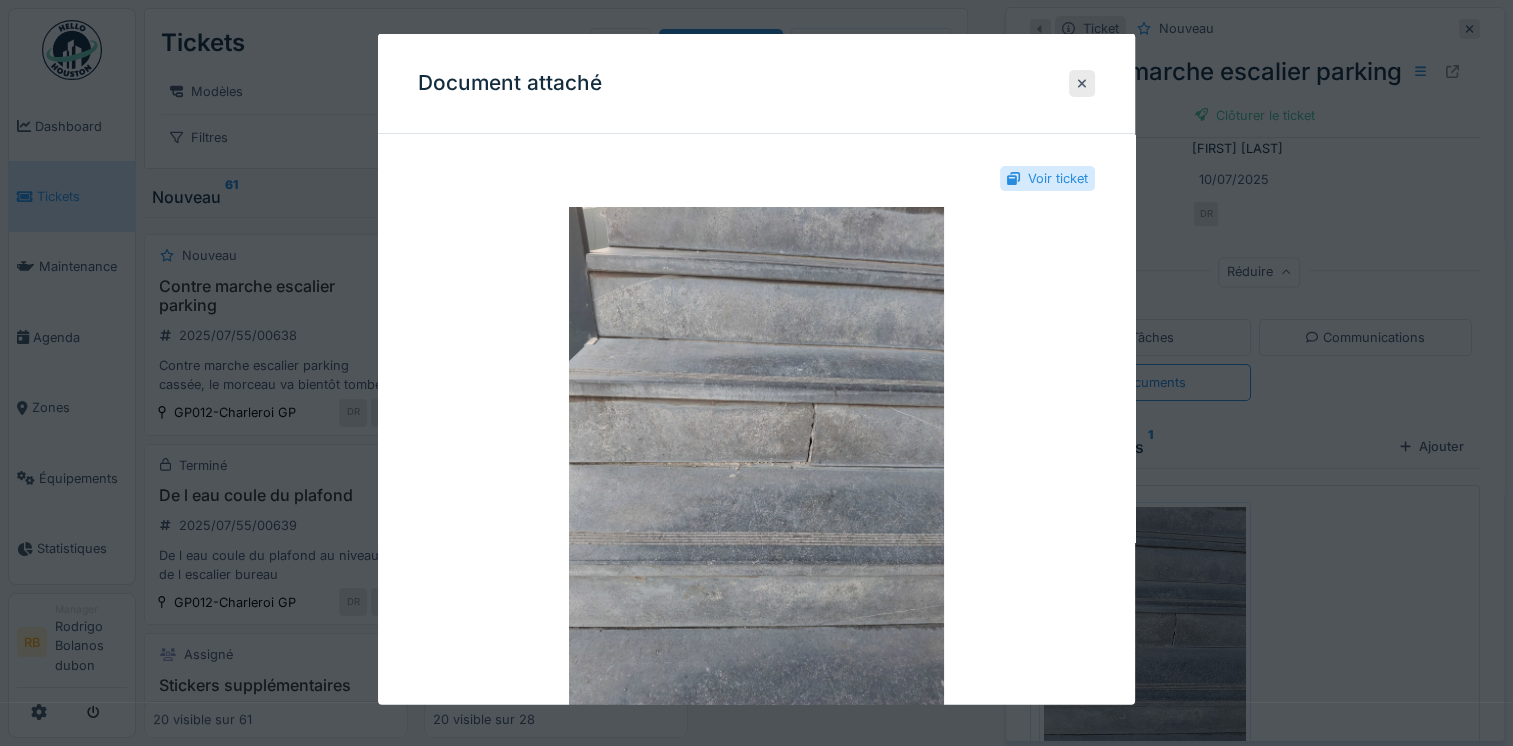 click at bounding box center [756, 373] 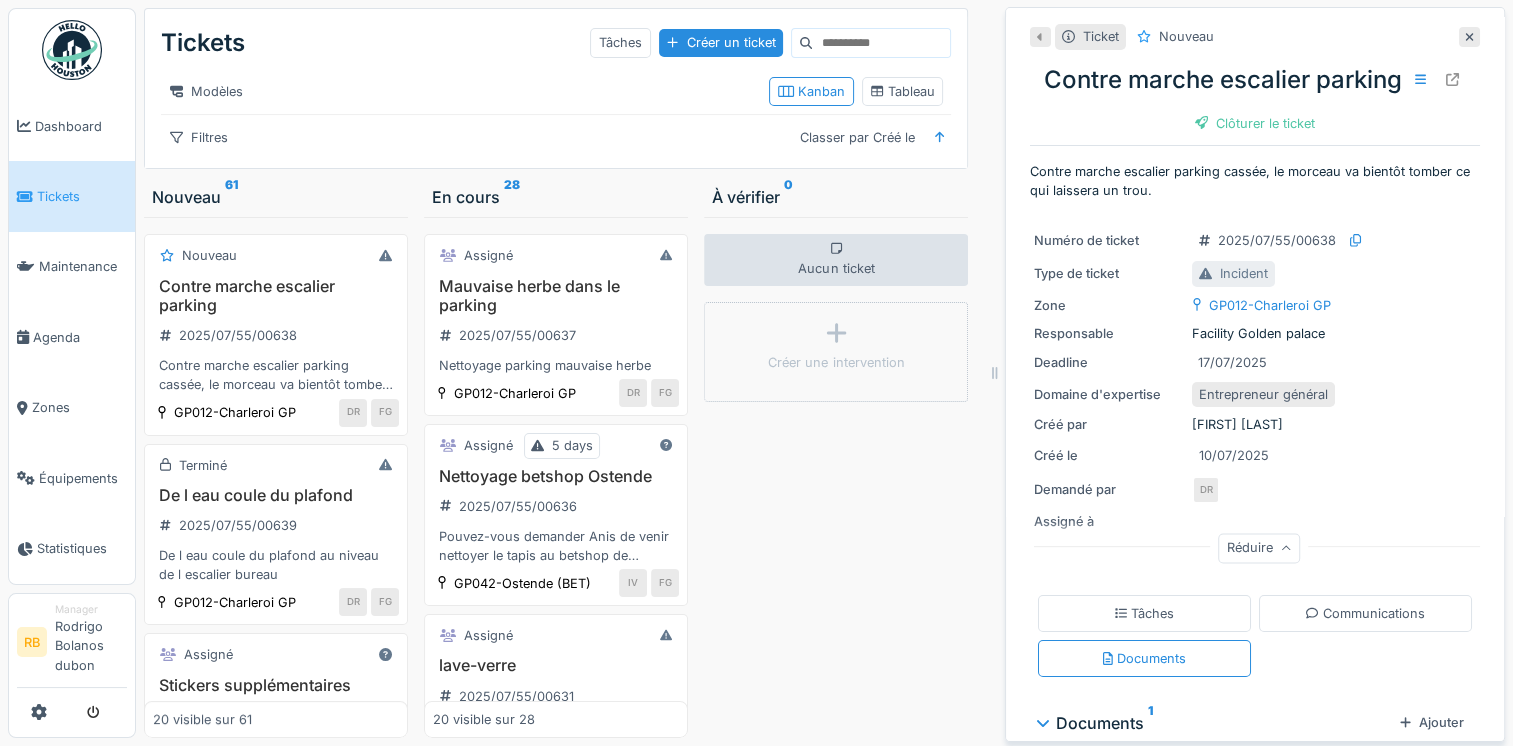 scroll, scrollTop: 144, scrollLeft: 0, axis: vertical 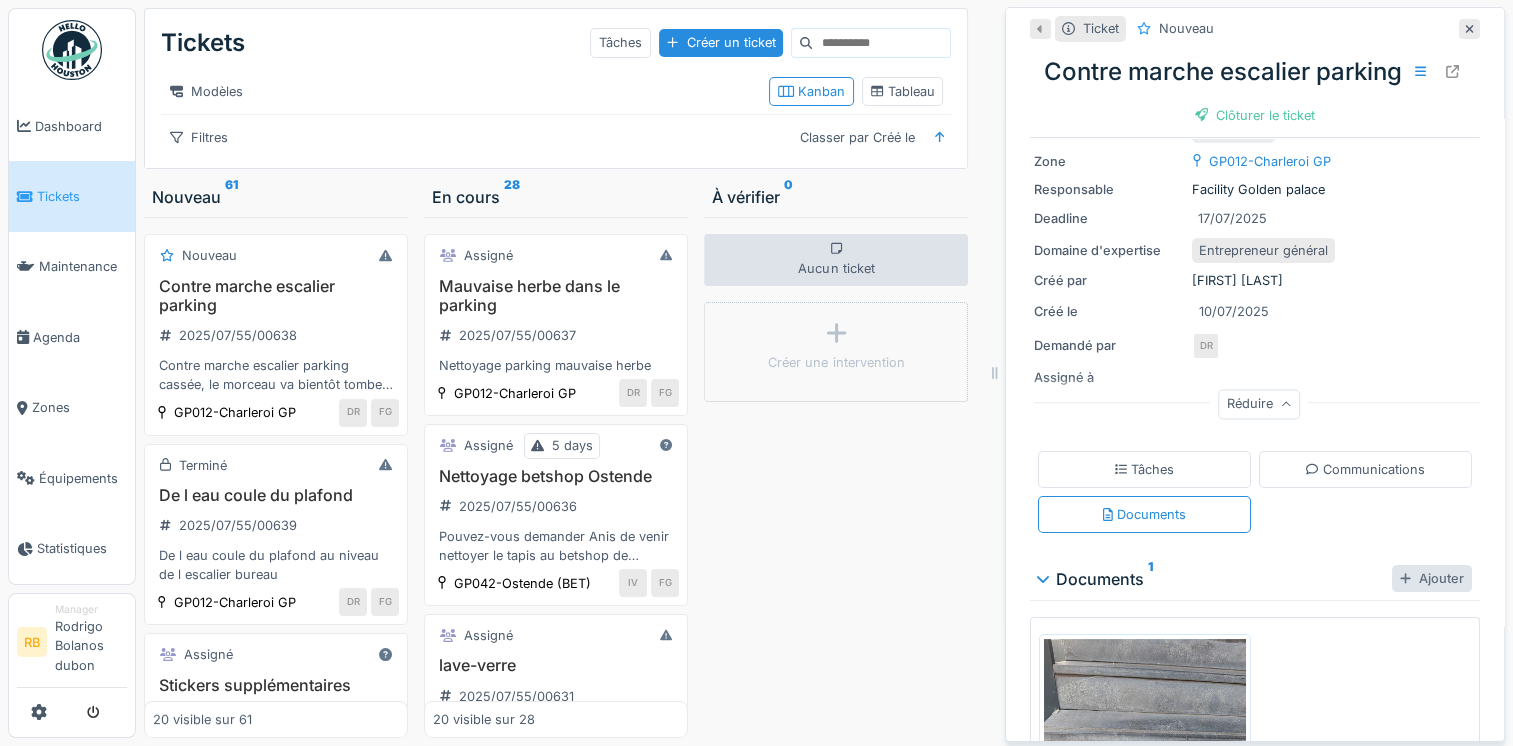 click on "Ajouter" at bounding box center (1432, 578) 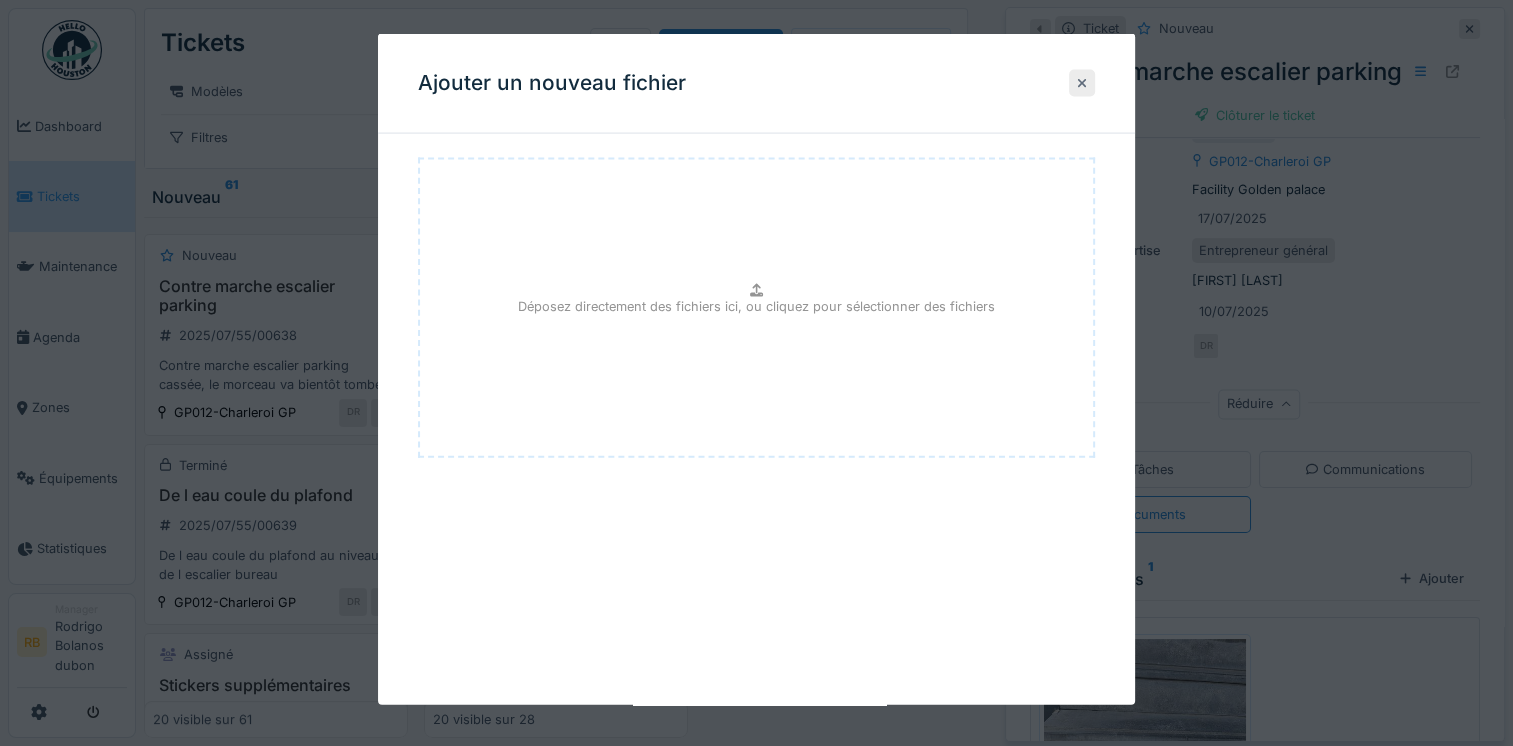 click at bounding box center [1082, 82] 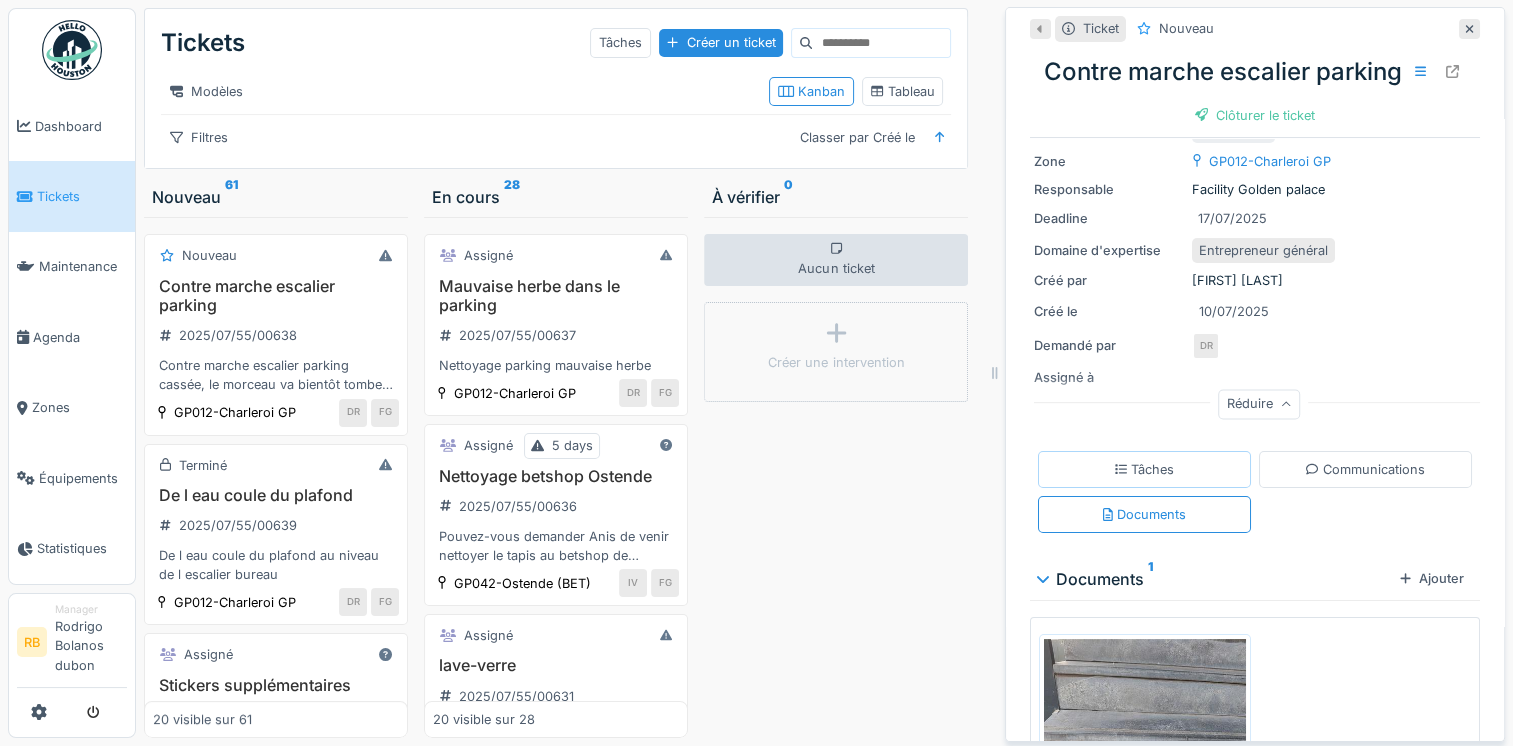 click on "Tâches" at bounding box center (1145, 469) 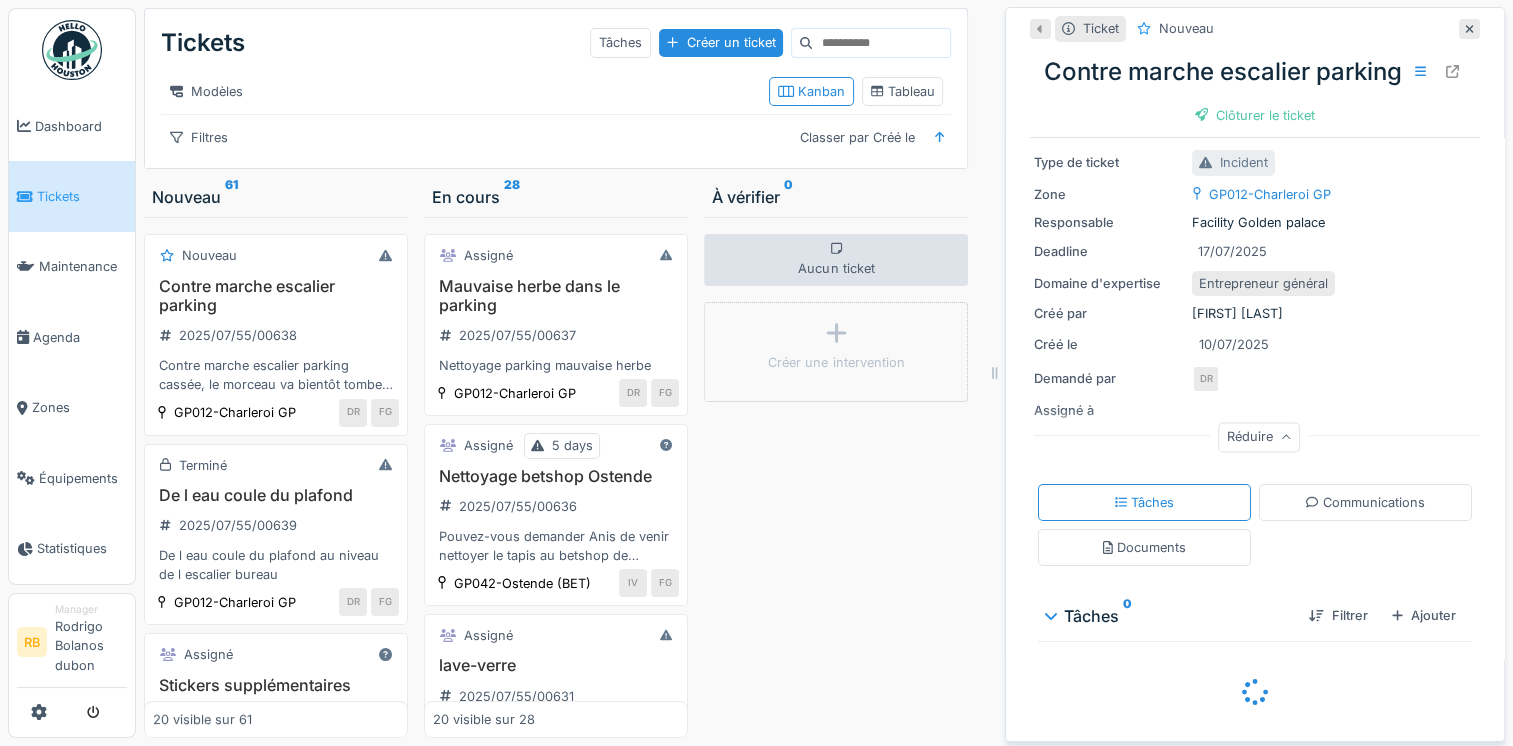 scroll, scrollTop: 159, scrollLeft: 0, axis: vertical 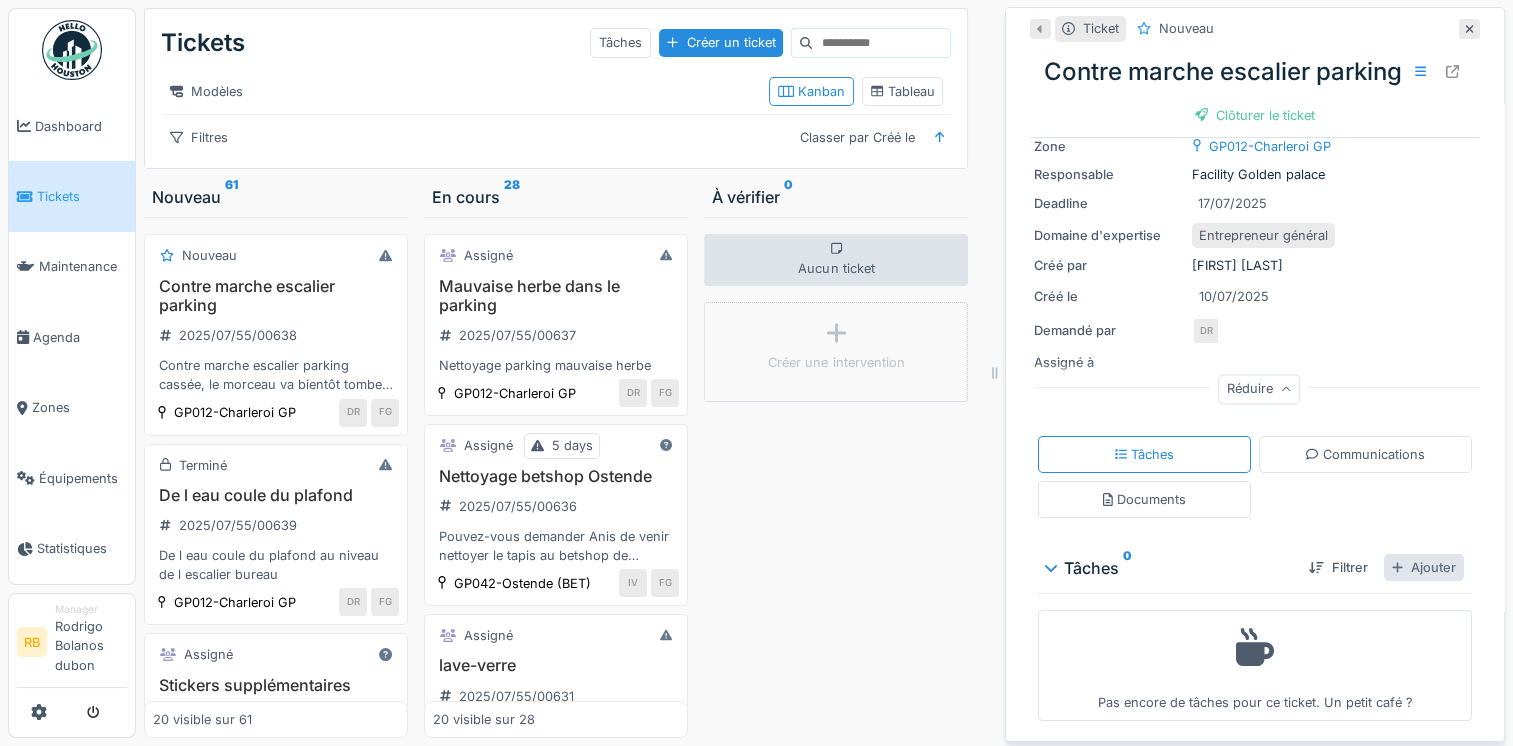 click on "Ajouter" at bounding box center [1424, 567] 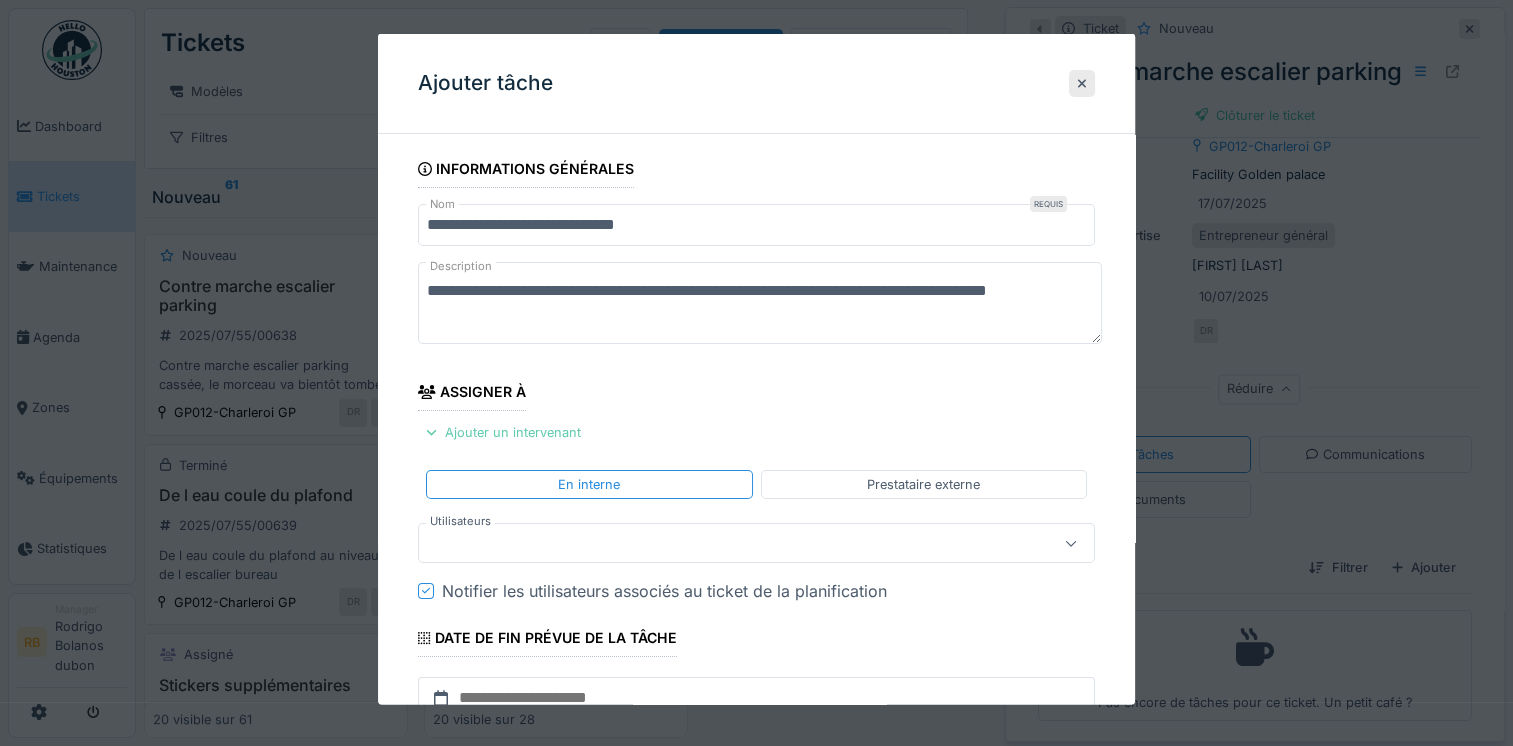 click on "Ajouter un intervenant" at bounding box center (503, 432) 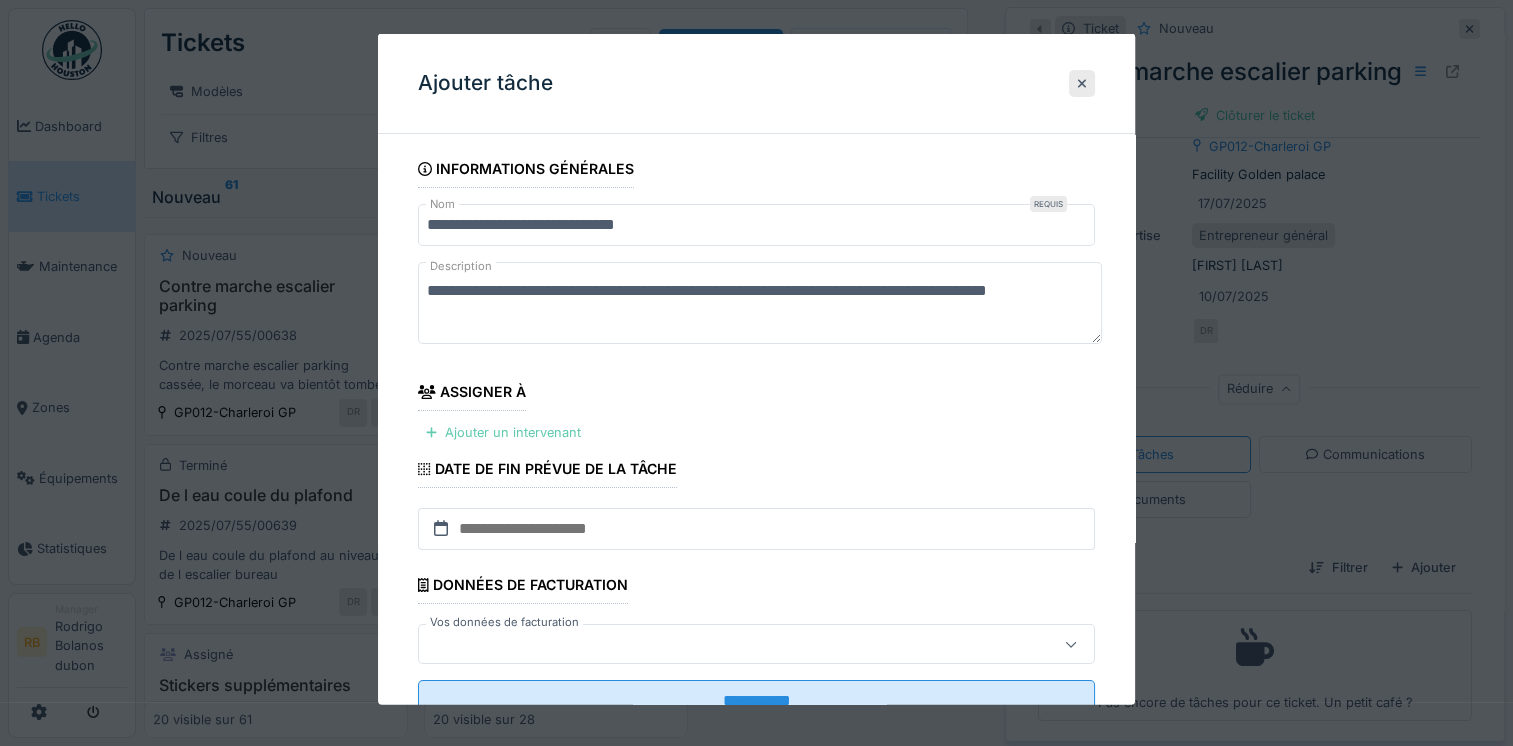 click on "Ajouter un intervenant" at bounding box center (503, 432) 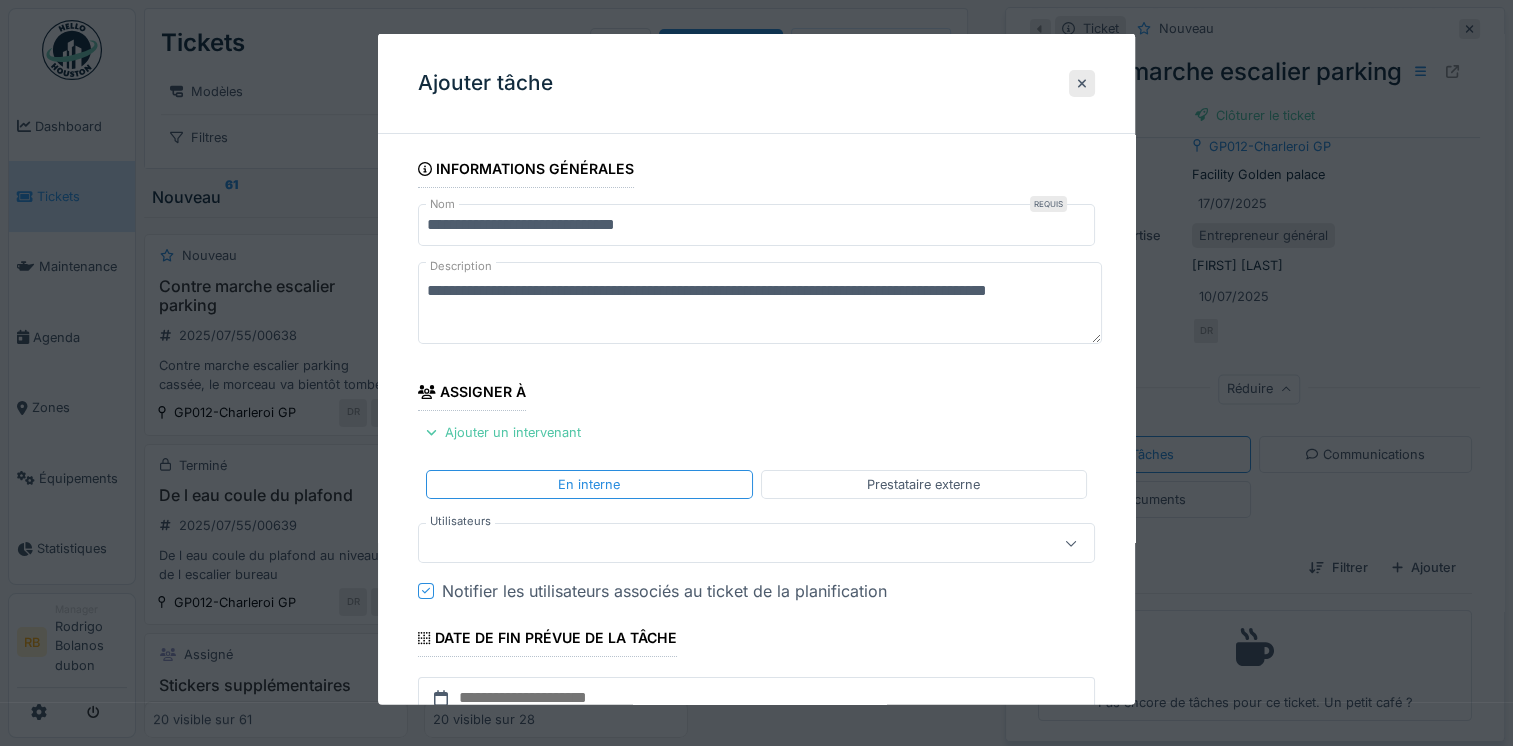 click at bounding box center (722, 543) 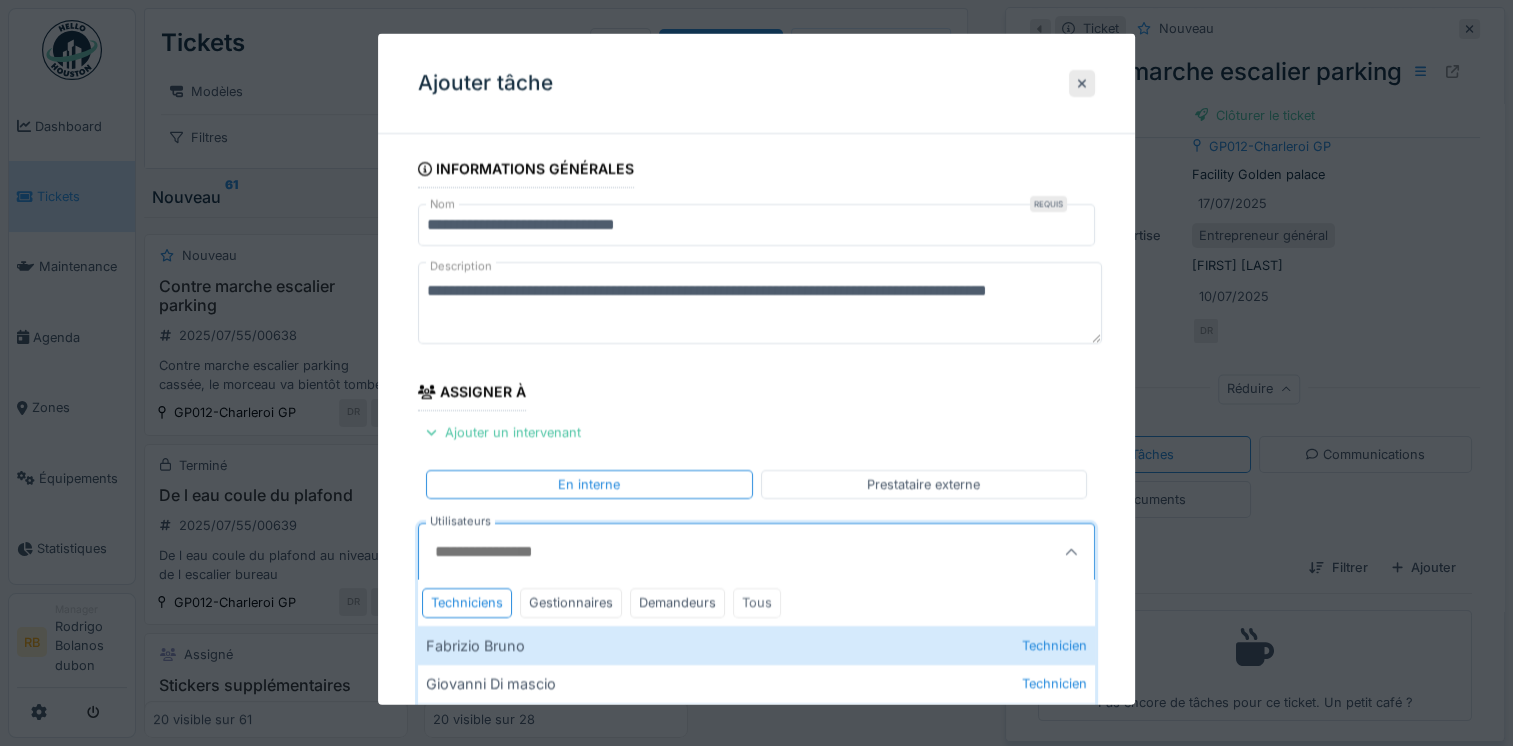 click on "Tous" at bounding box center [757, 602] 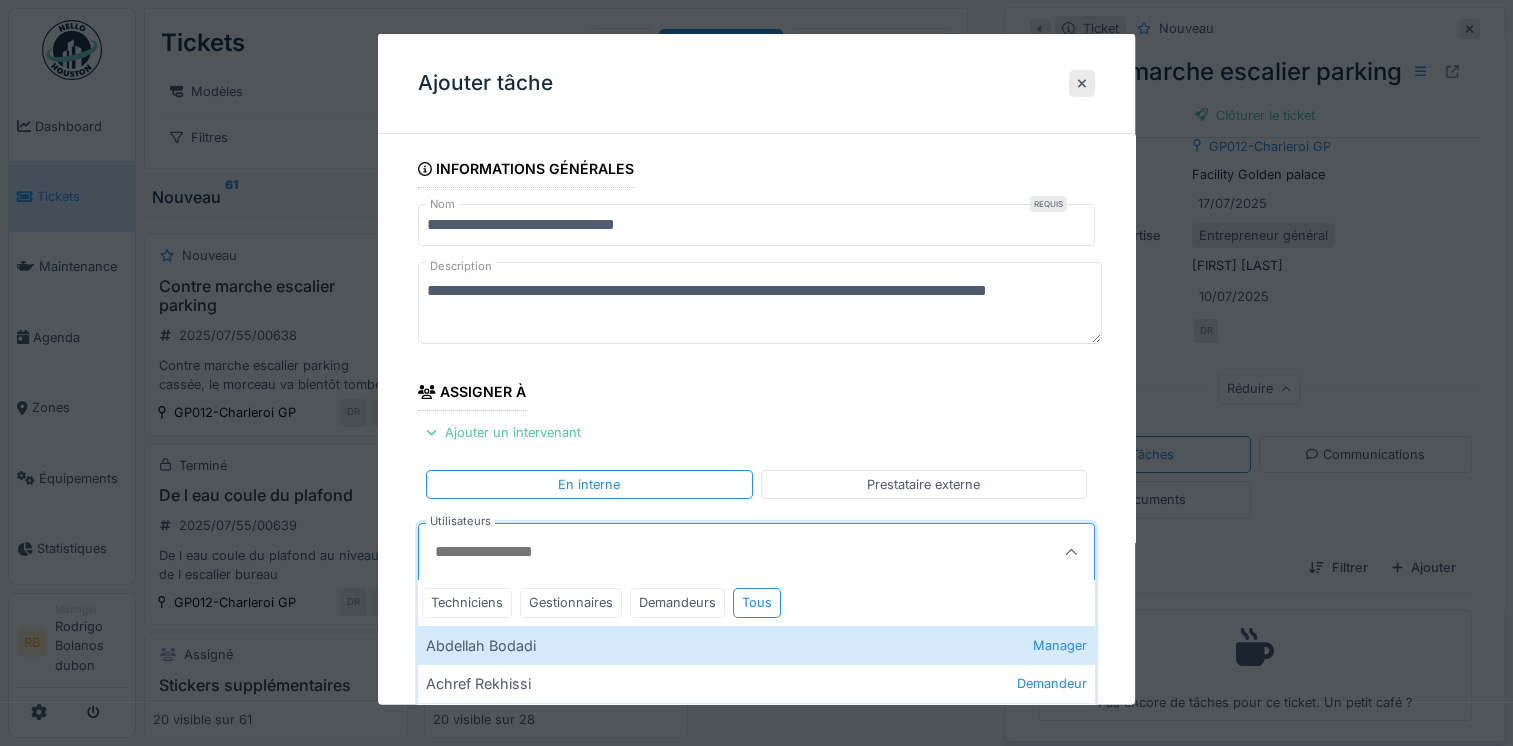 click on "Utilisateurs" at bounding box center (710, 552) 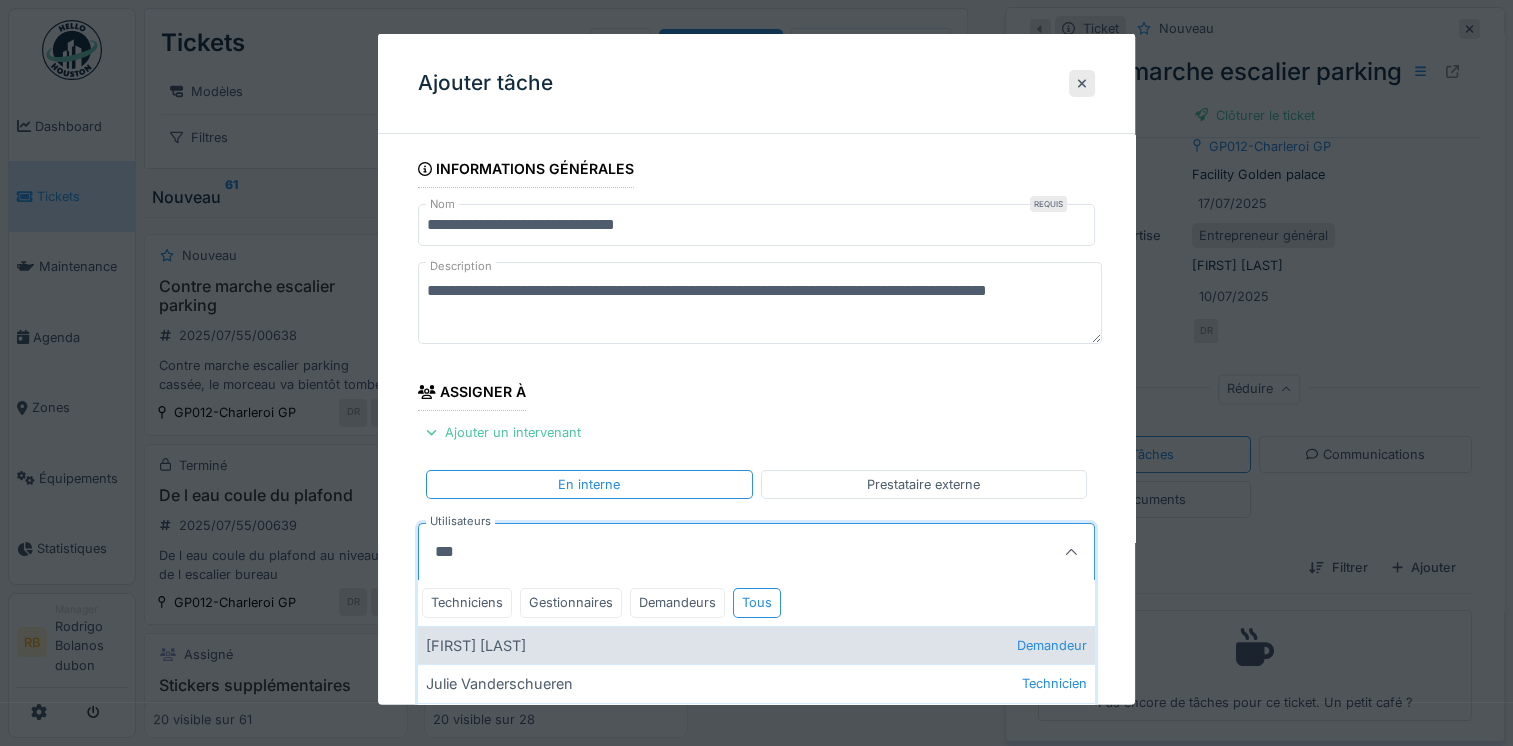 type on "***" 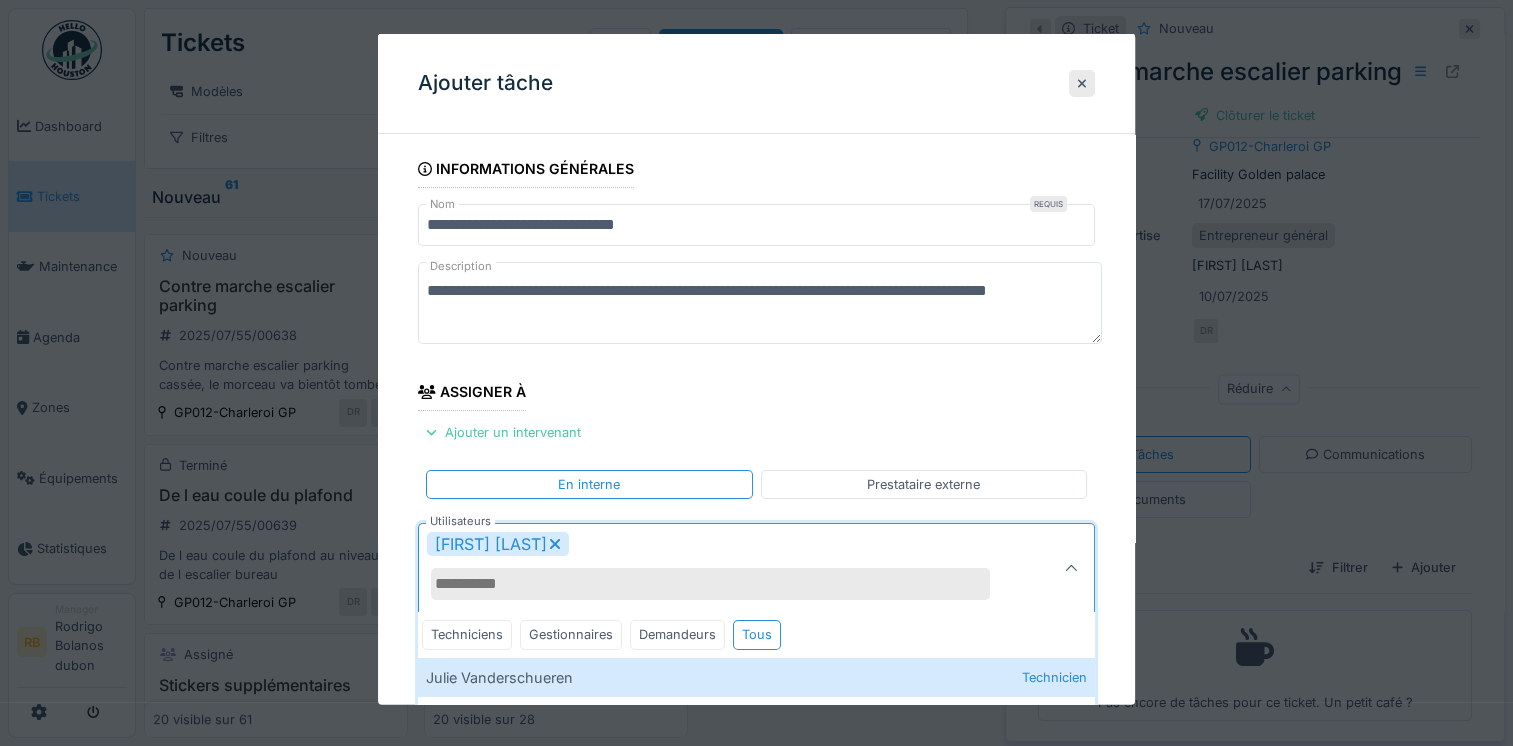 click on "**********" at bounding box center [756, 592] 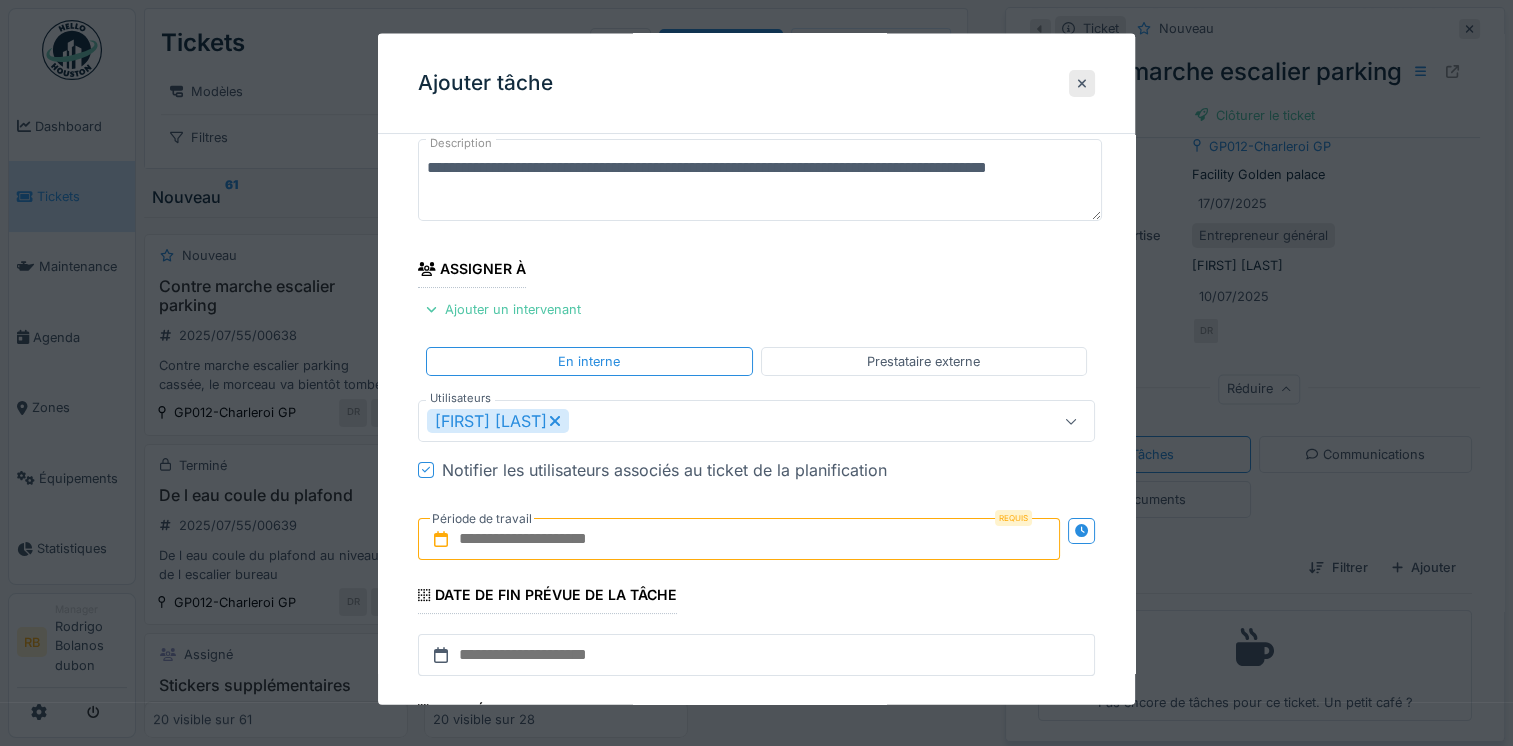 scroll, scrollTop: 128, scrollLeft: 0, axis: vertical 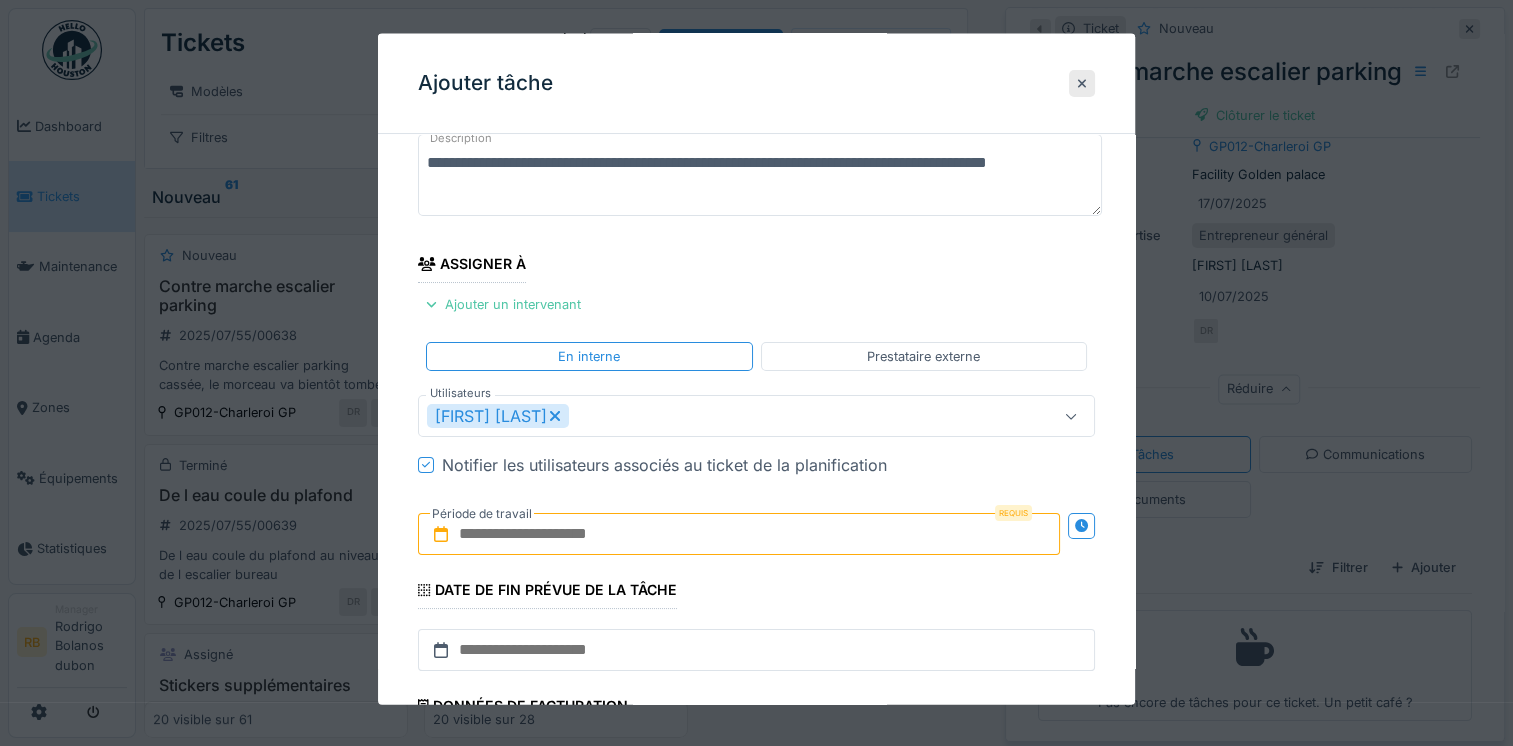 click on "Requis Période de travail" at bounding box center (756, 534) 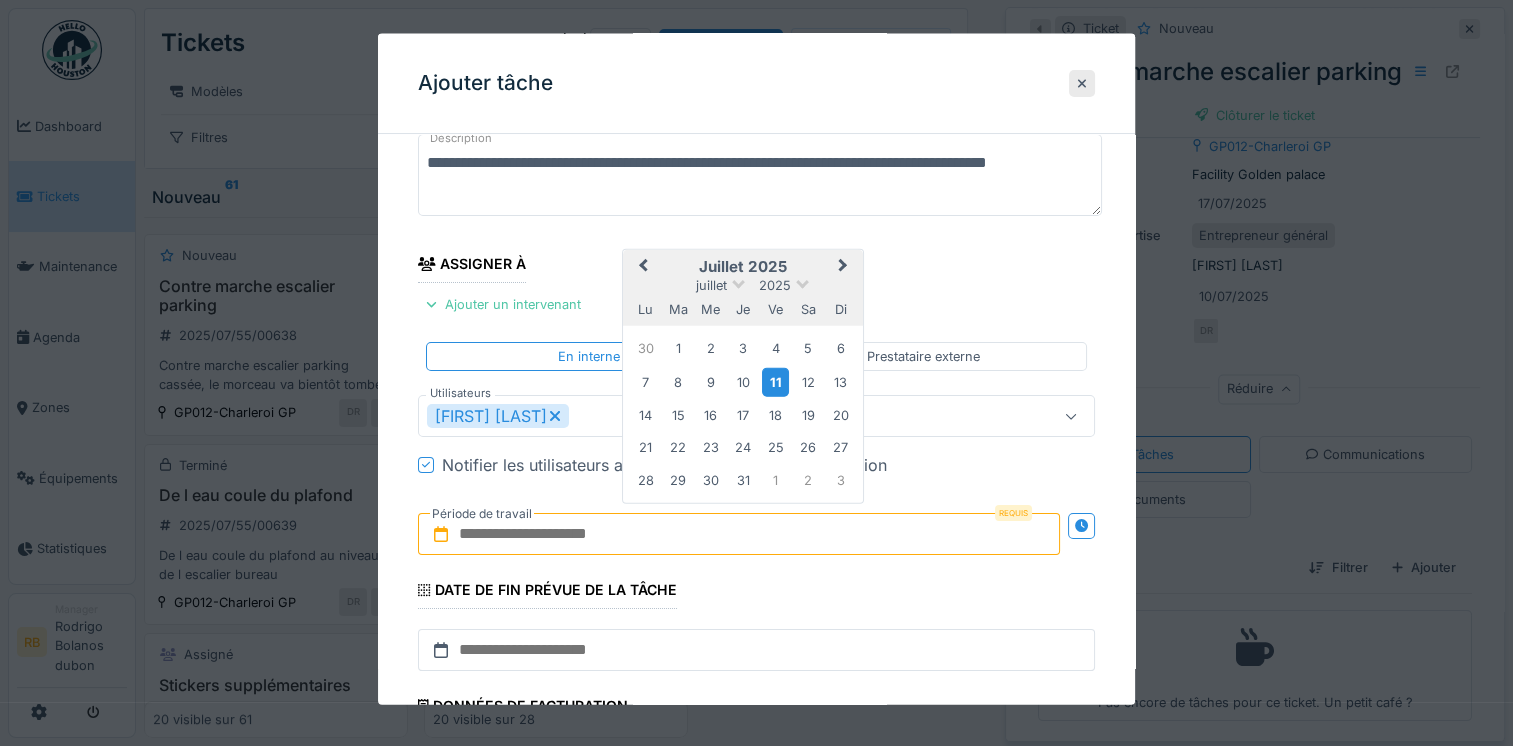 click on "11" at bounding box center (775, 381) 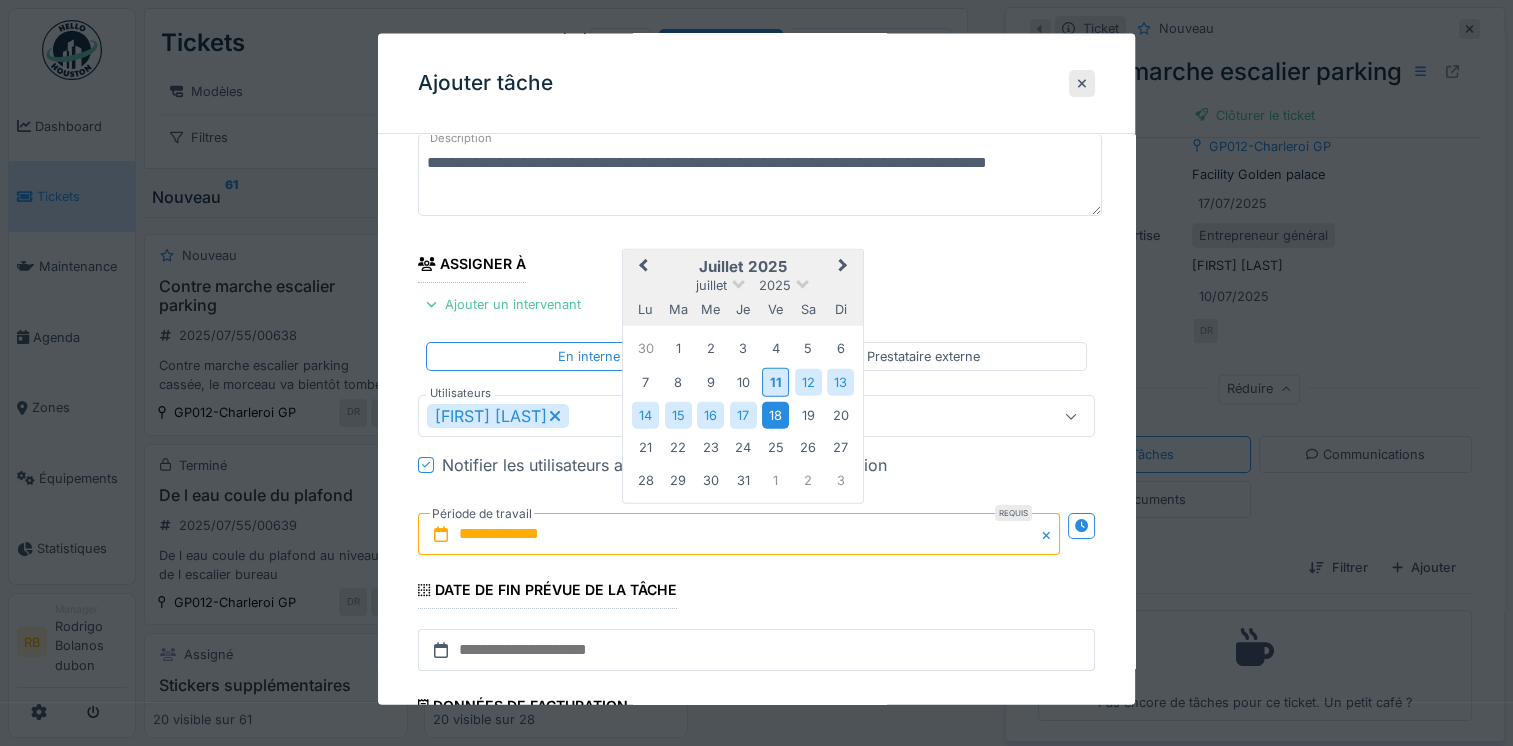 click on "18" at bounding box center (775, 414) 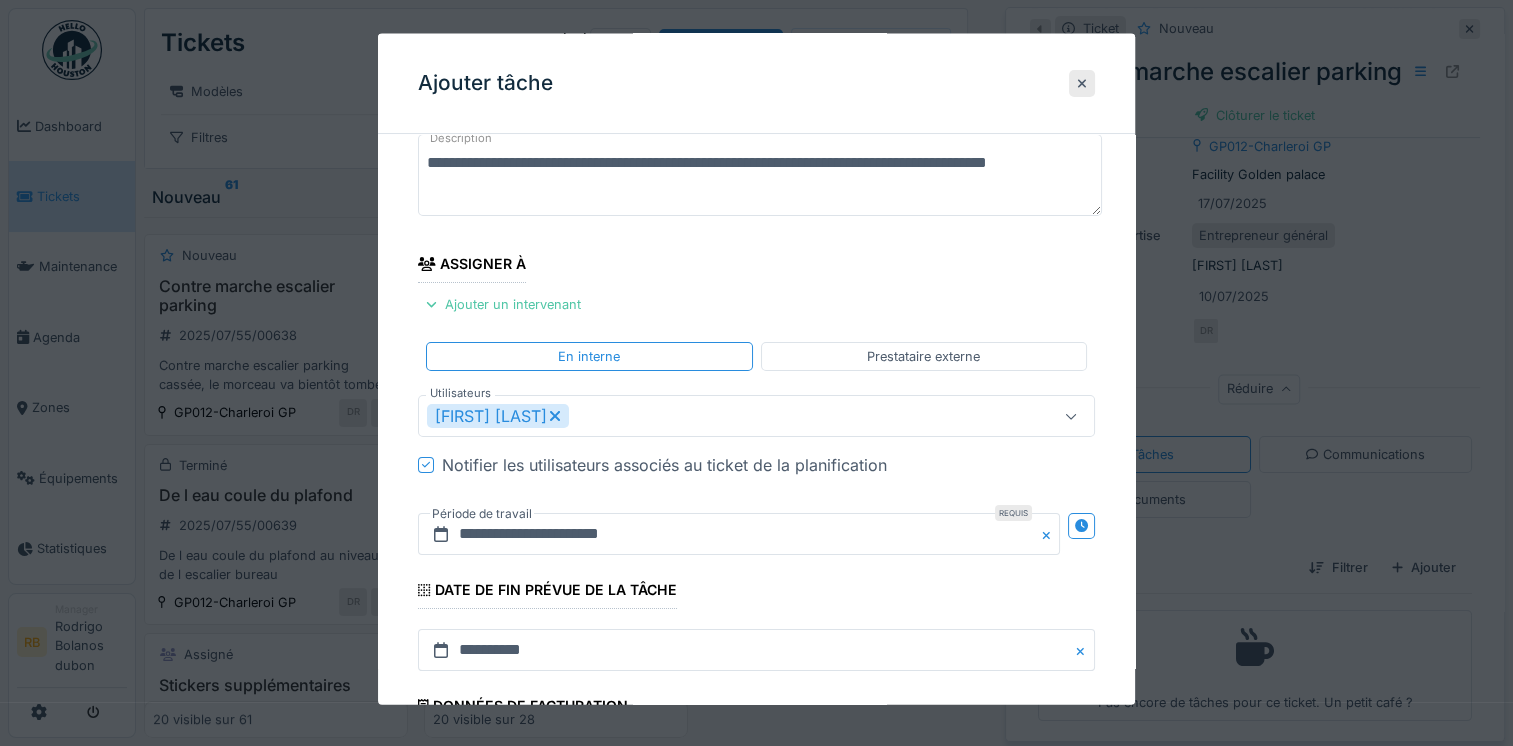 scroll, scrollTop: 318, scrollLeft: 0, axis: vertical 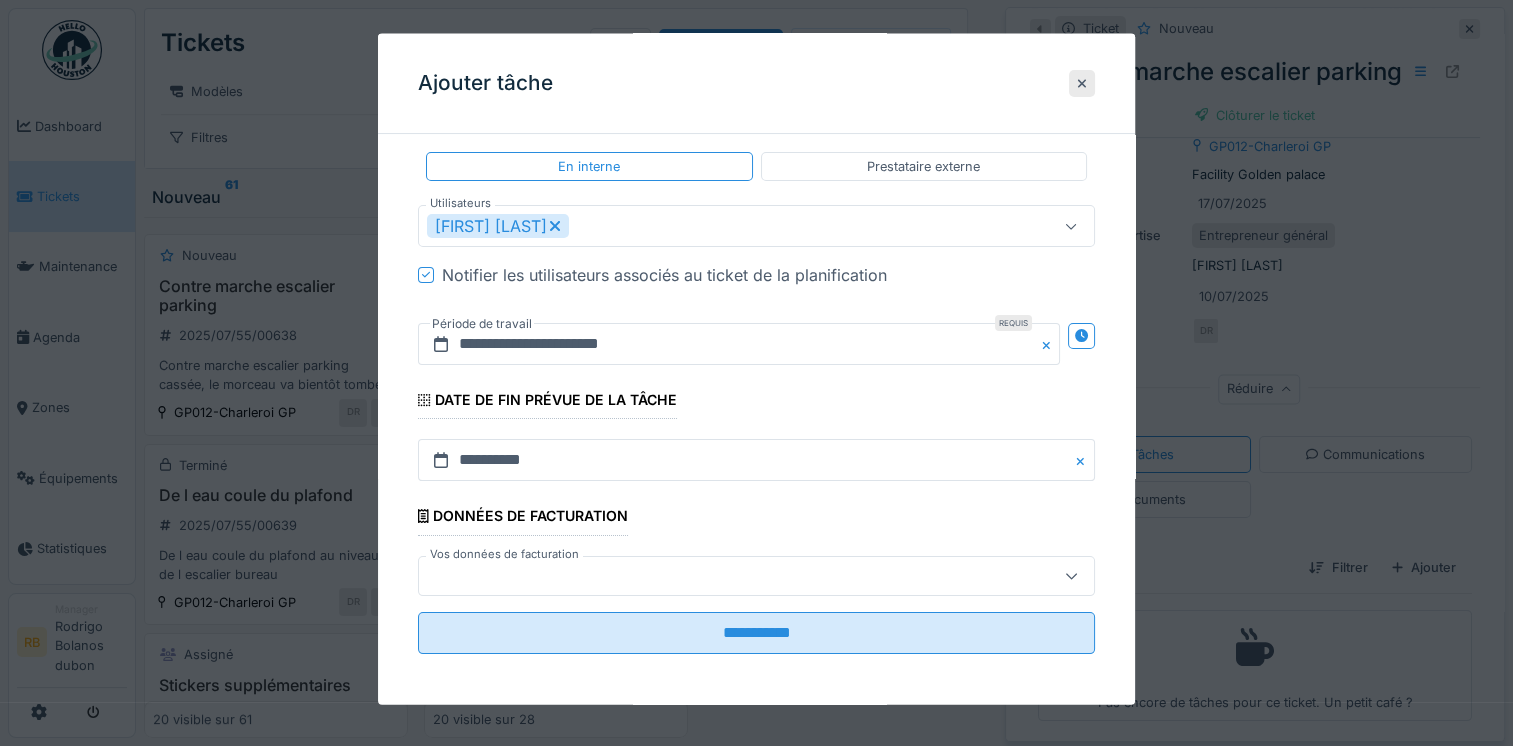 click on "**********" at bounding box center (756, 251) 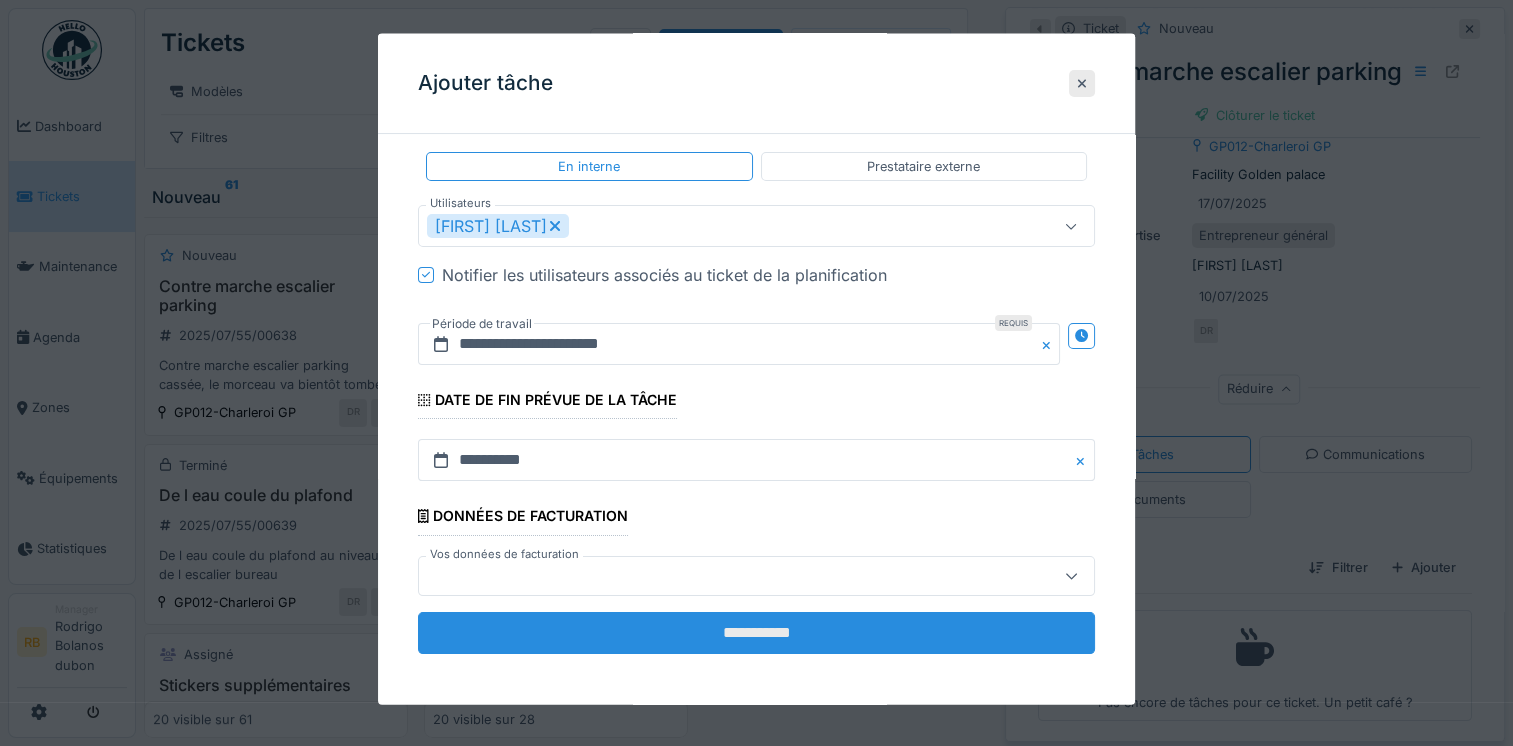 click on "**********" at bounding box center (756, 632) 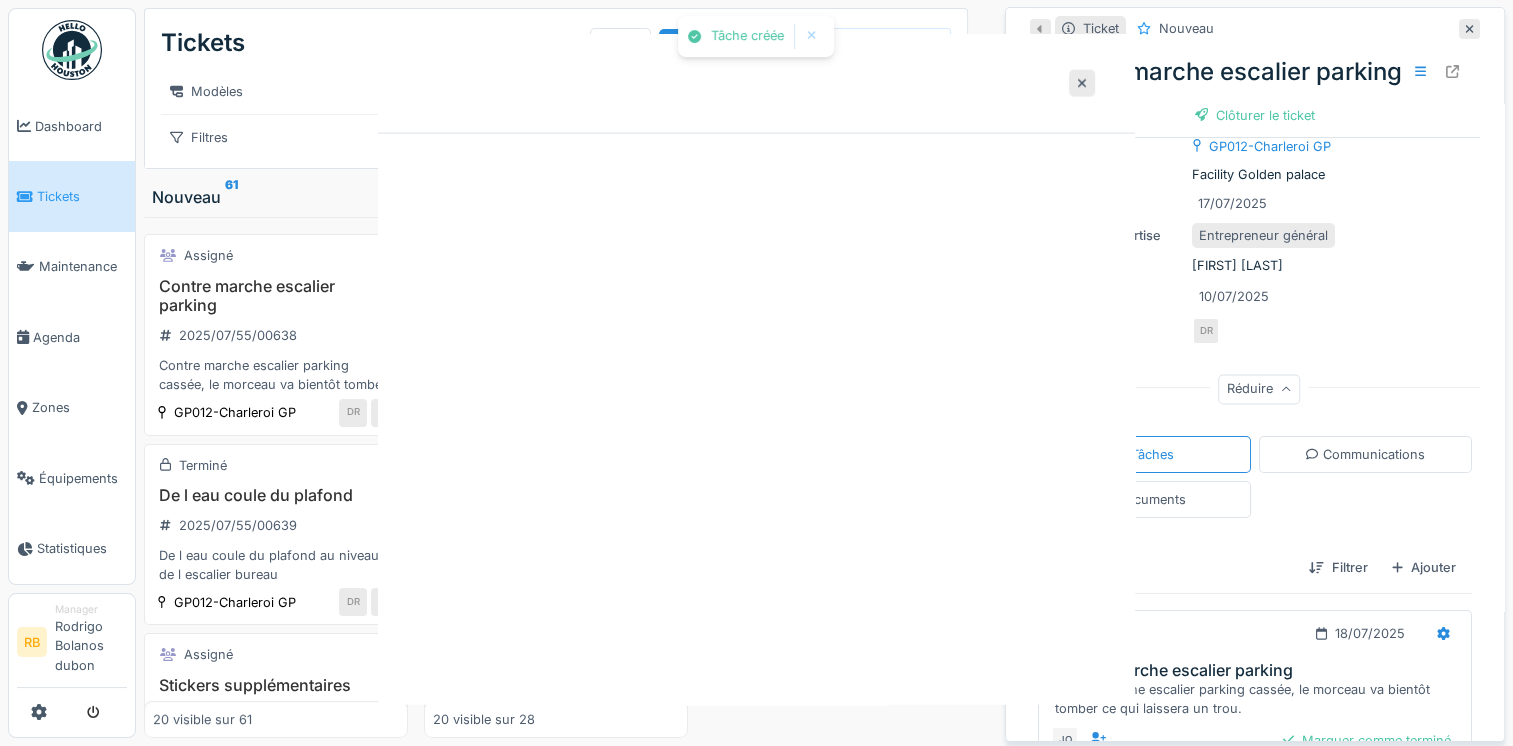 scroll, scrollTop: 0, scrollLeft: 0, axis: both 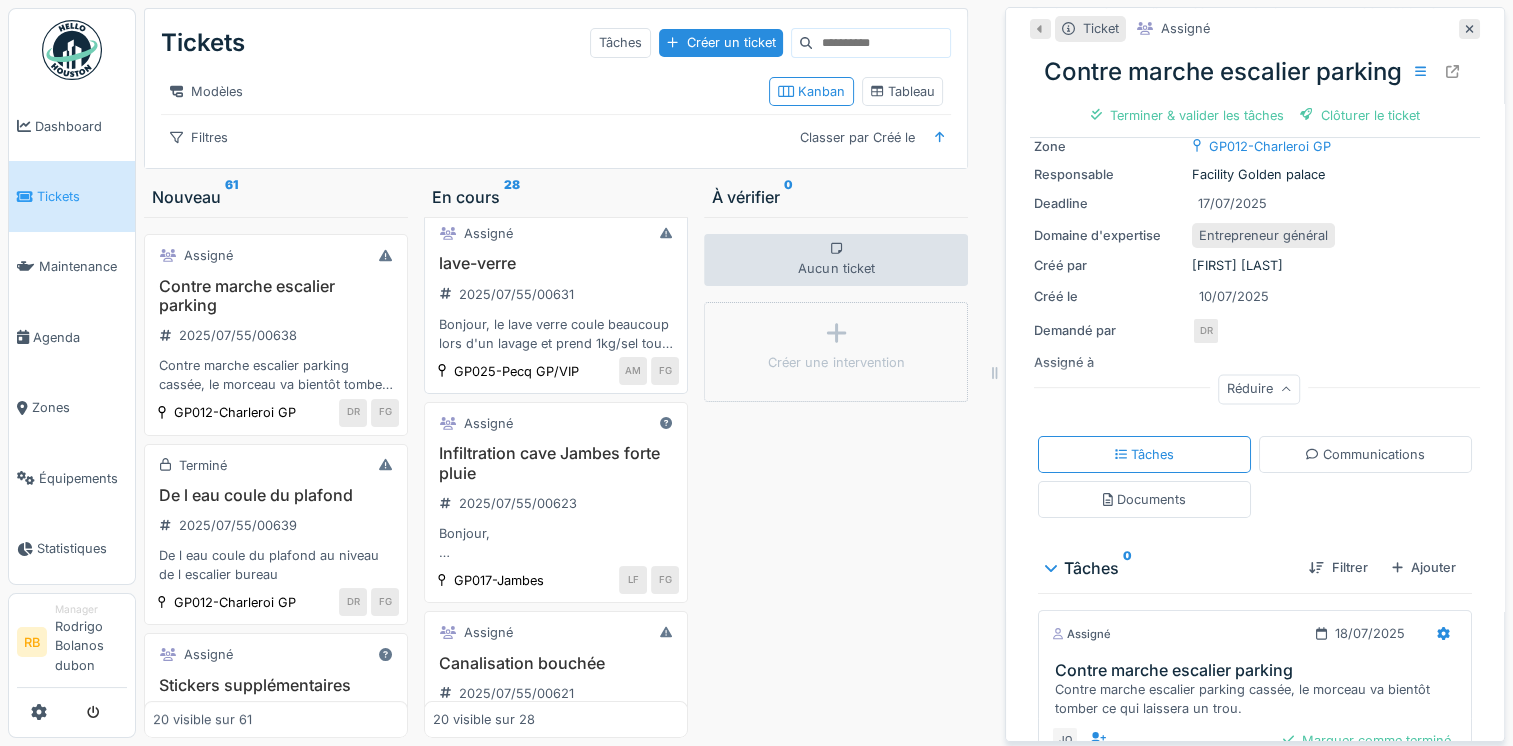 click on "lave-verre 2025/07/55/00631 Bonjour, le lave verre coule beaucoup lors d'un lavage et prend 1kg/sel tous les jours - 2 jours .
bien à vous" at bounding box center [556, 303] 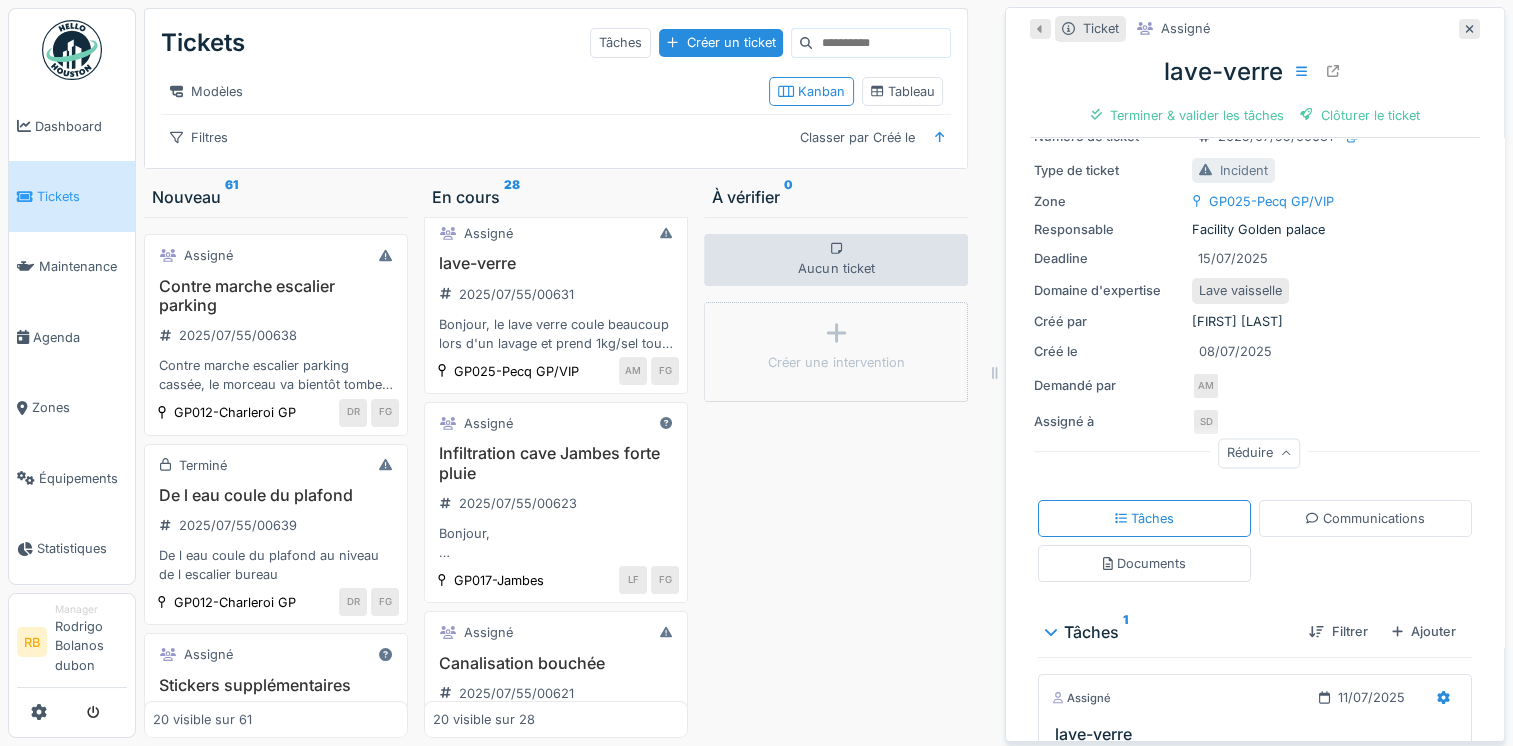 scroll, scrollTop: 99, scrollLeft: 0, axis: vertical 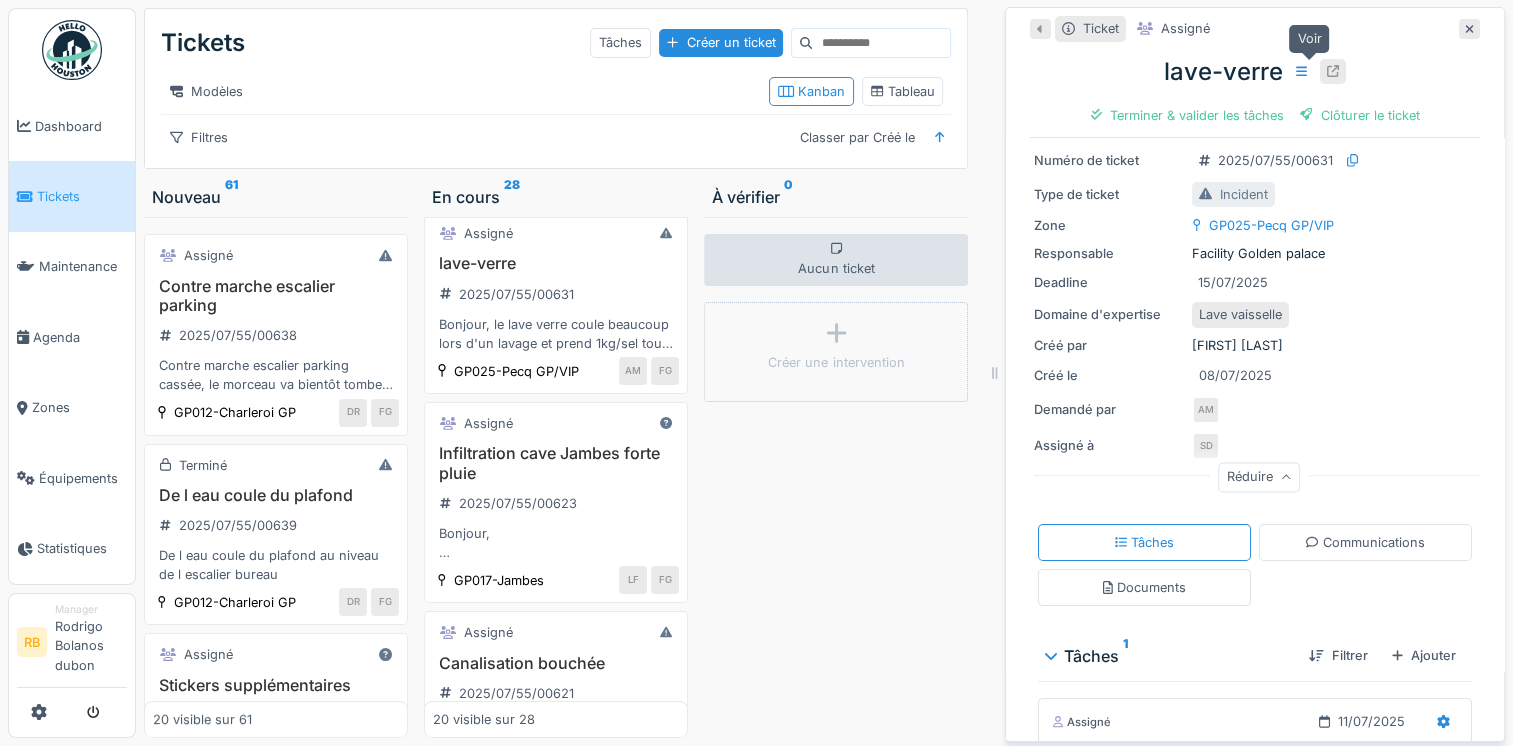 click at bounding box center [1333, 71] 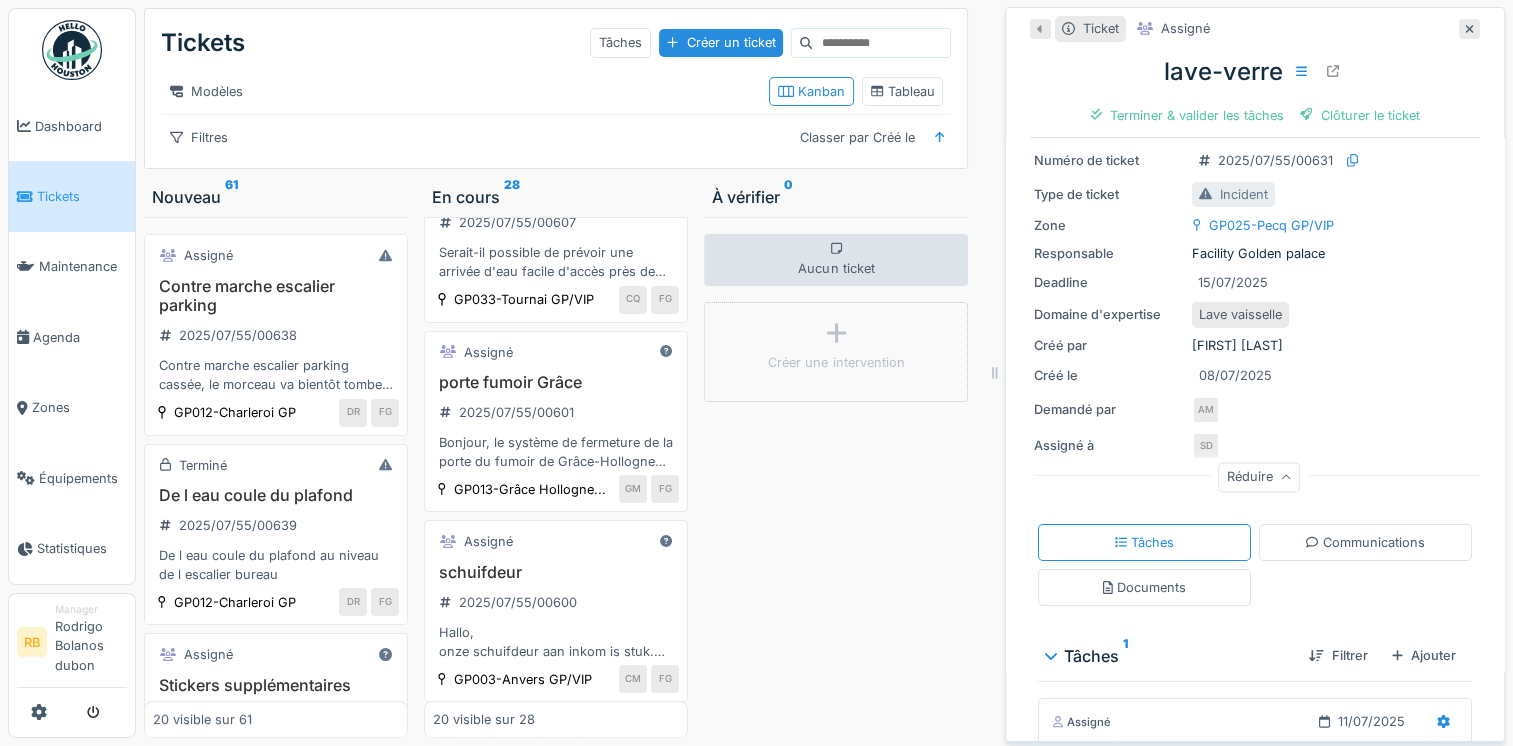 scroll, scrollTop: 1900, scrollLeft: 0, axis: vertical 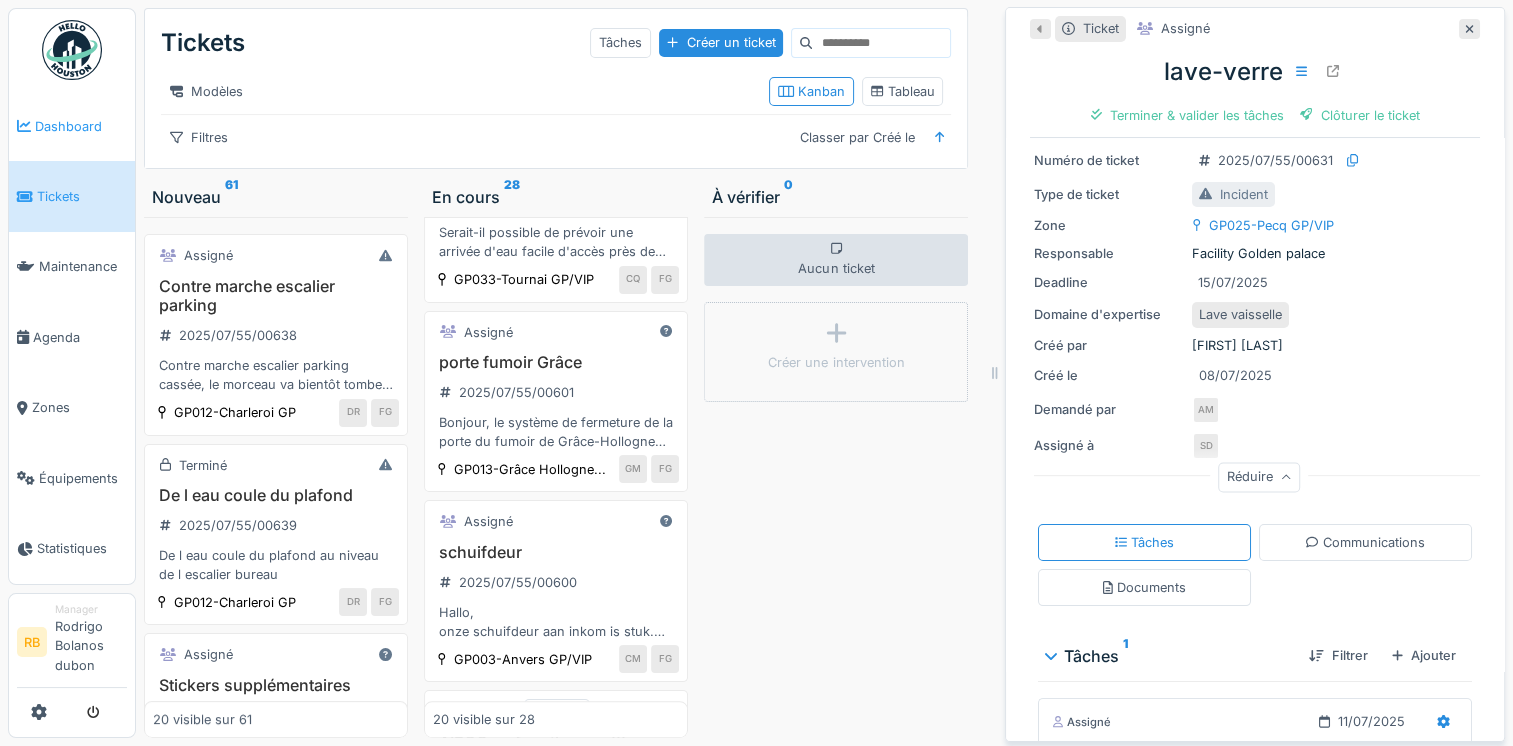 click on "Dashboard" at bounding box center [72, 126] 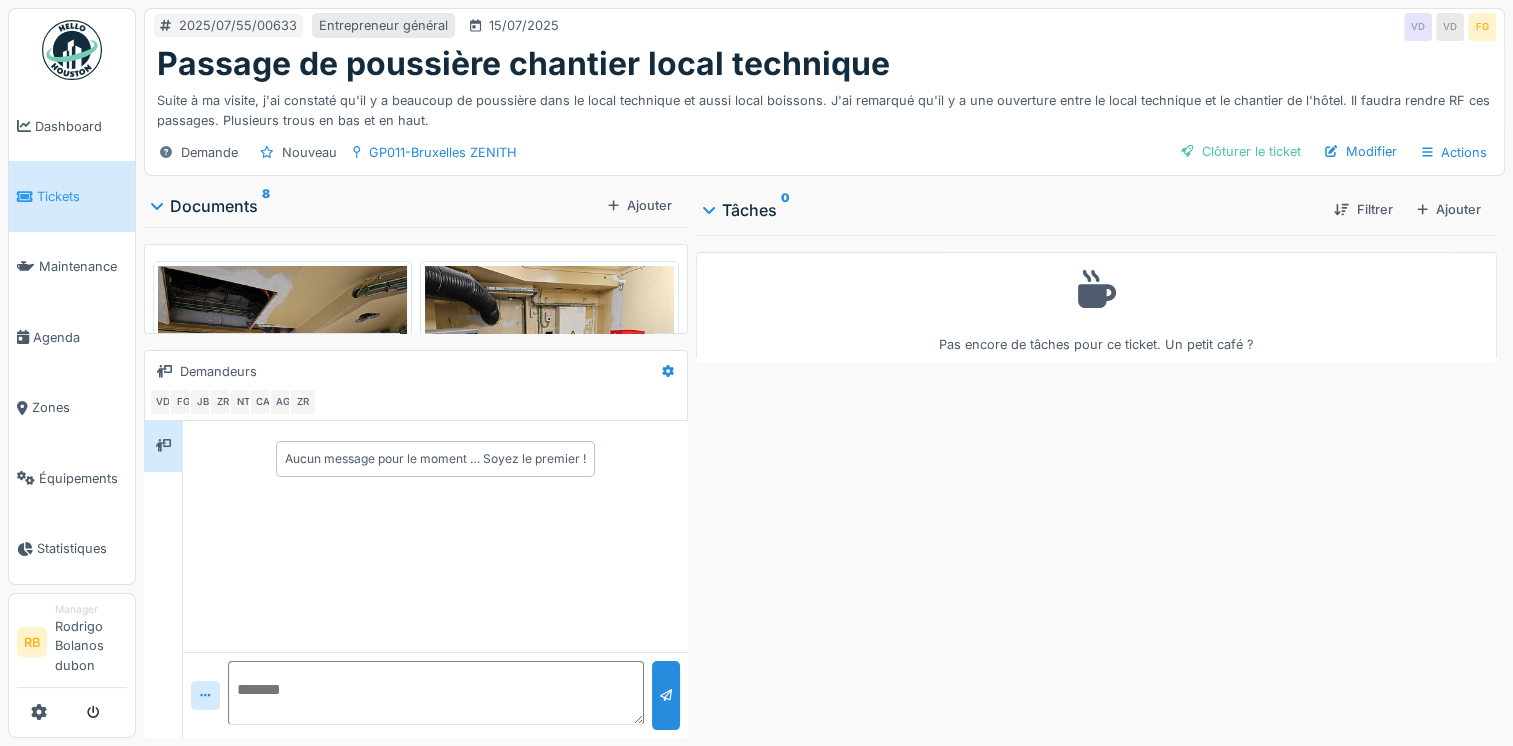 scroll, scrollTop: 15, scrollLeft: 0, axis: vertical 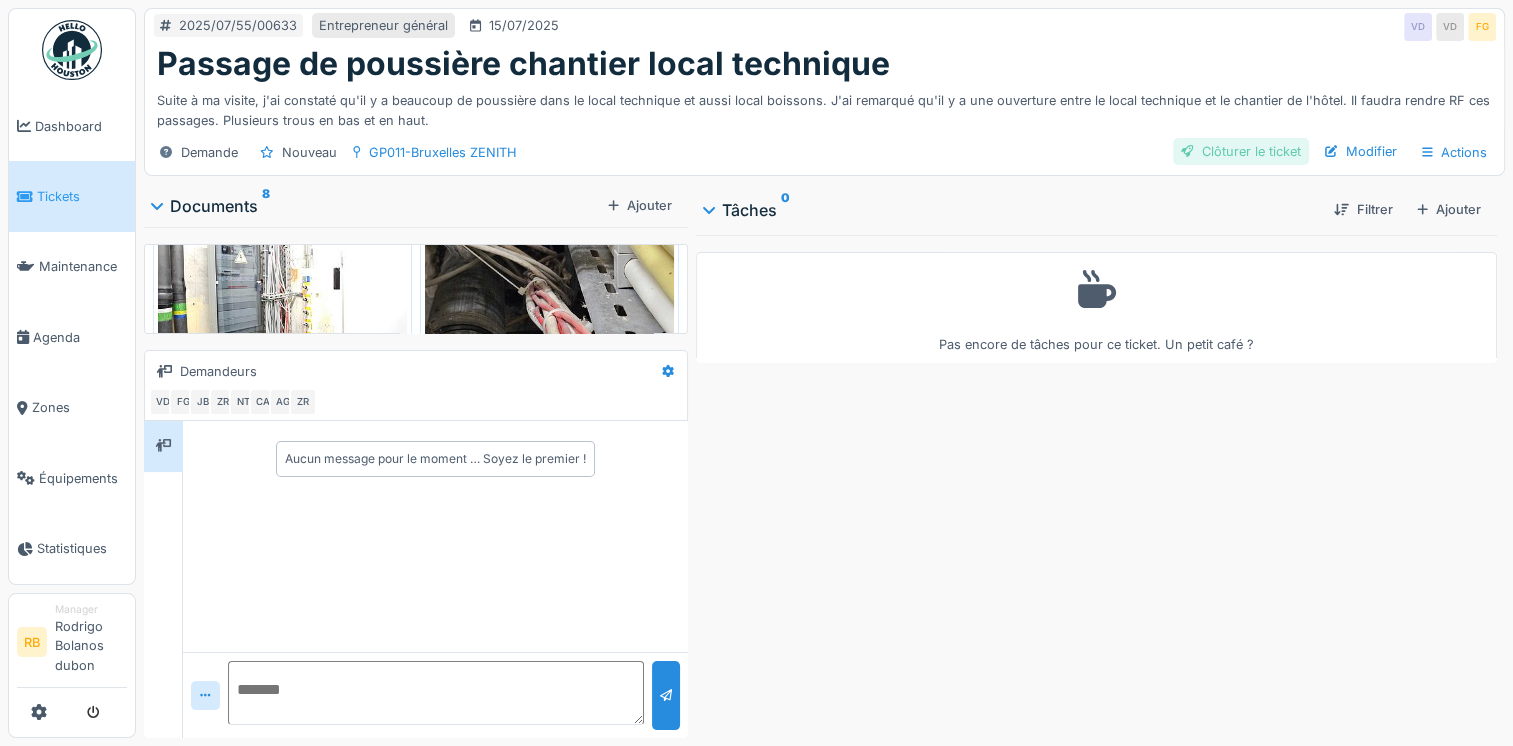 click on "Clôturer le ticket" at bounding box center (1241, 151) 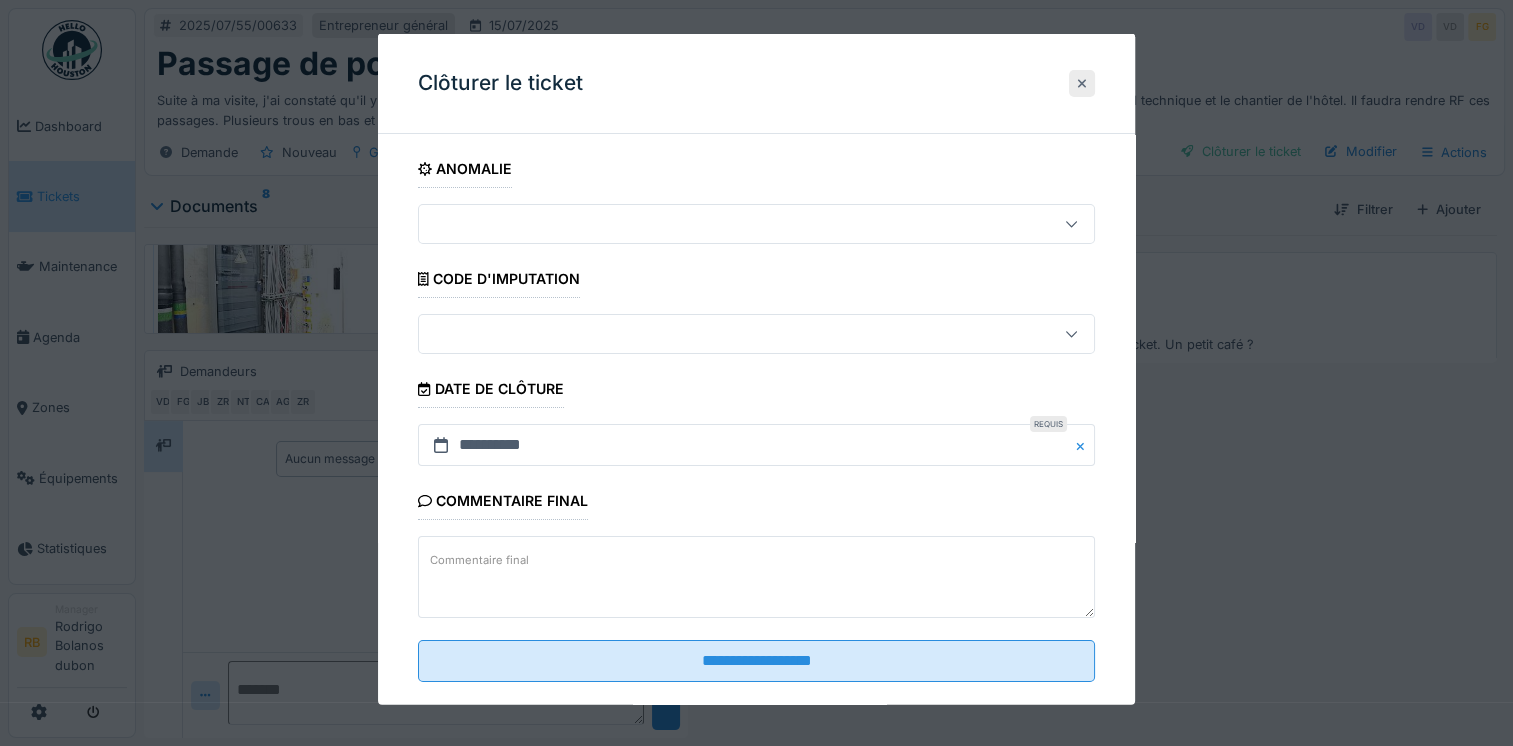 click at bounding box center [1082, 82] 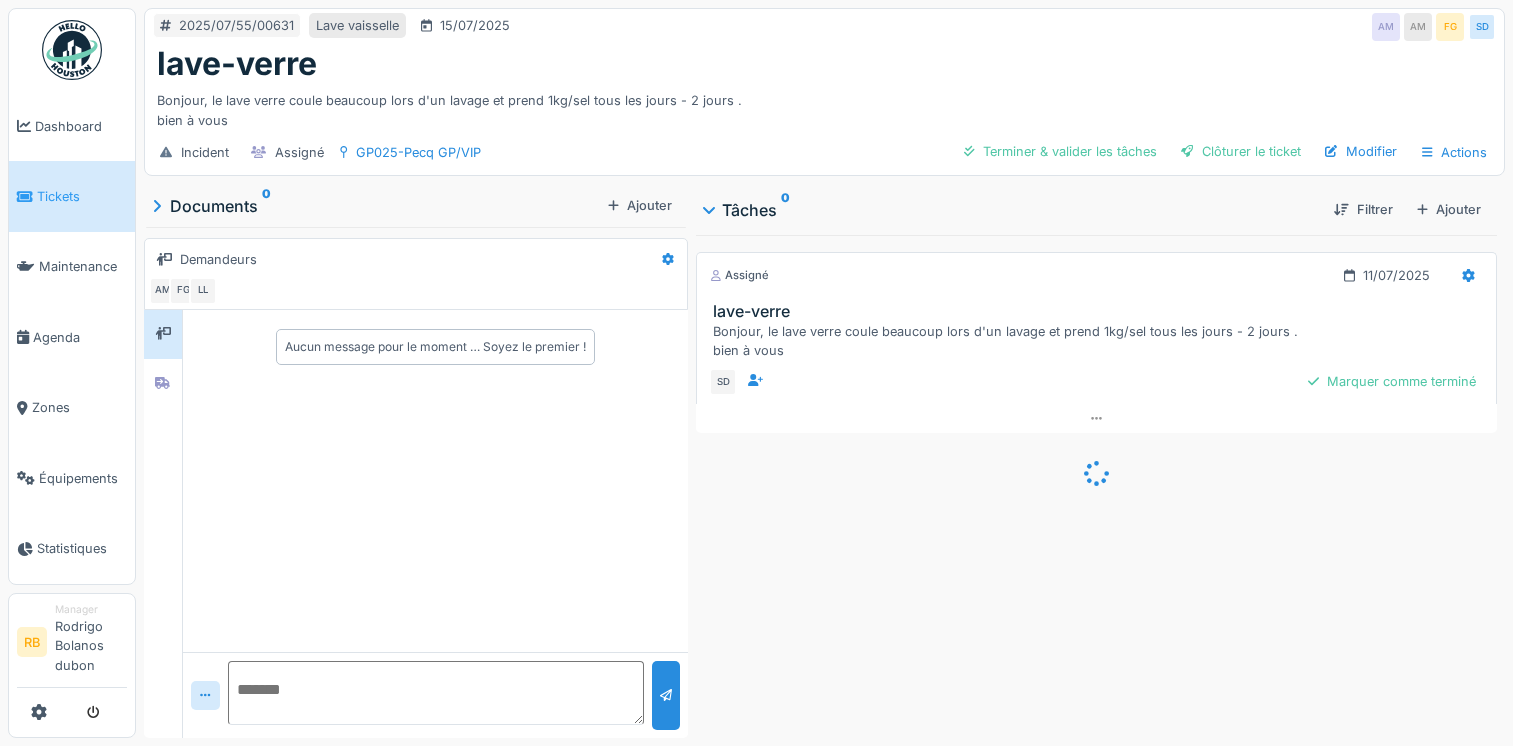 scroll, scrollTop: 0, scrollLeft: 0, axis: both 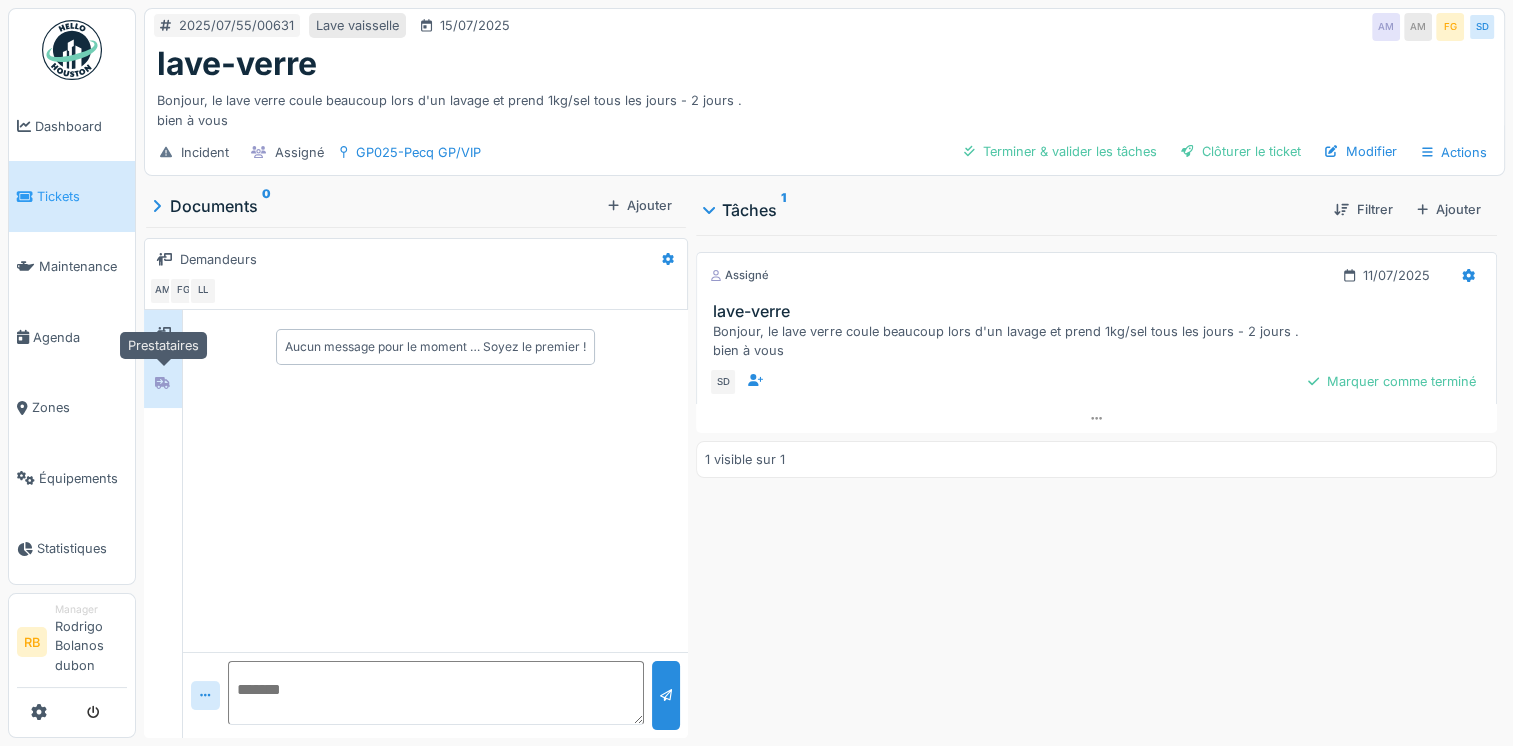 click 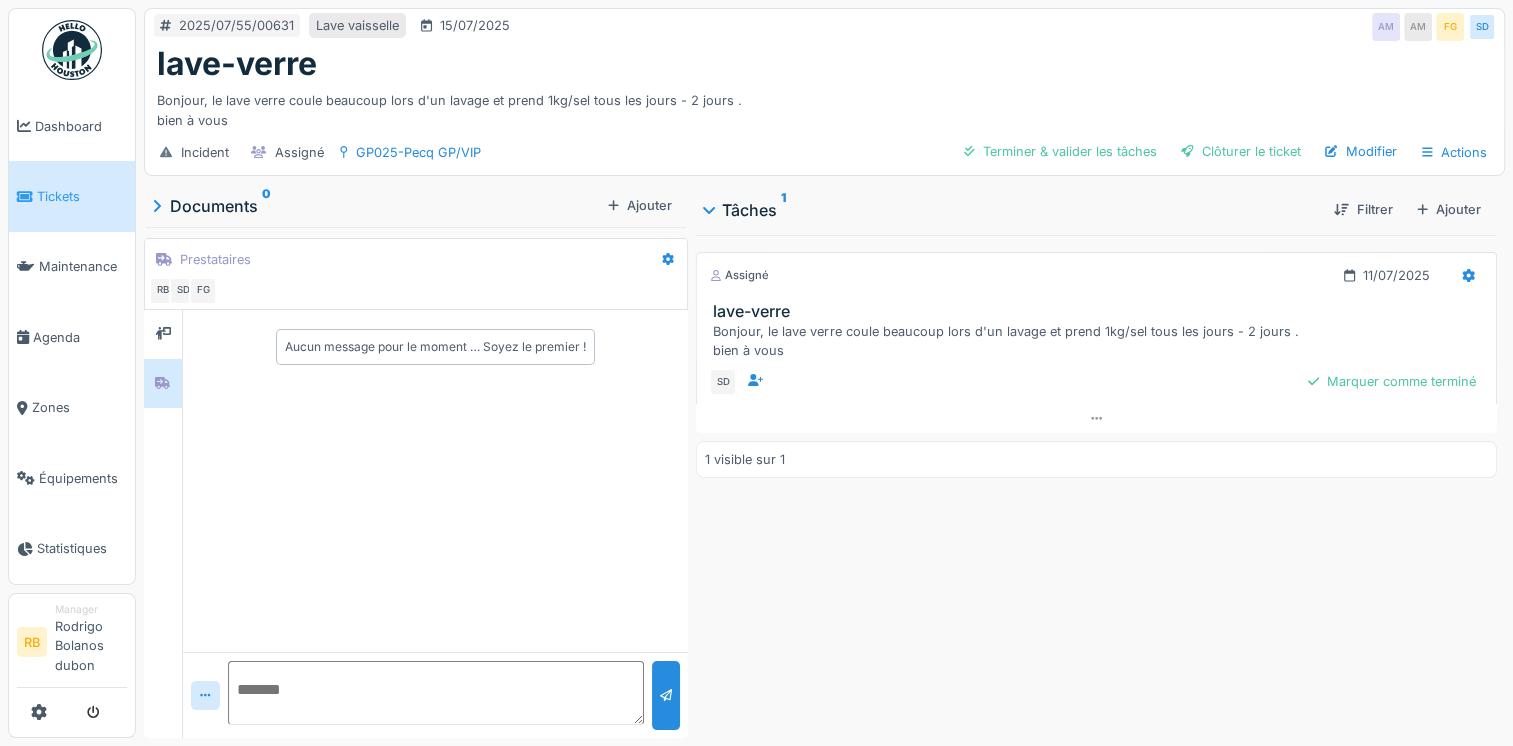 click at bounding box center [435, 693] 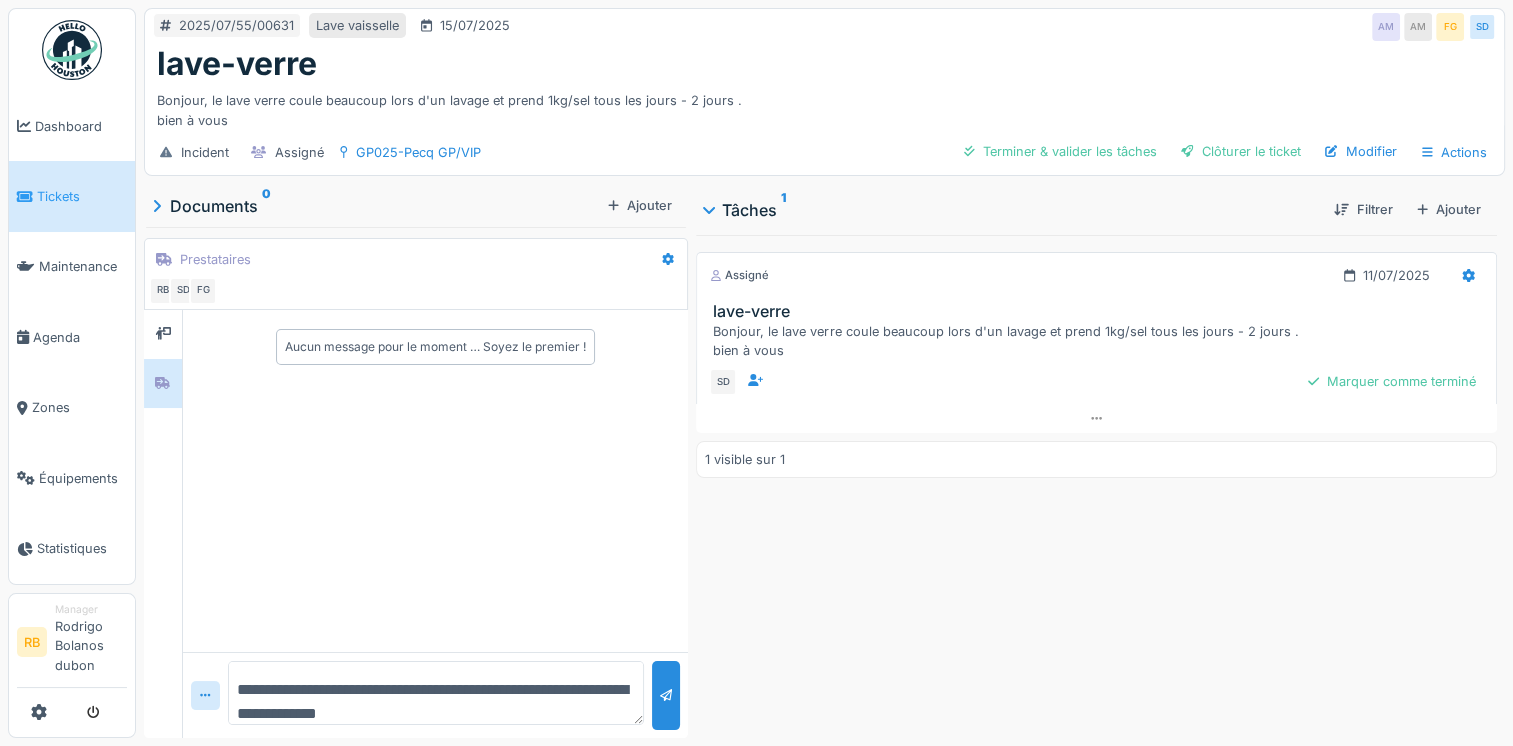 type on "**********" 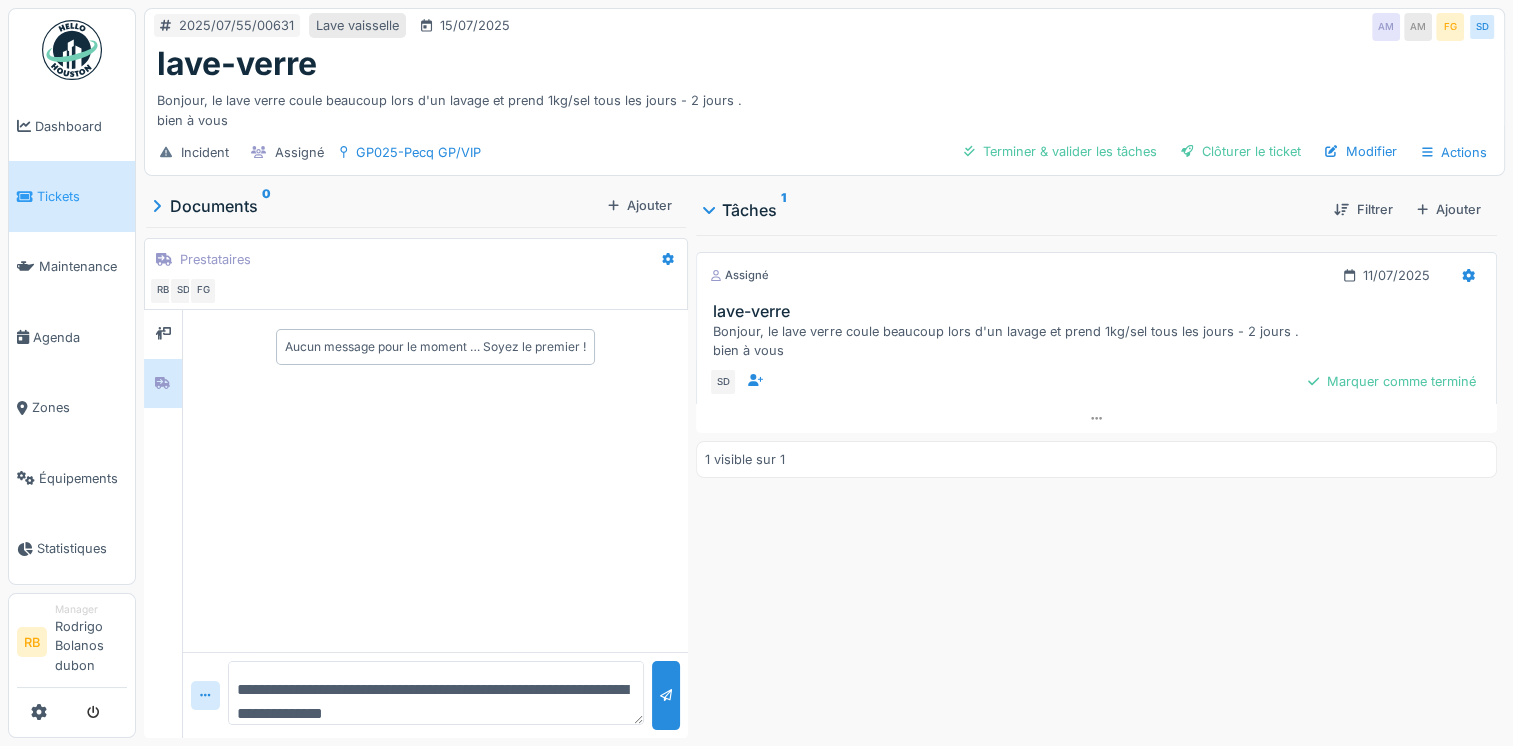 scroll, scrollTop: 0, scrollLeft: 0, axis: both 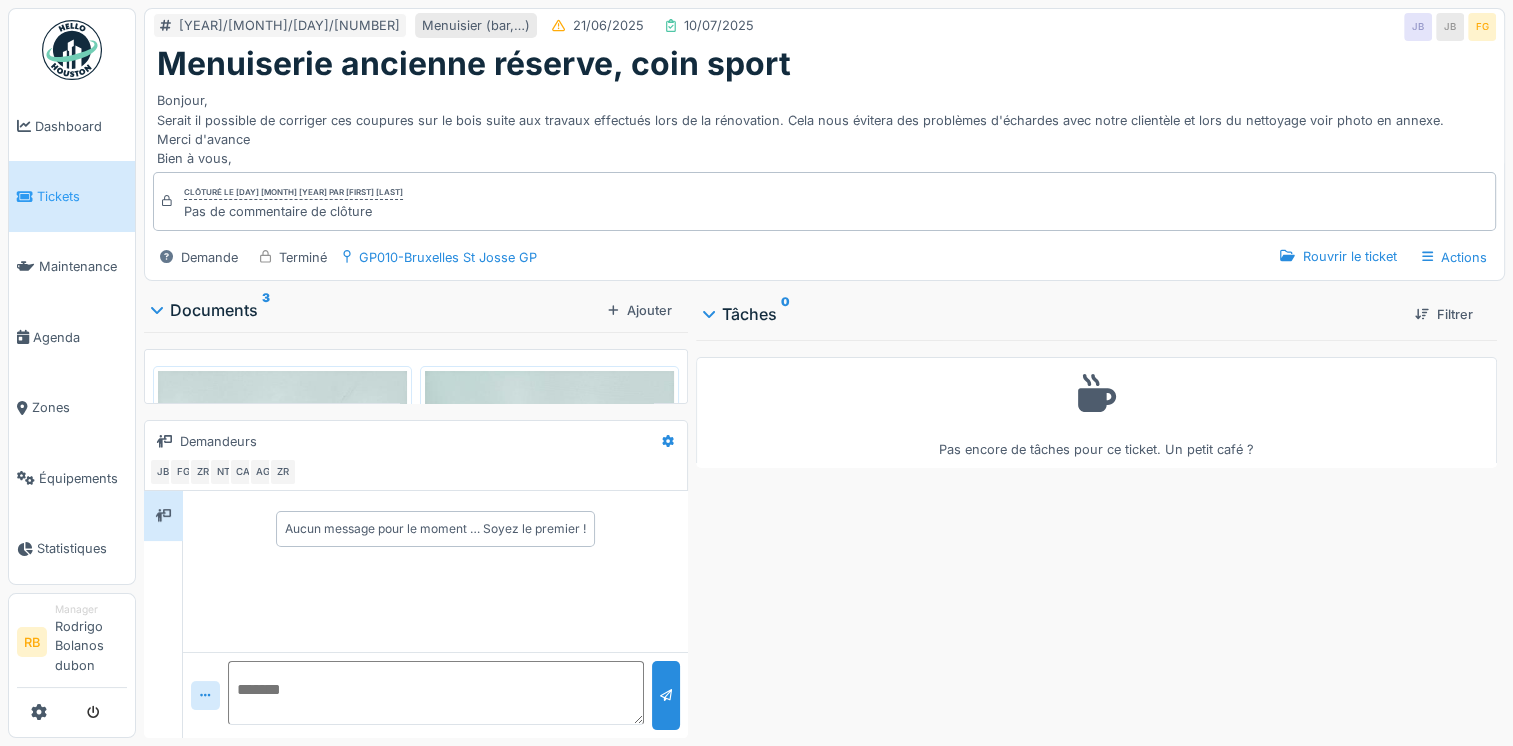 click at bounding box center (282, 464) 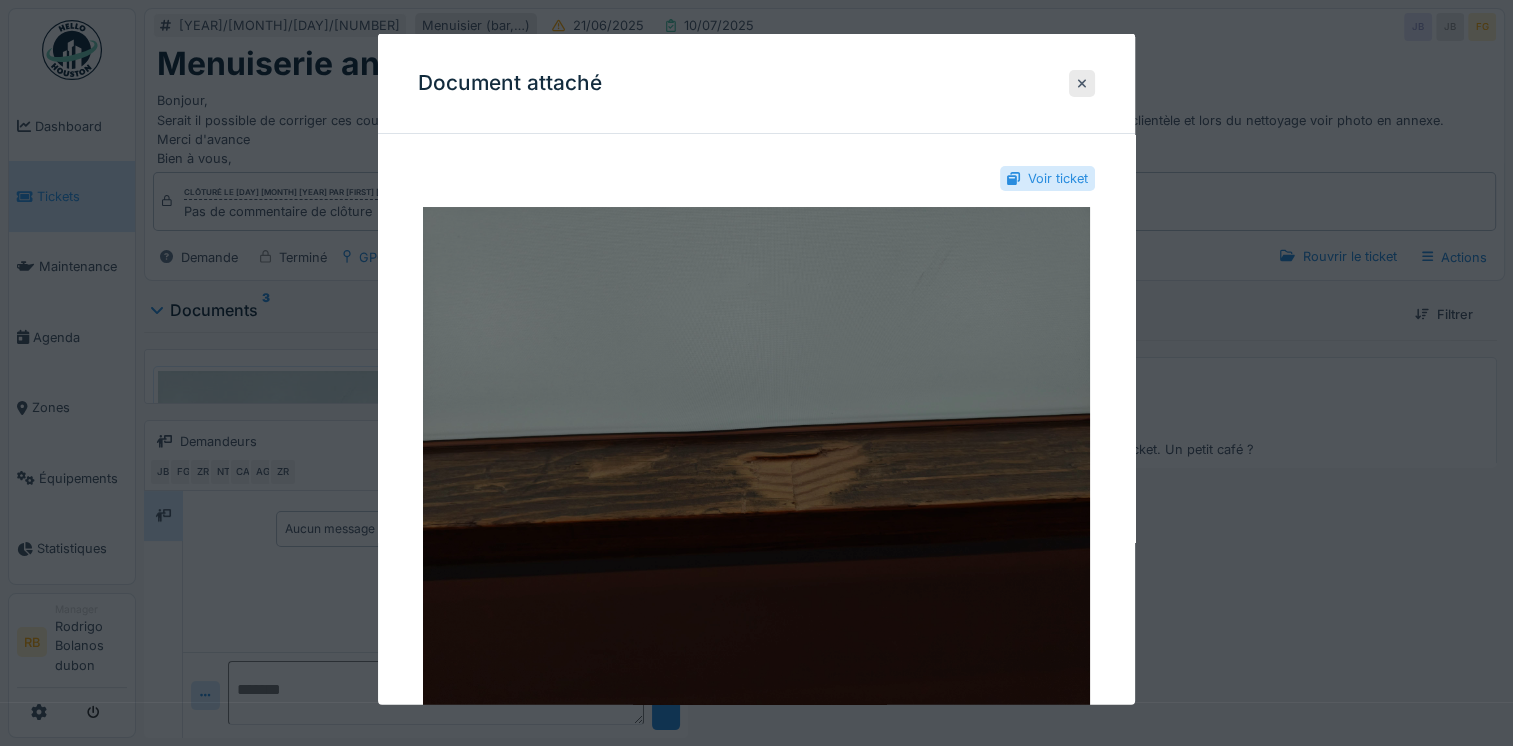 scroll, scrollTop: 180, scrollLeft: 0, axis: vertical 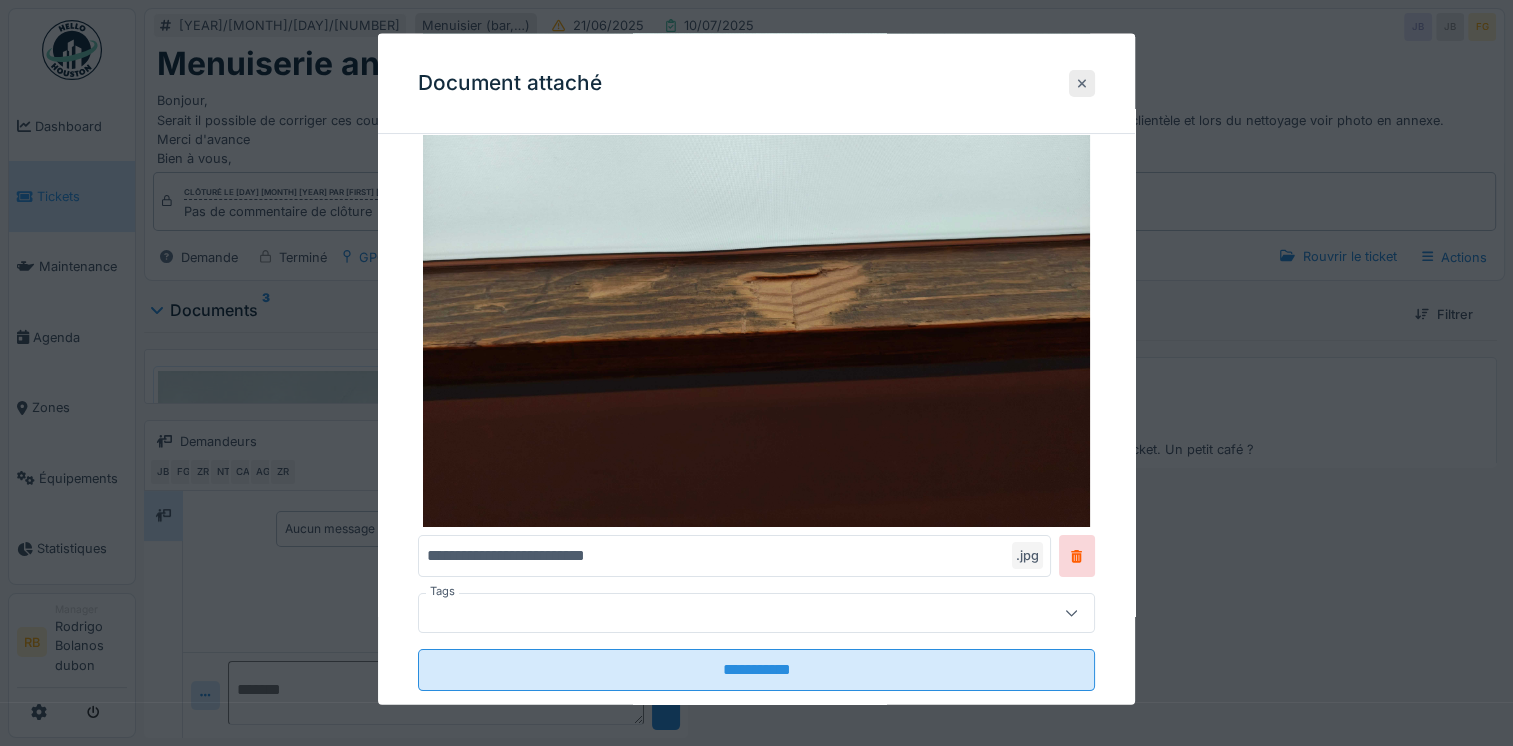 click at bounding box center (1082, 82) 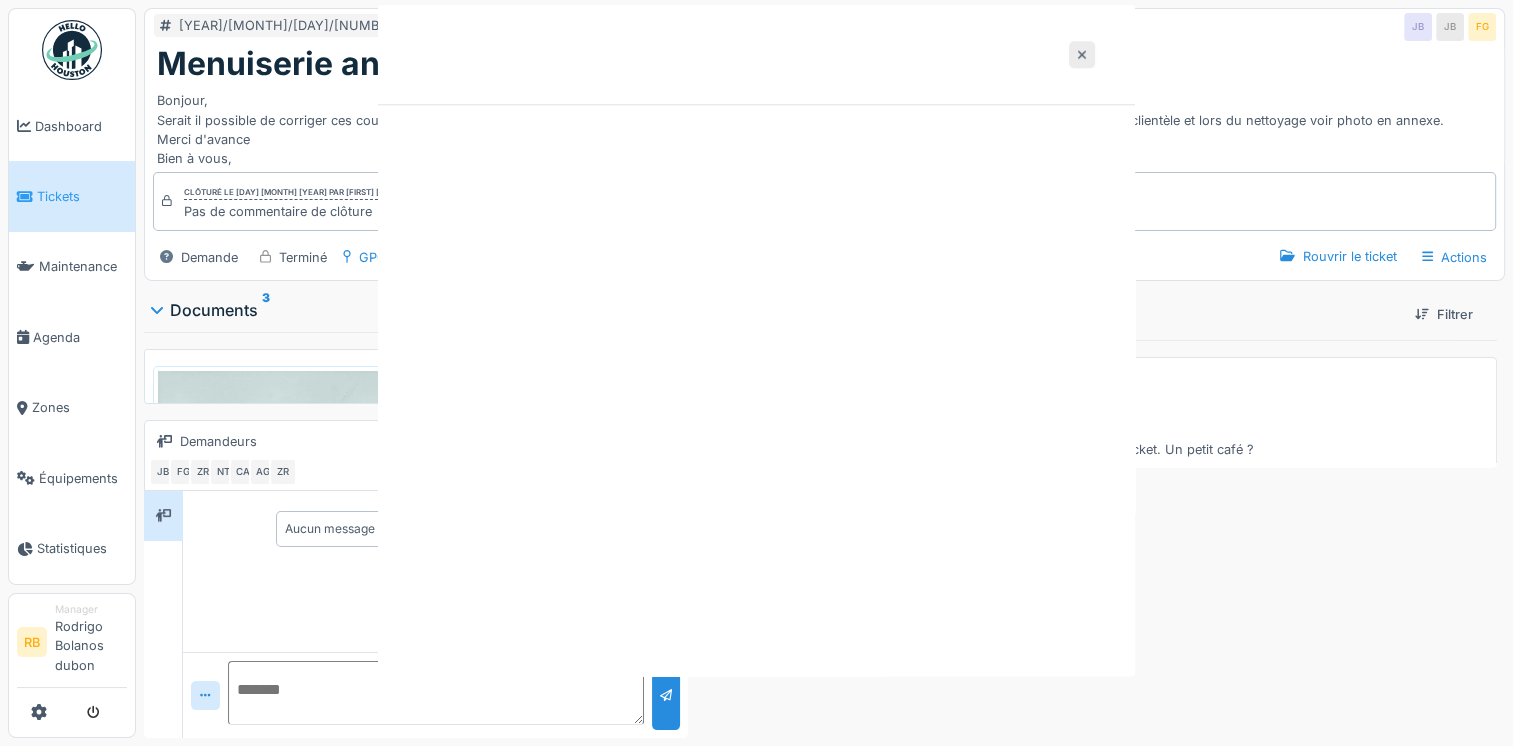 scroll, scrollTop: 0, scrollLeft: 0, axis: both 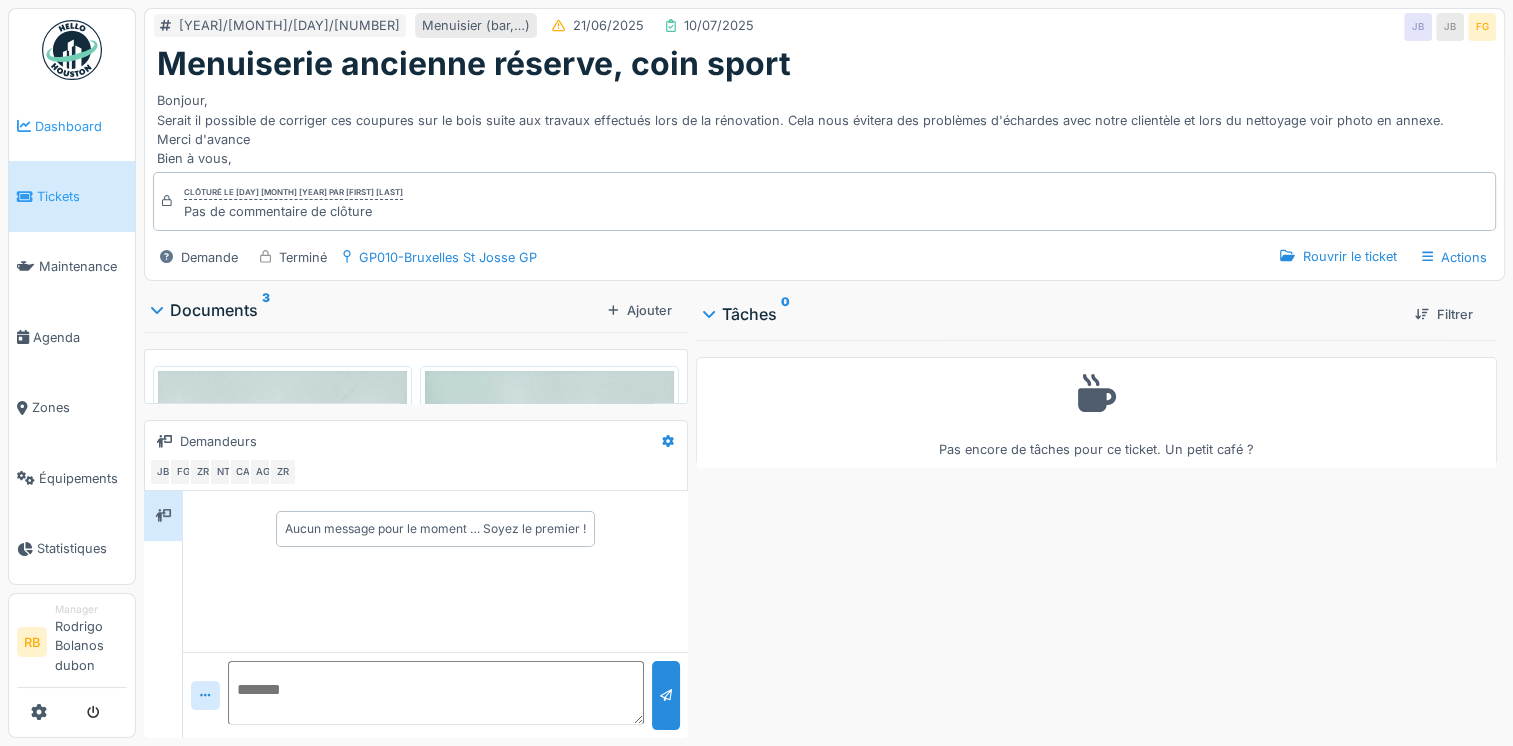 click on "Dashboard" at bounding box center (81, 126) 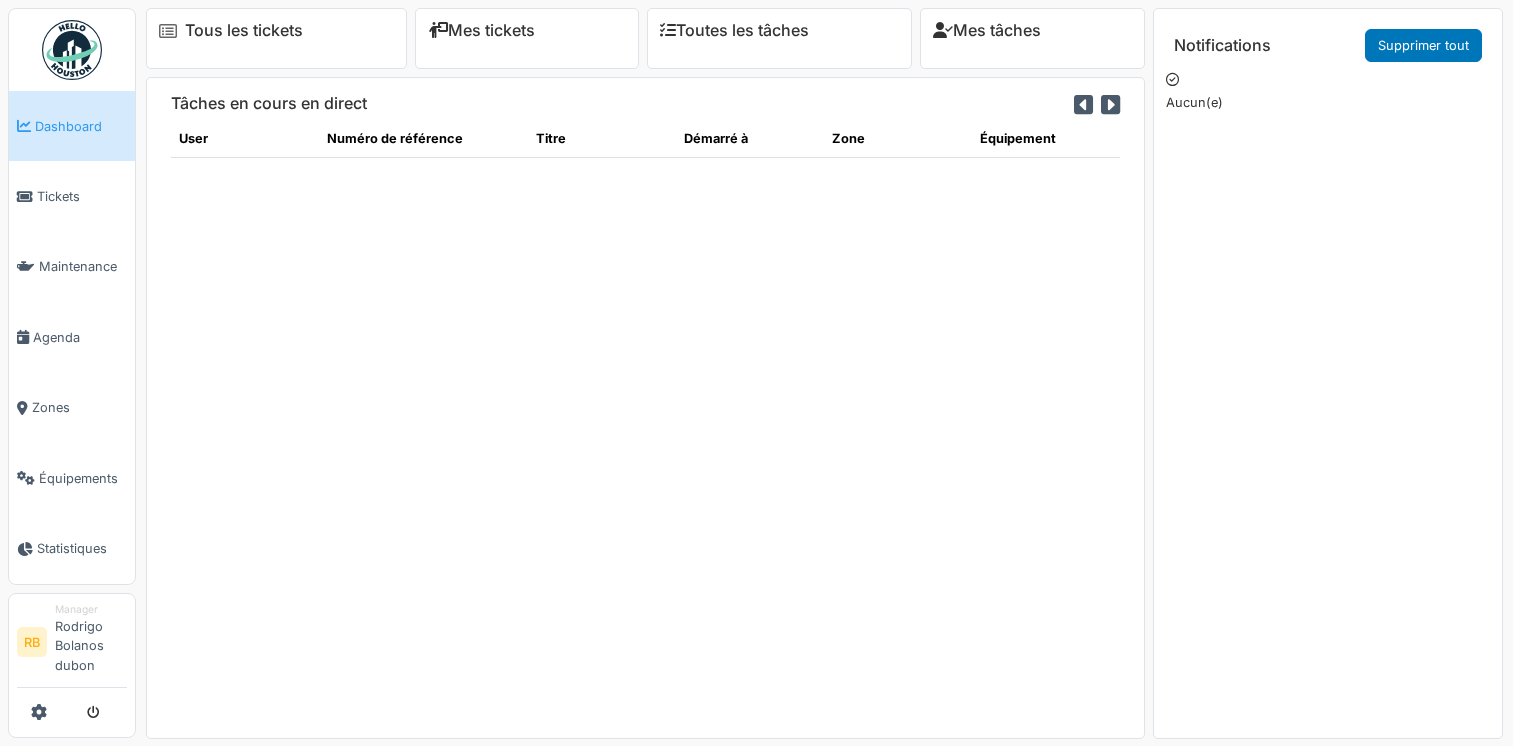 scroll, scrollTop: 0, scrollLeft: 0, axis: both 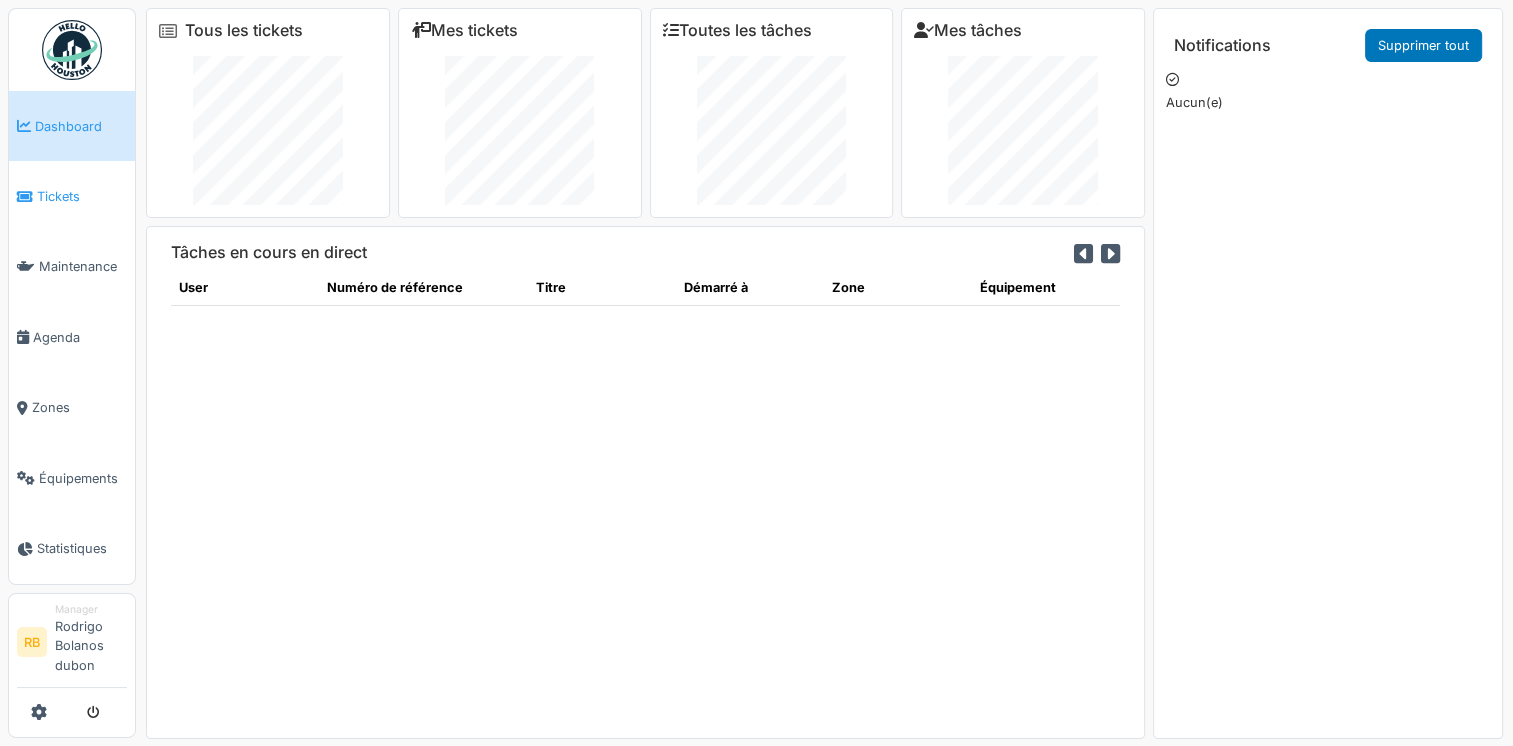 click on "Tickets" at bounding box center [72, 196] 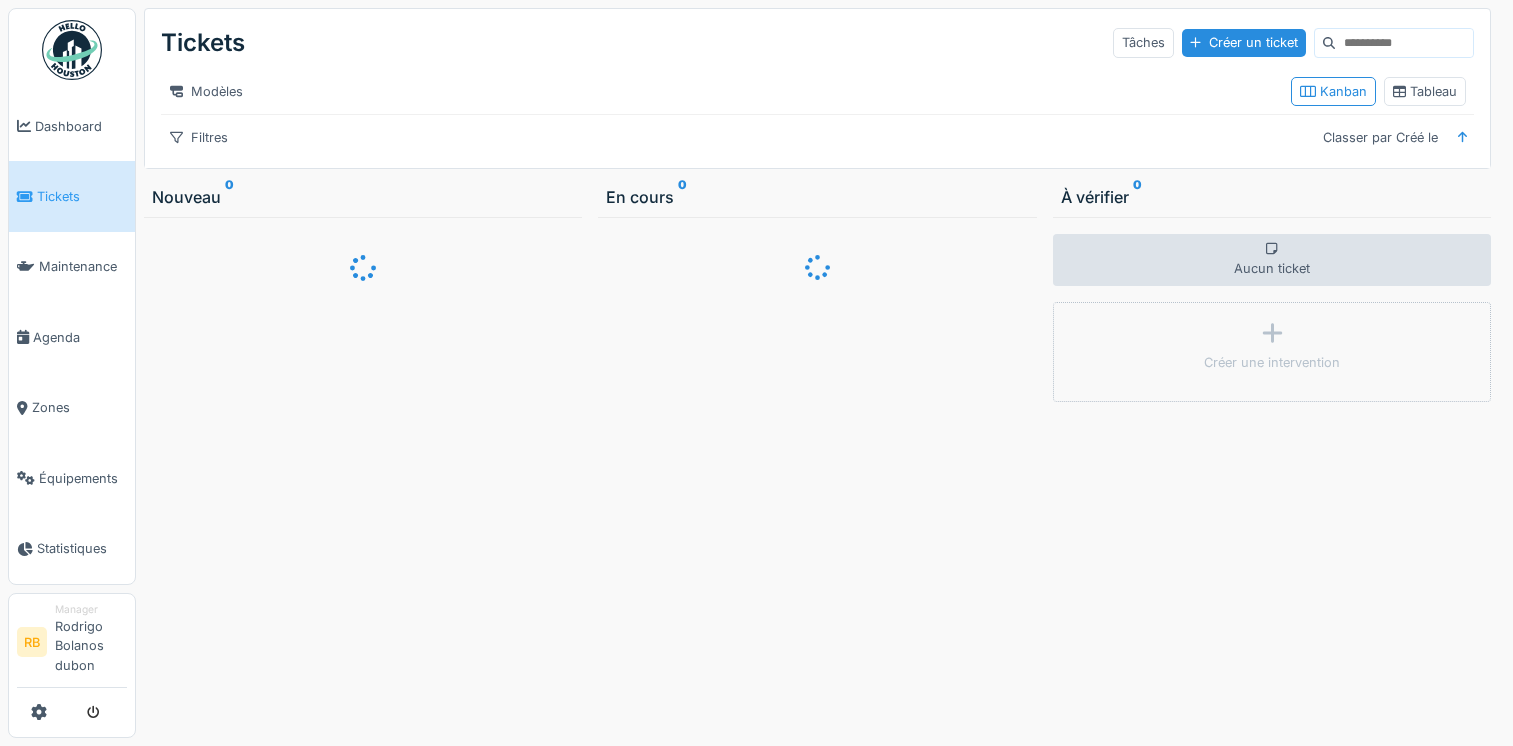 scroll, scrollTop: 0, scrollLeft: 0, axis: both 